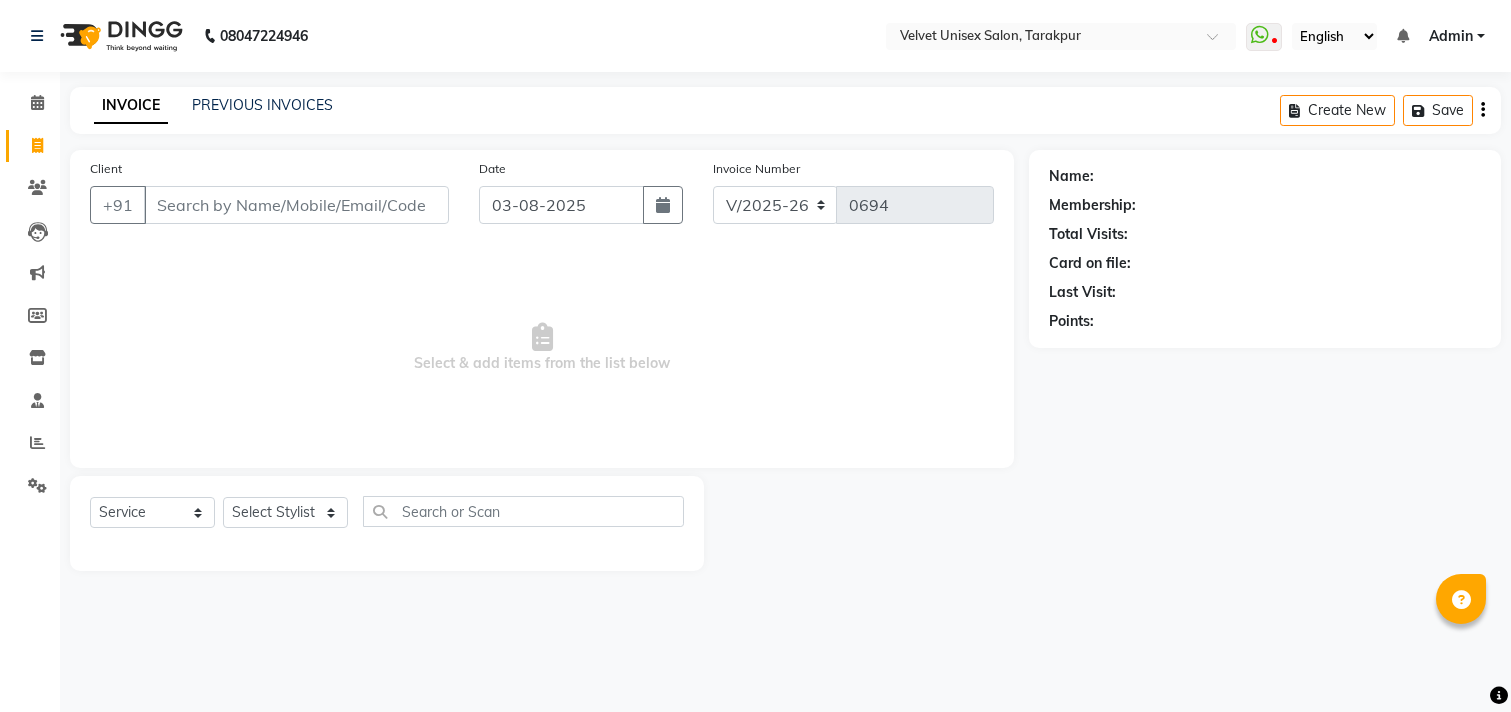 select on "5384" 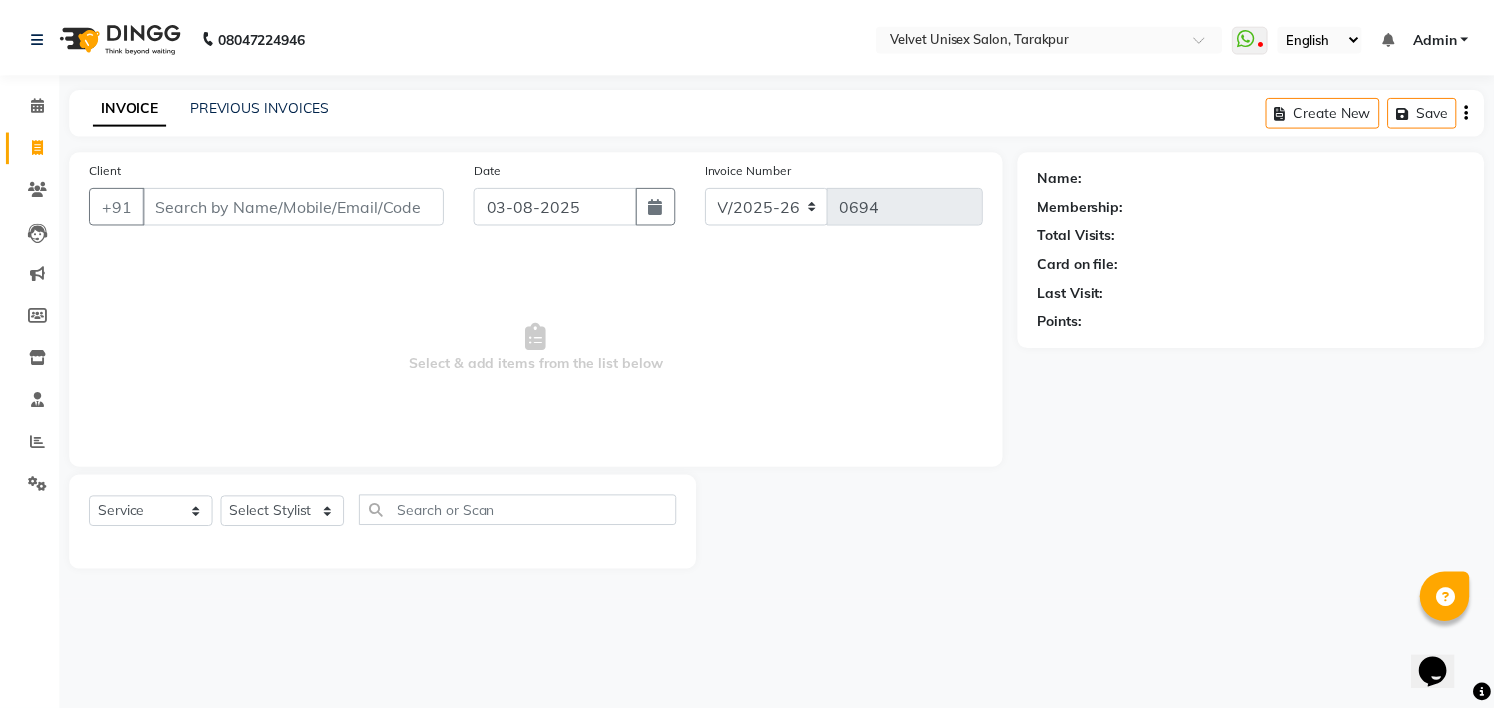 scroll, scrollTop: 0, scrollLeft: 0, axis: both 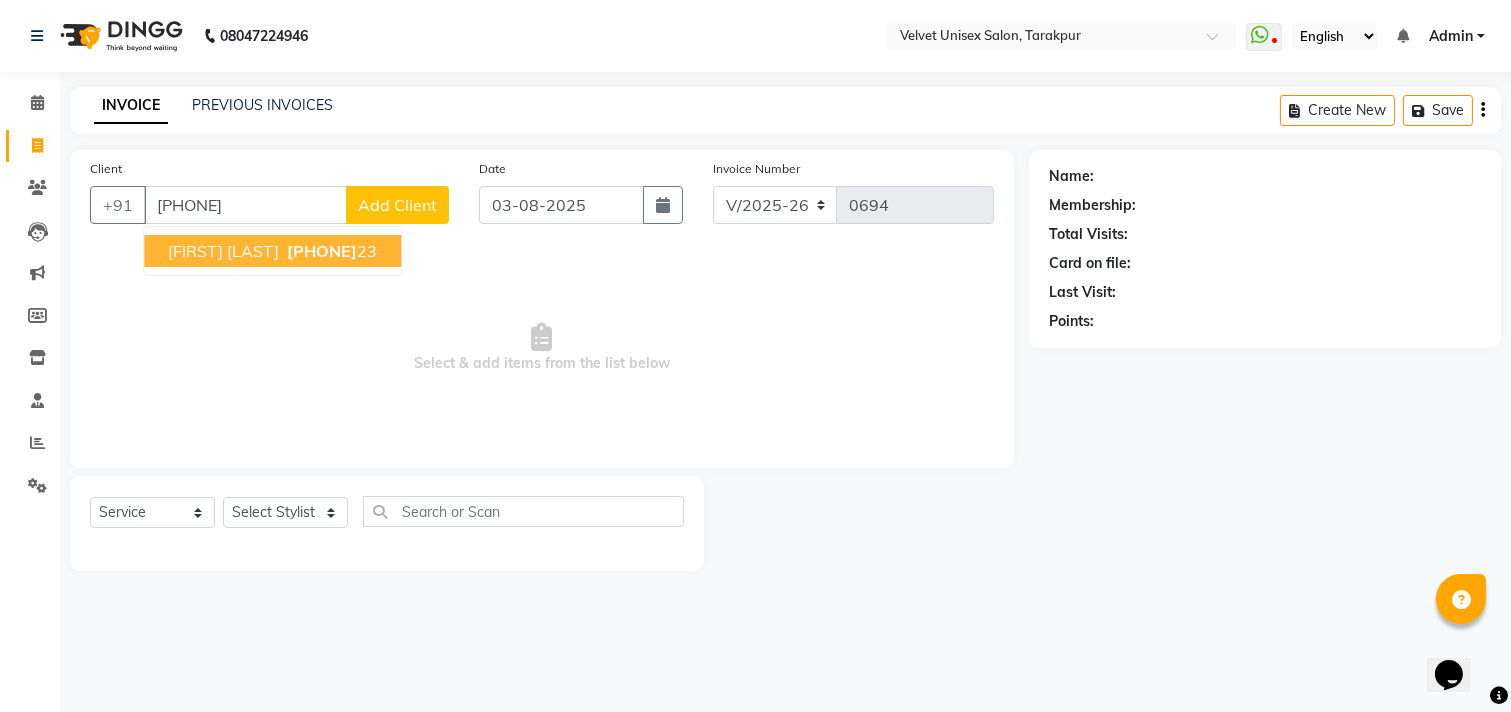 click on "[FIRST] [LAST]" at bounding box center [223, 251] 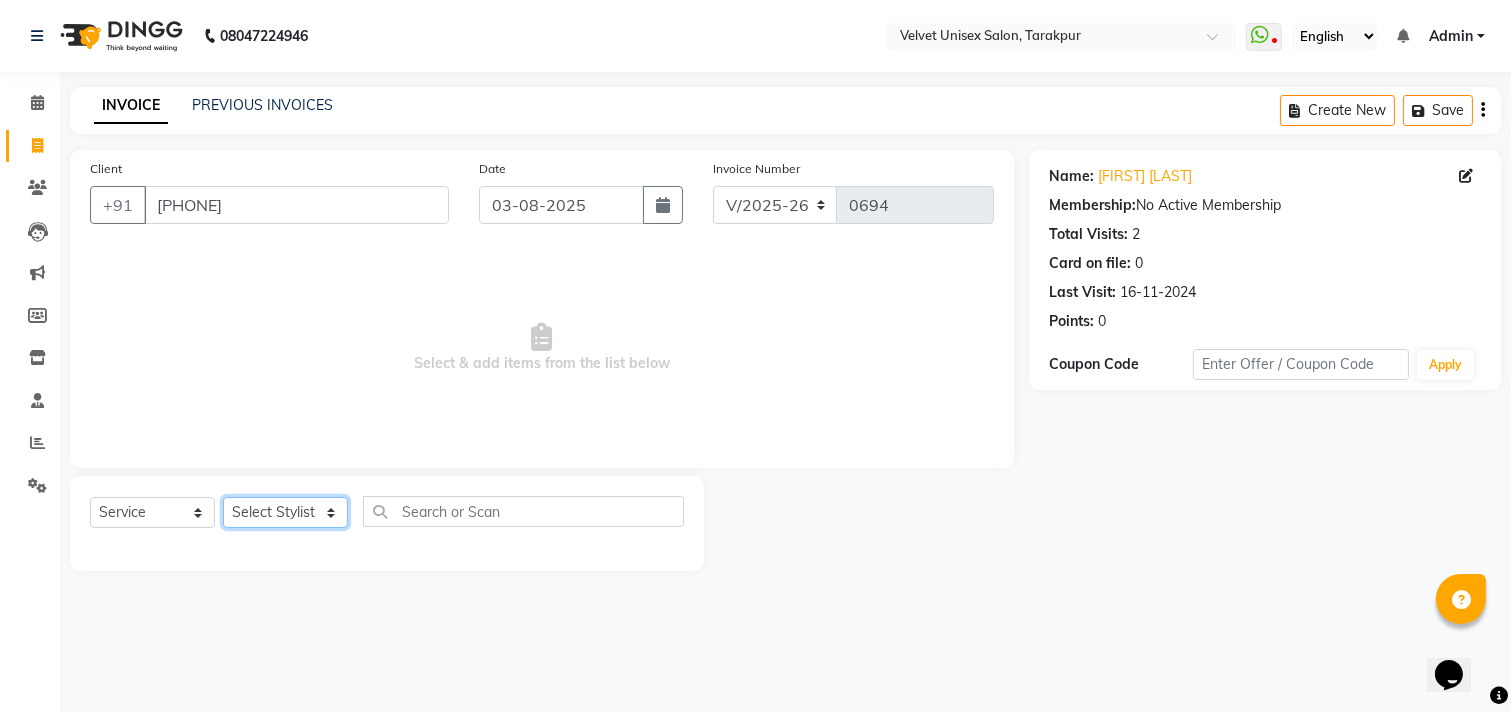 click on "Select Stylist [FIRST] [LAST] [FIRST] [LAST] [FIRST] [LAST] [FIRST] [LAST]" 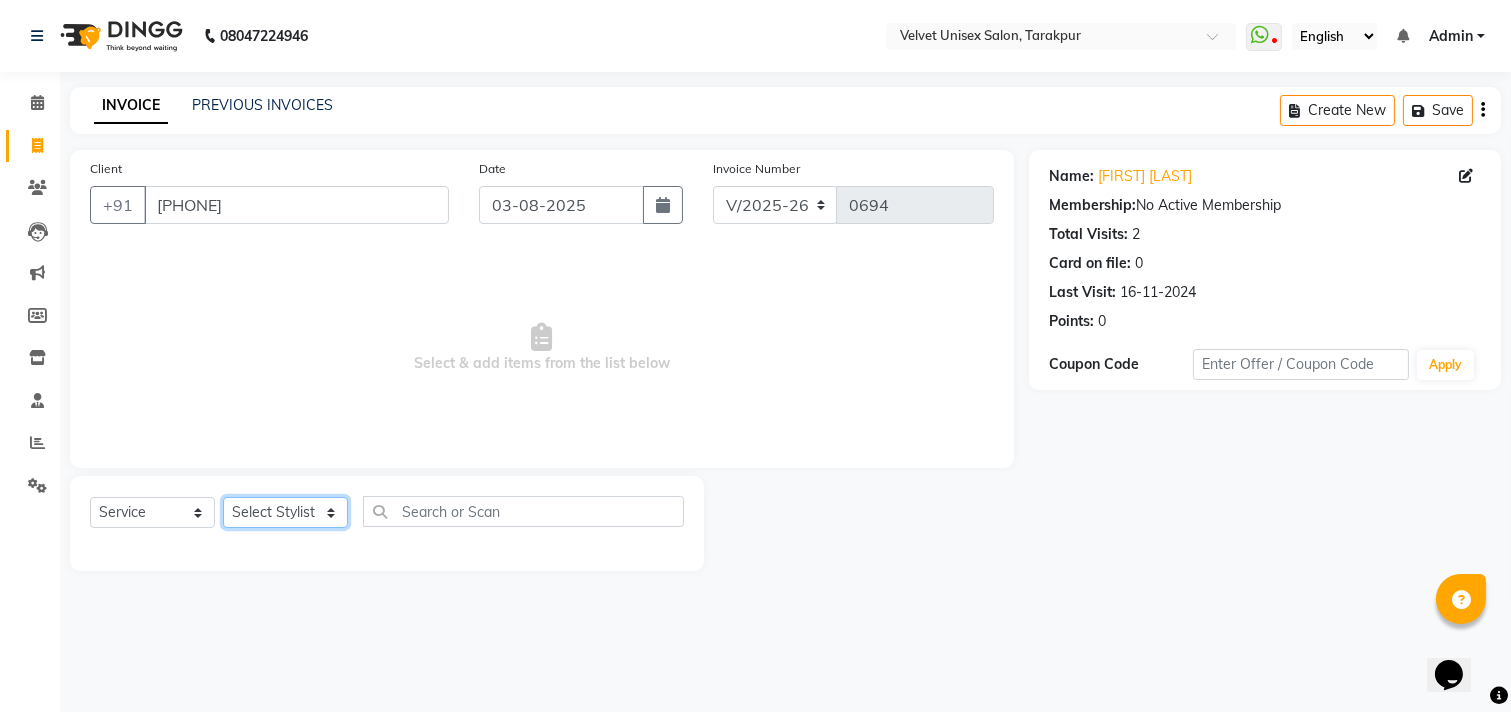 select on "[NUMBER]" 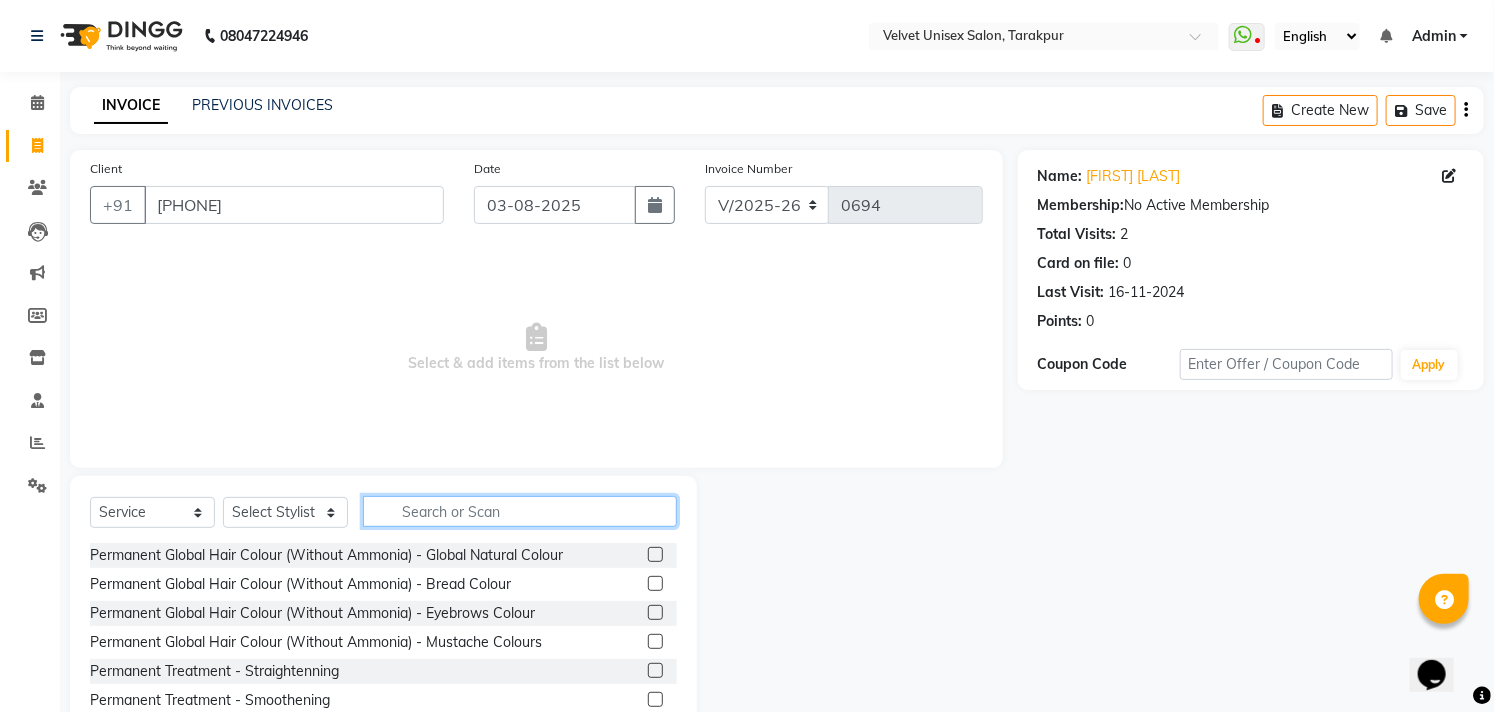 click 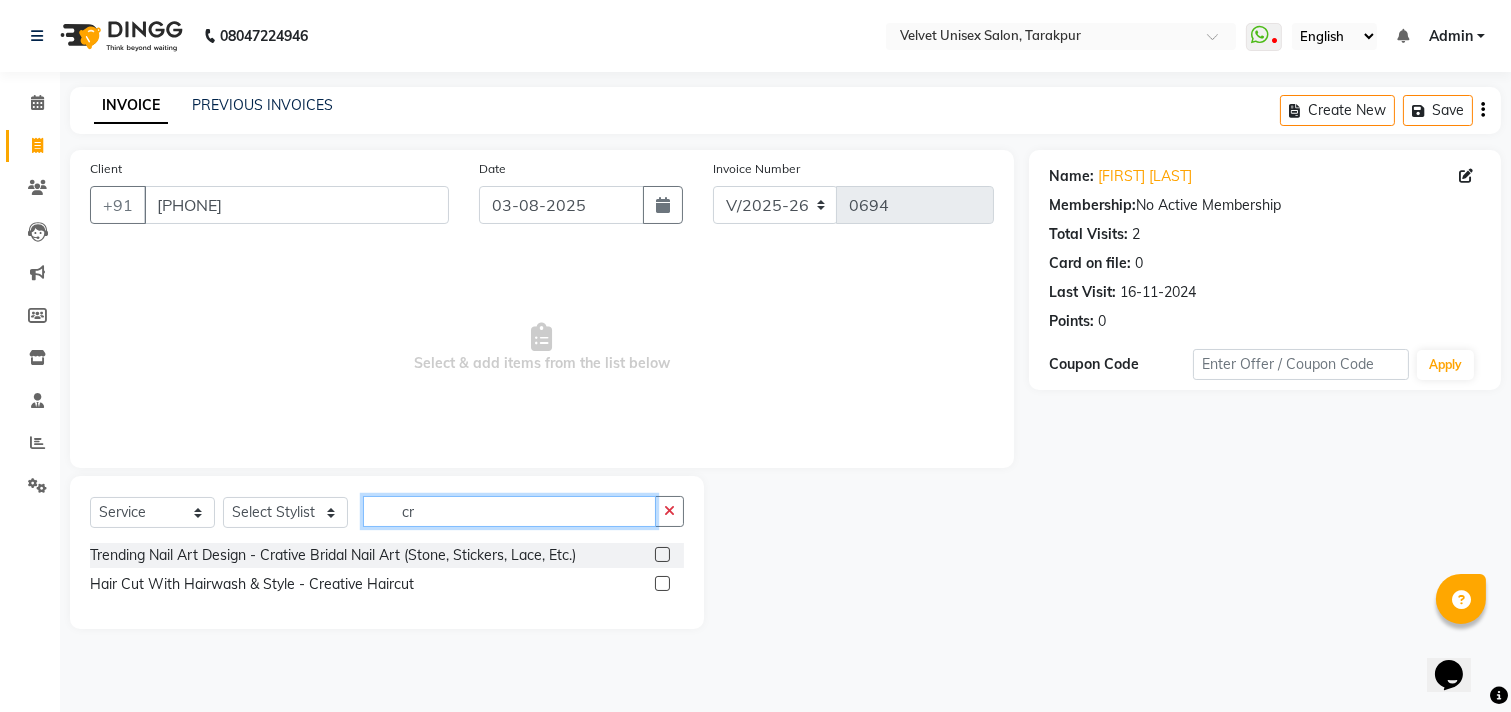 click on "cr" 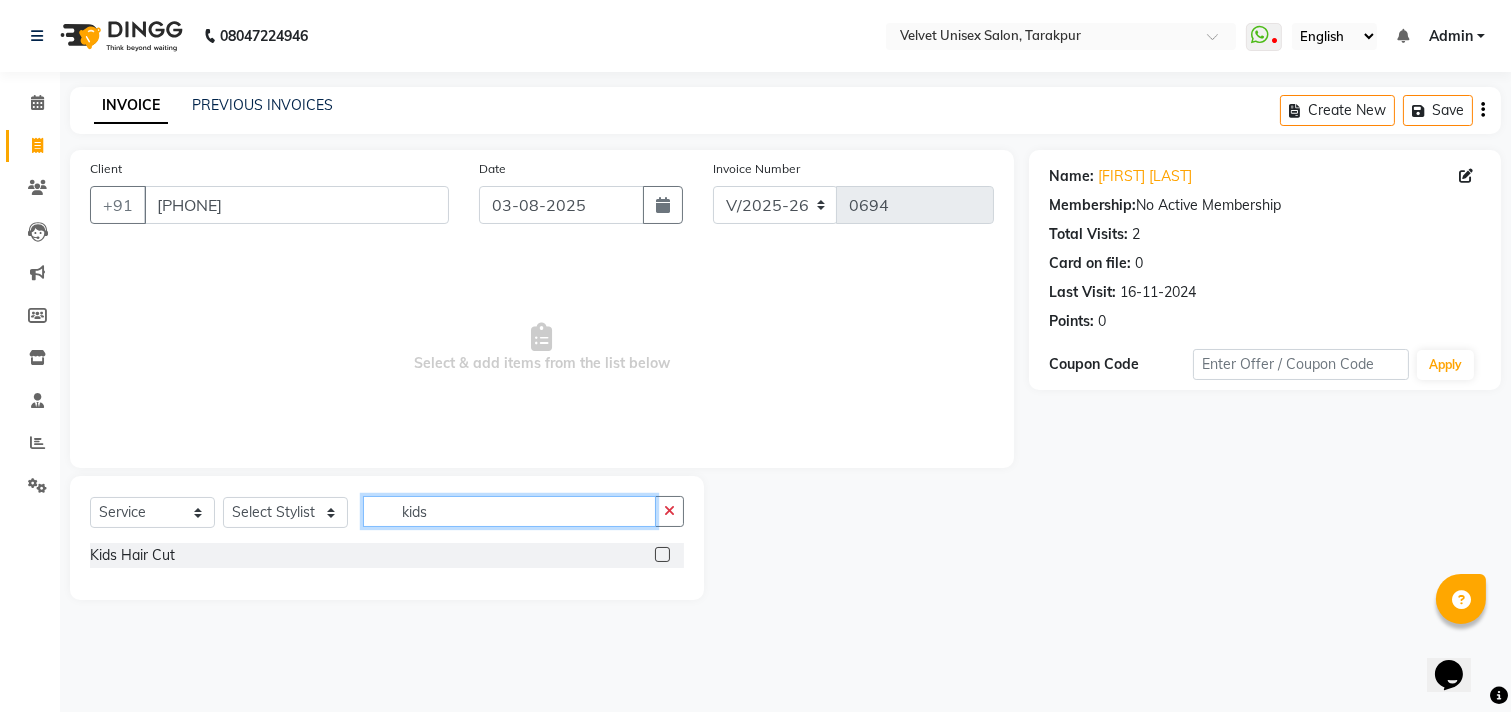 type on "kids" 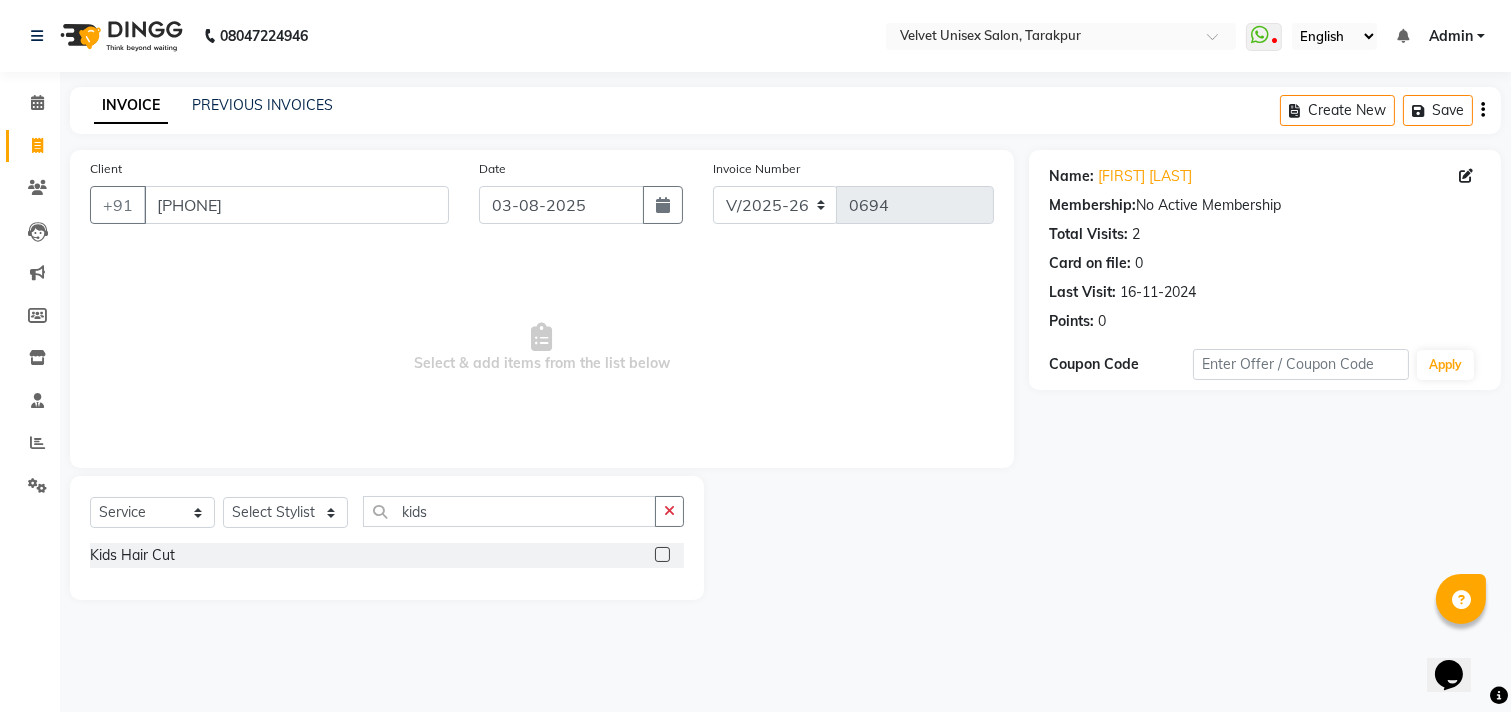 click 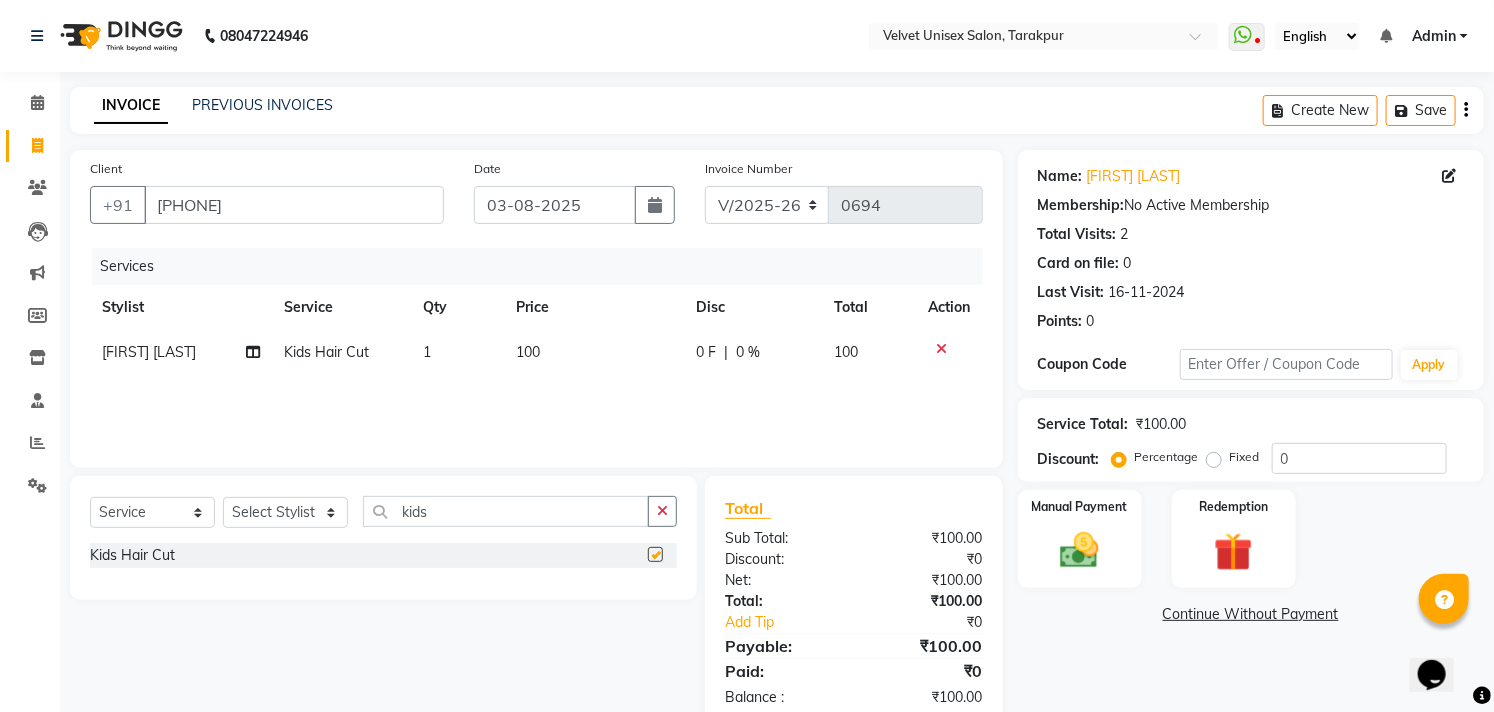 checkbox on "false" 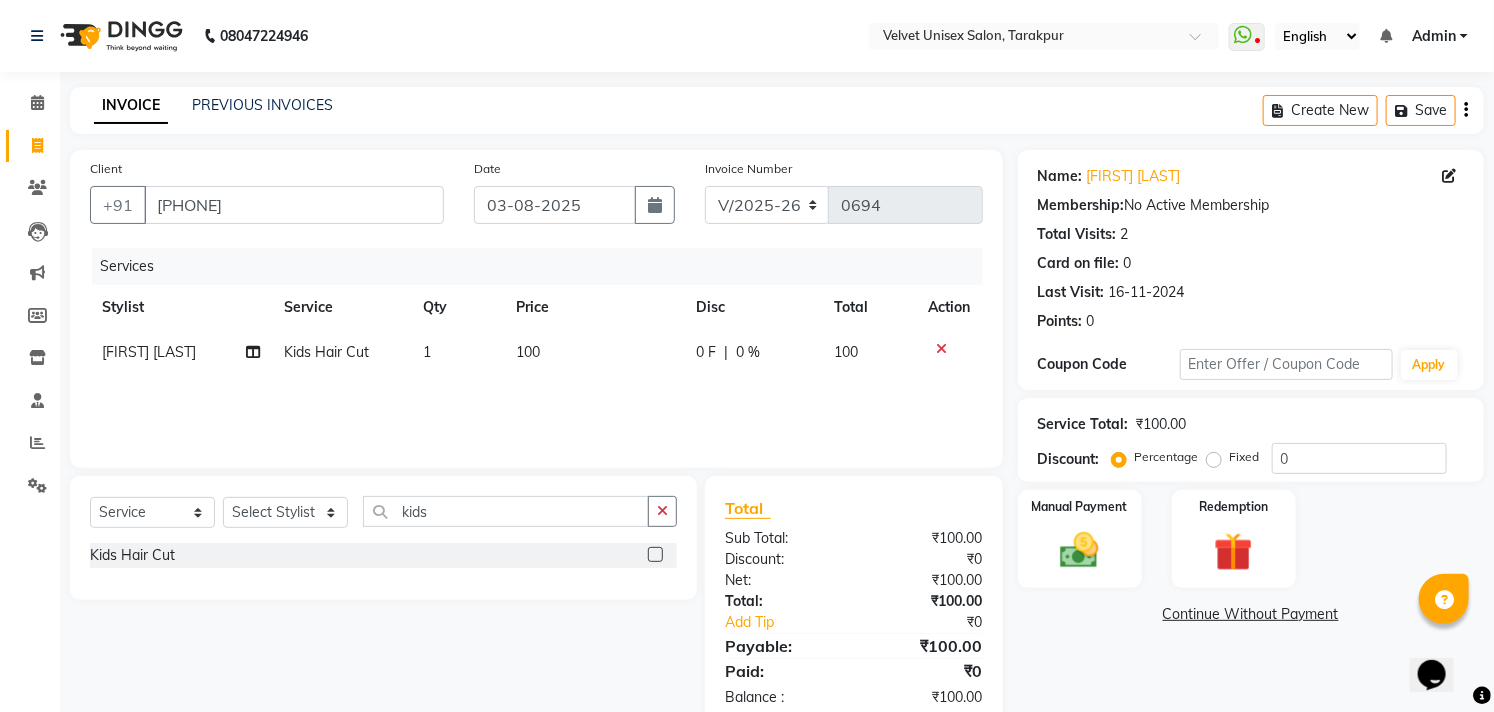 click on "100" 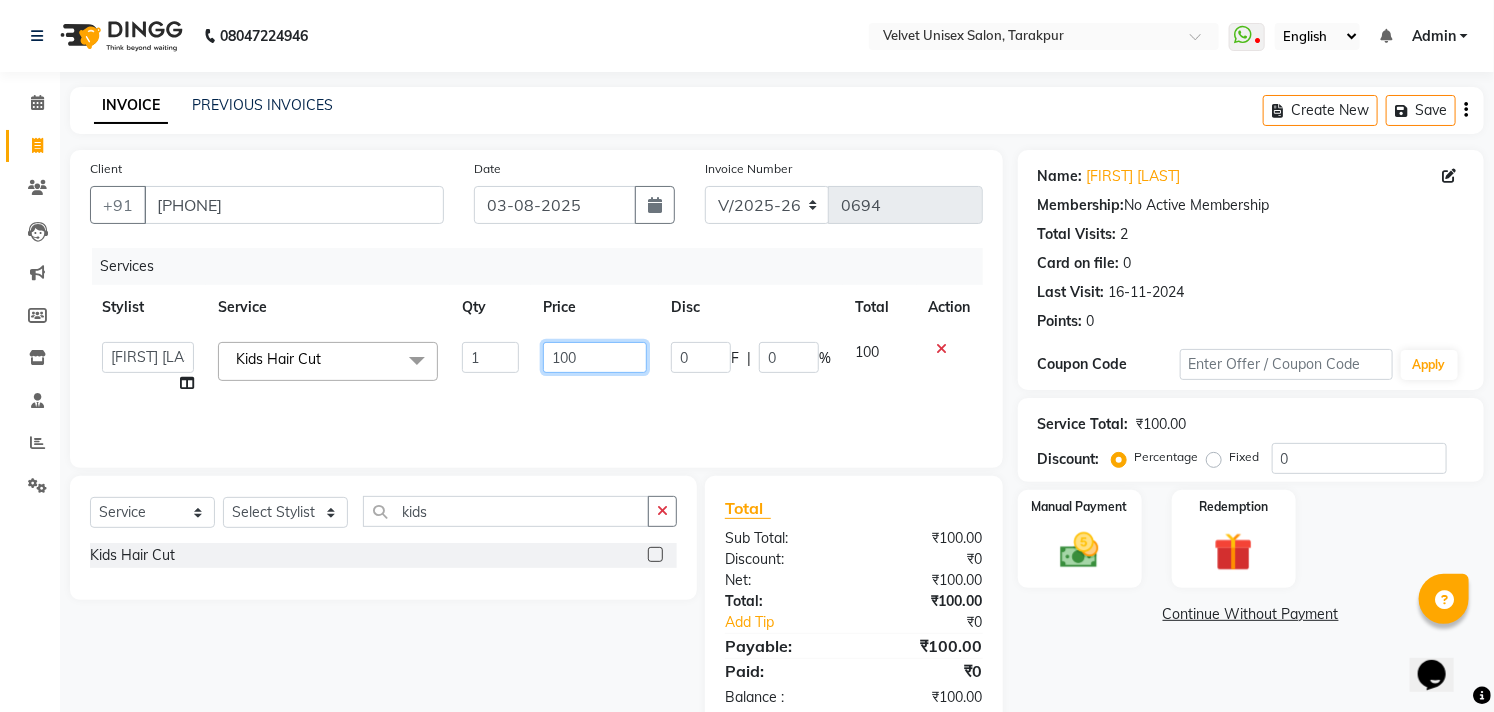 click on "100" 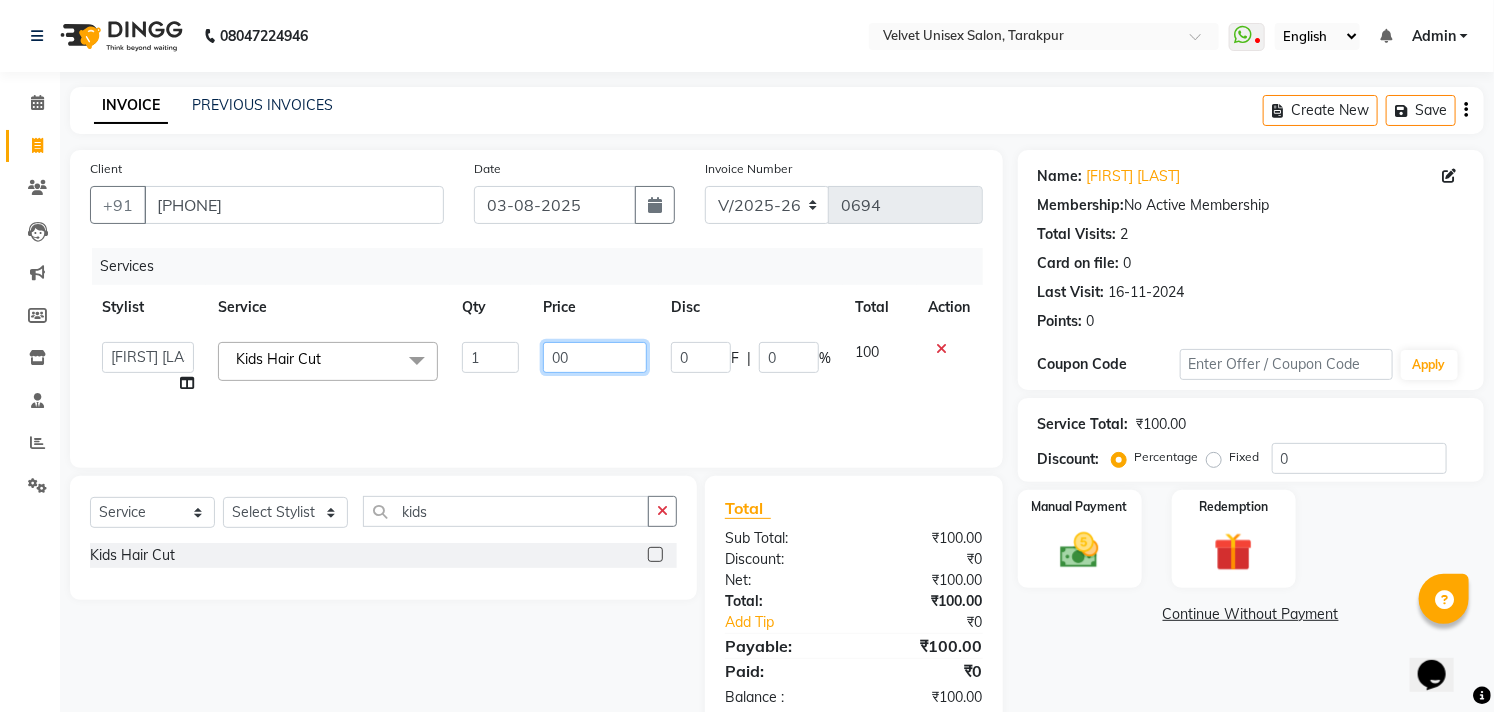 type on "200" 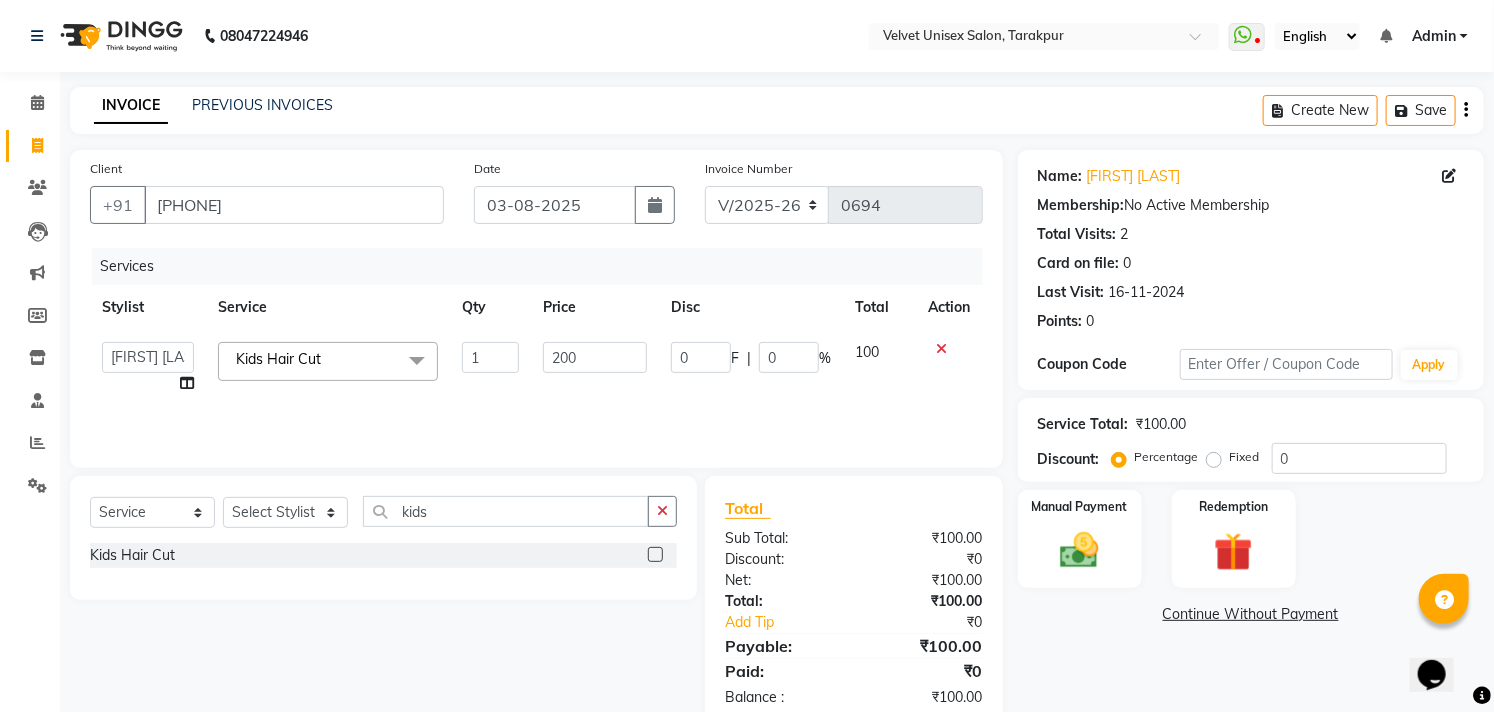 click on "Services Stylist Service Qty Price Disc Total Action  [FIRST] [LAST]   [FIRST] [LAST]   [FIRST] [LAST]   [FIRST] [LAST]   [FIRST] [LAST]  Kids Hair Cut  x Permanent Global Hair Colour (Without Ammonia) - Global Natural Colour Permanent Global Hair Colour (Without Ammonia) - Bread Colour Permanent Global Hair Colour (Without Ammonia) - Eyebrows Colour Permanent Global Hair Colour (Without Ammonia) - Mustache Colours Permanent Treatment  - Straightenning Permanent Treatment  - Smoothening Permanent Treatment  - Kera Treatment Argan Oil - Full Arms Argan Oil - Full Legs Argan Oil - Underarms Peek Off Argan Oil - Half Legs Argan Oil - Full Front Argan Oil - Full Back Argan Oil - Full Body Wax Cleanup  - Dust Cleanup Cleanup  - Tan Cleanup Cleanup  - White & Glow Cleanup Advance Facial  - Whitening Hydrating Facial Advance Facial  - Whitening Oil Control Facial Advance Facial  - Firming & Contouring Facial Bridal Marry Me Package  - Bridal Marry Me Package Bleach/Detan - Face Neck Bleach/Detan - Face Neck Blouseline 1 200 0" 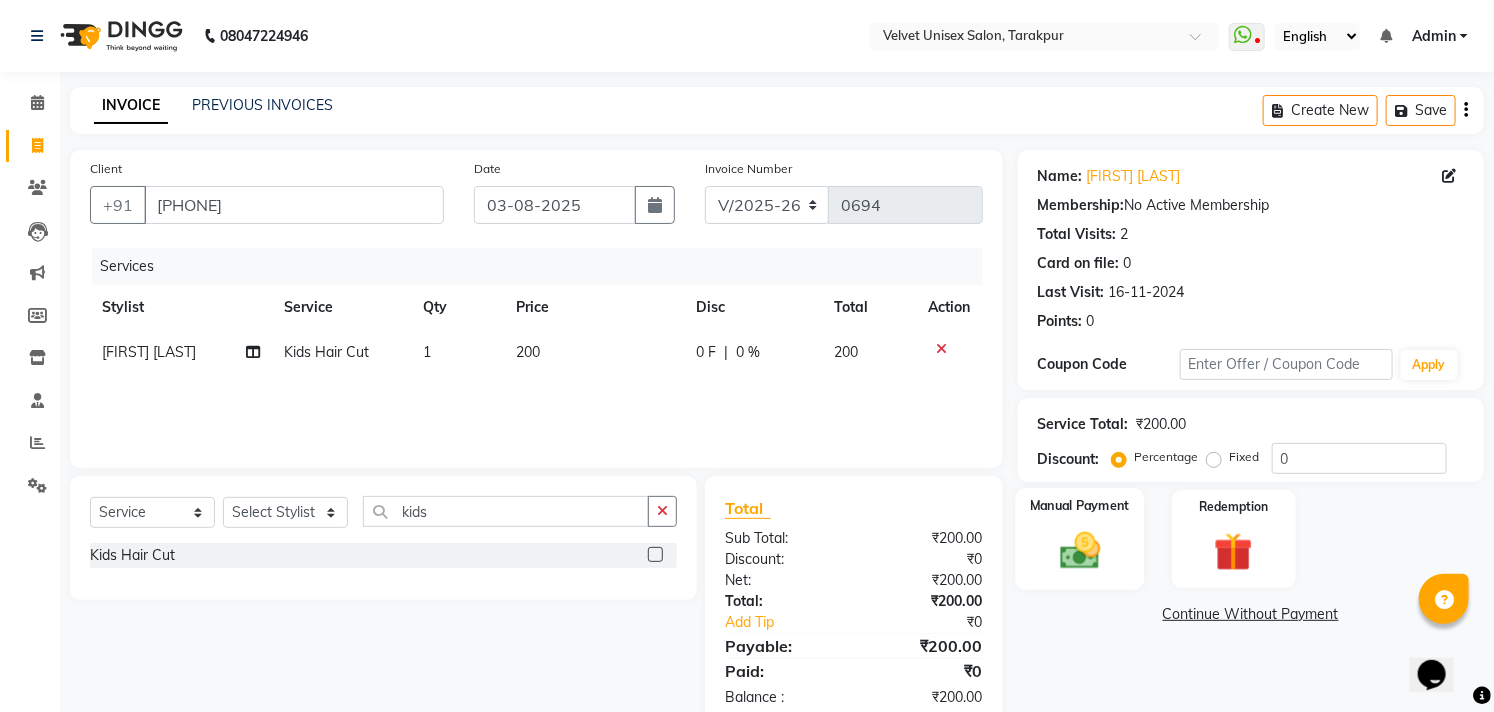 click 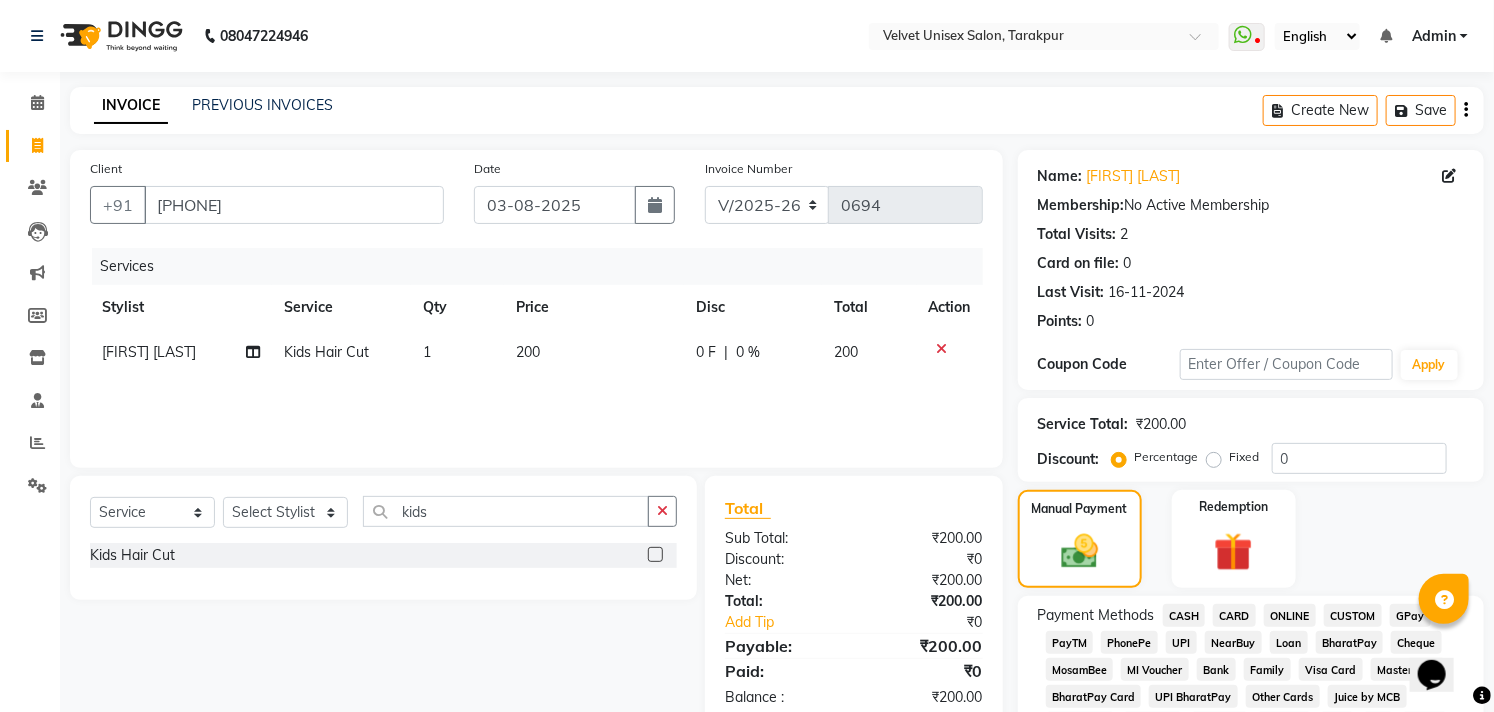 click on "CASH" 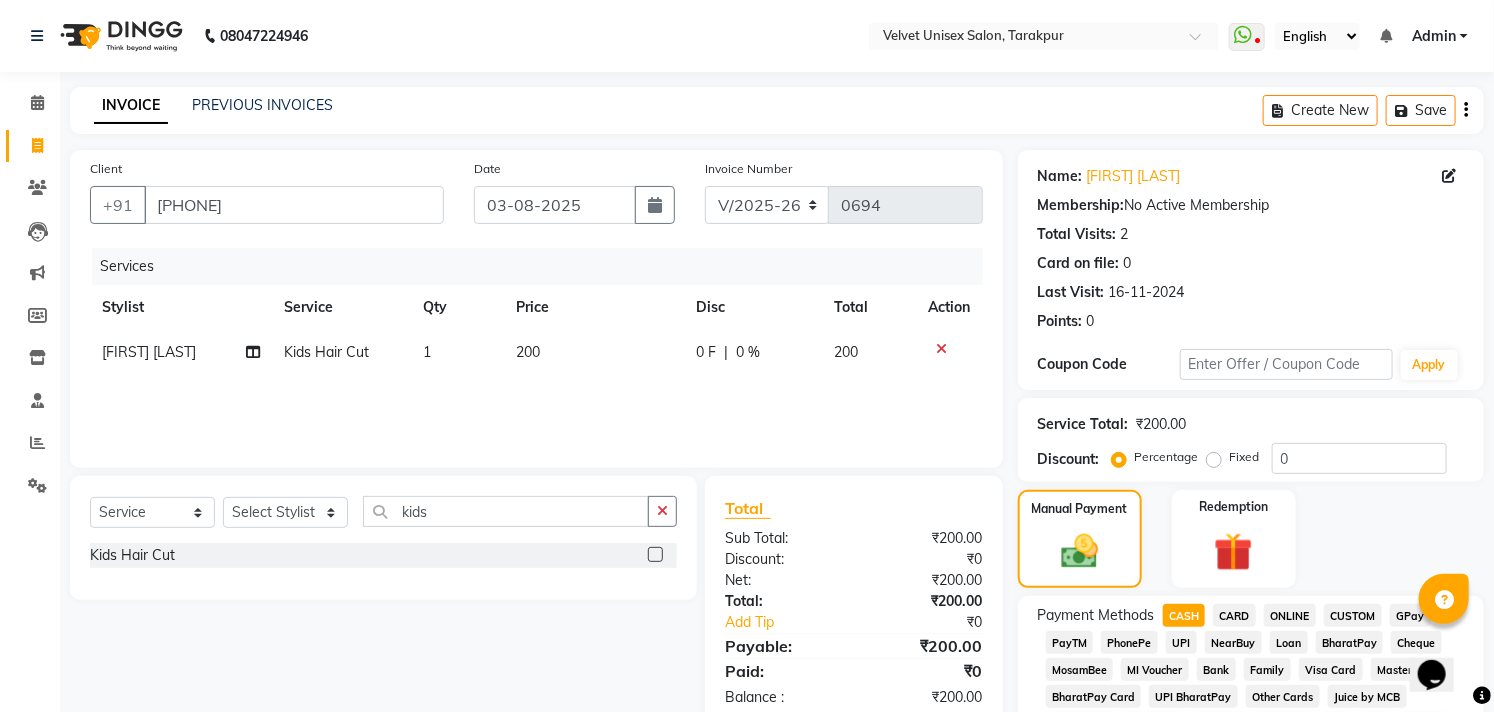 scroll, scrollTop: 111, scrollLeft: 0, axis: vertical 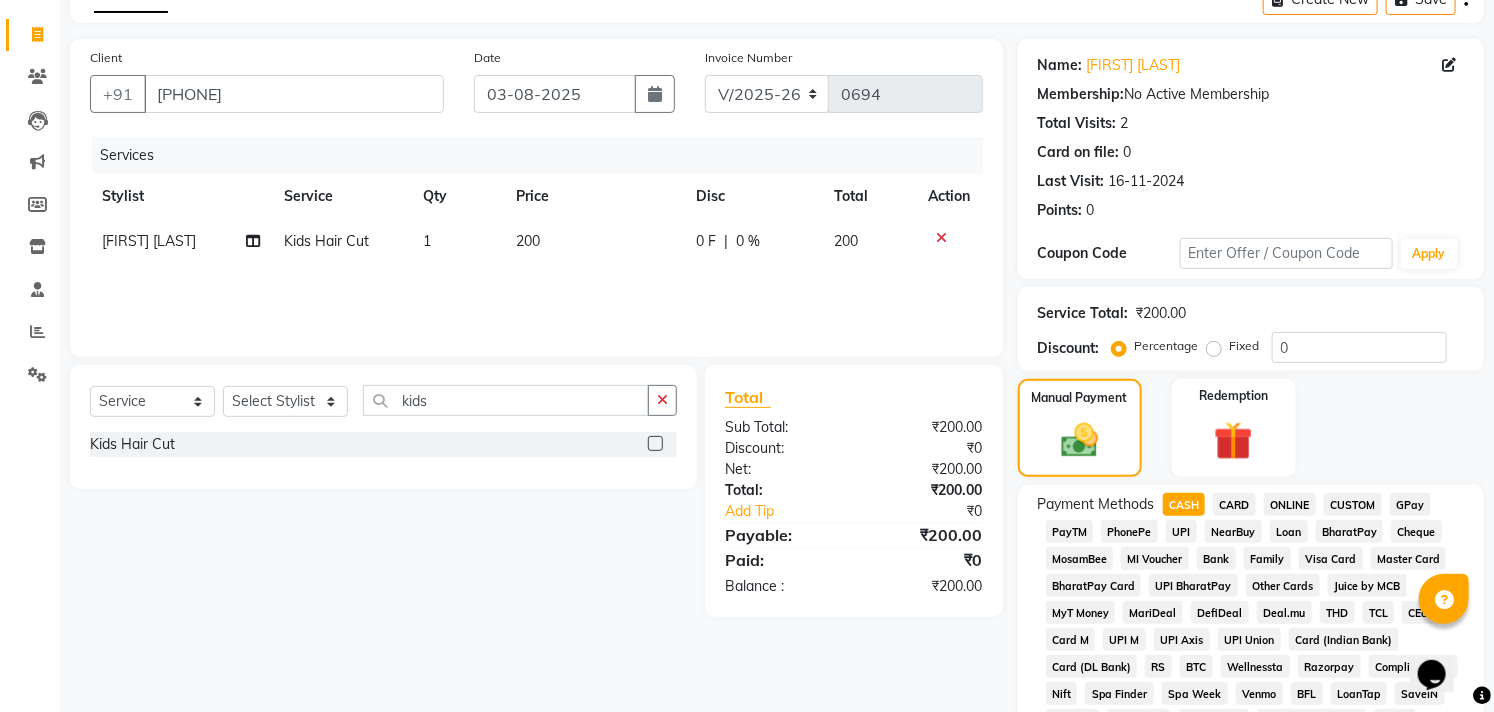 click on "ONLINE" 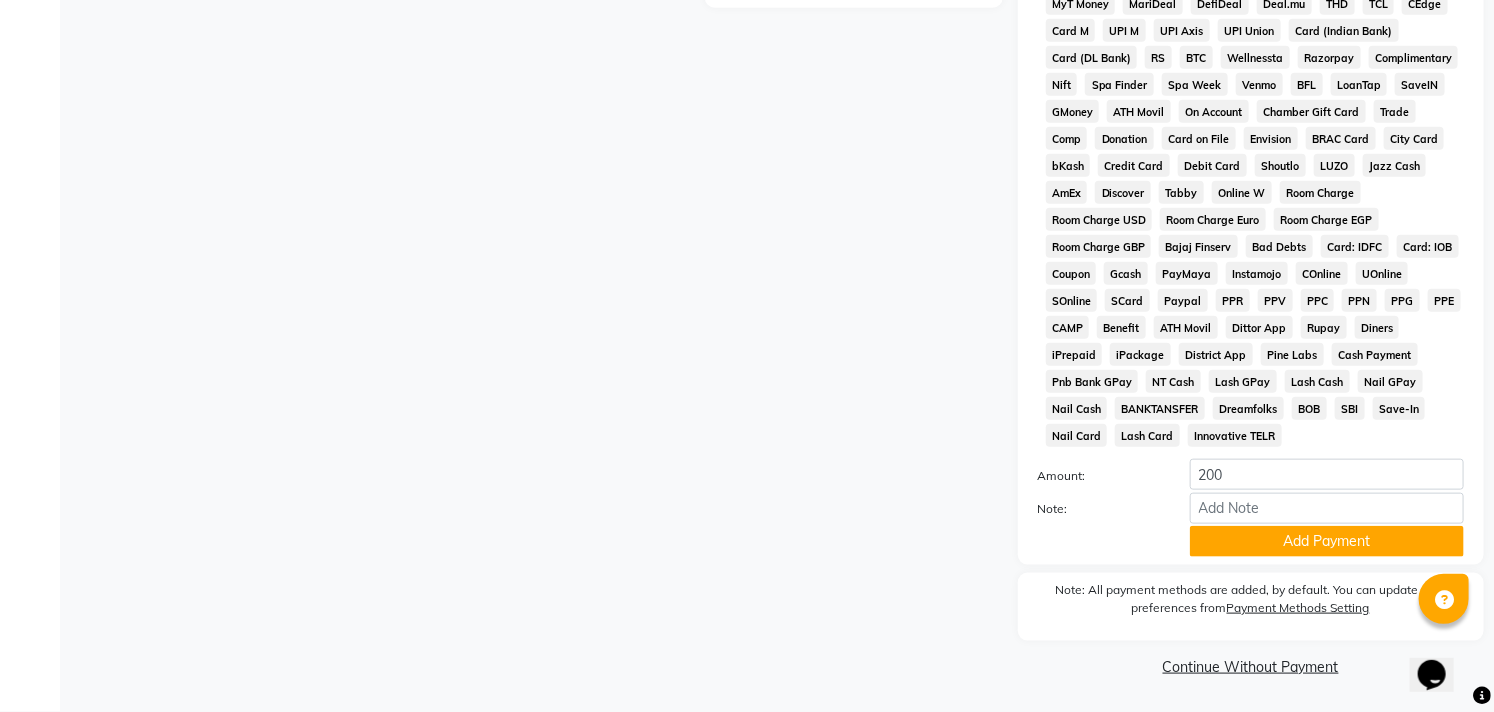 scroll, scrollTop: 725, scrollLeft: 0, axis: vertical 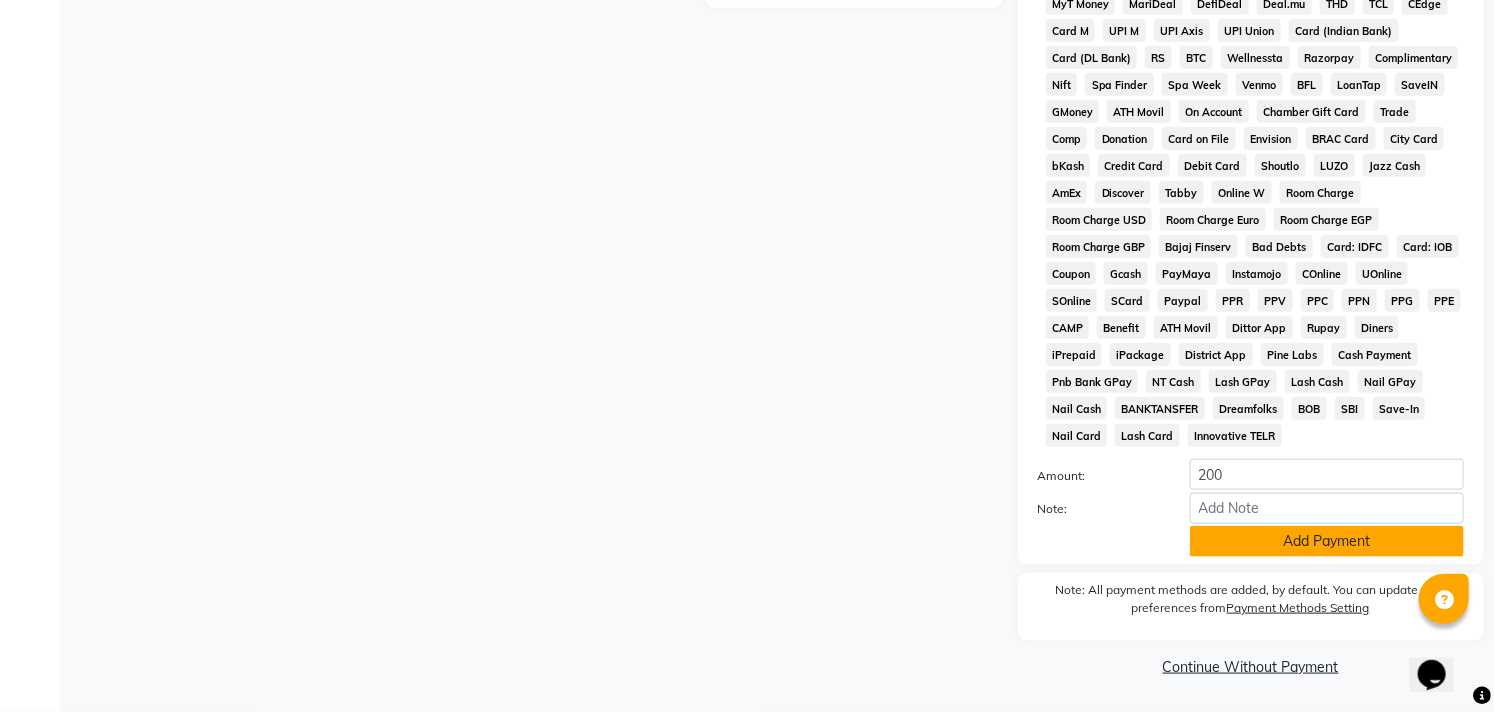 click on "Add Payment" 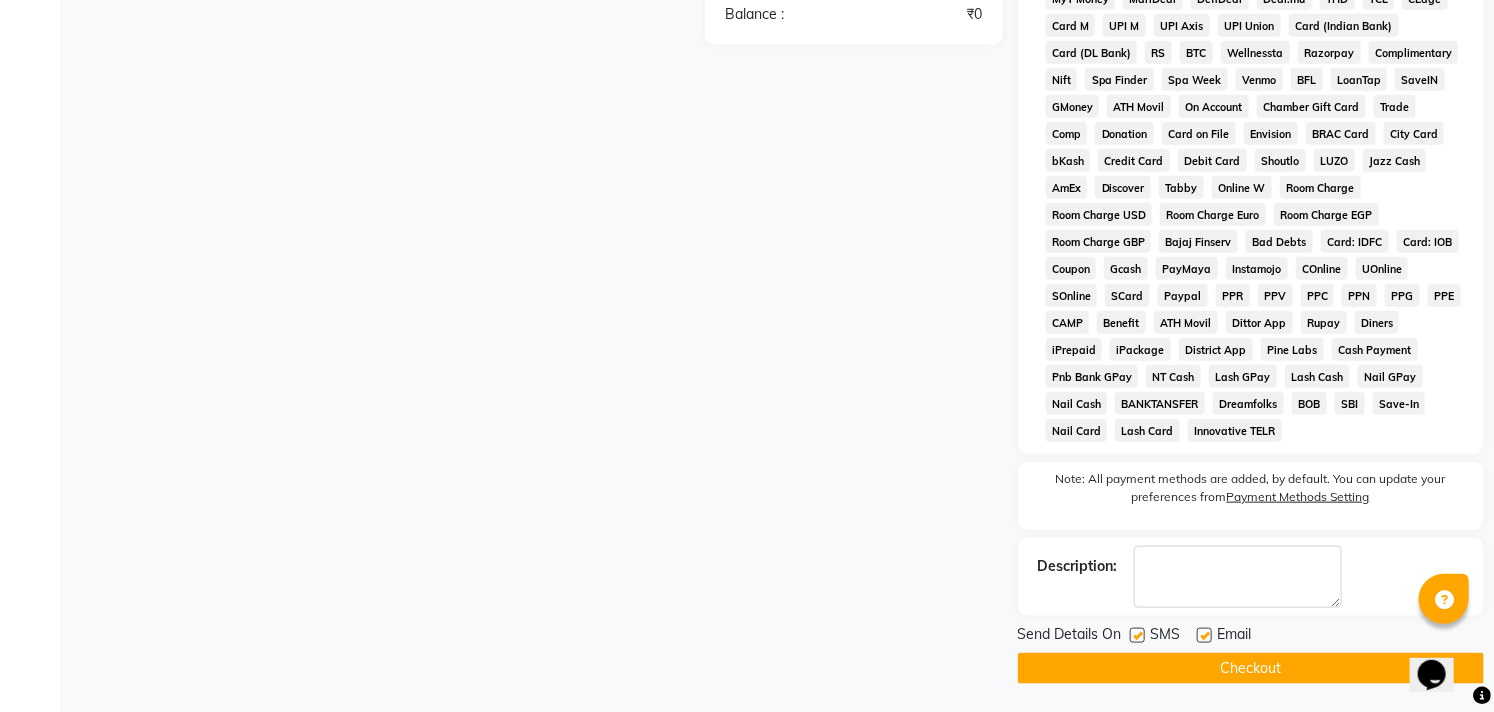 scroll, scrollTop: 732, scrollLeft: 0, axis: vertical 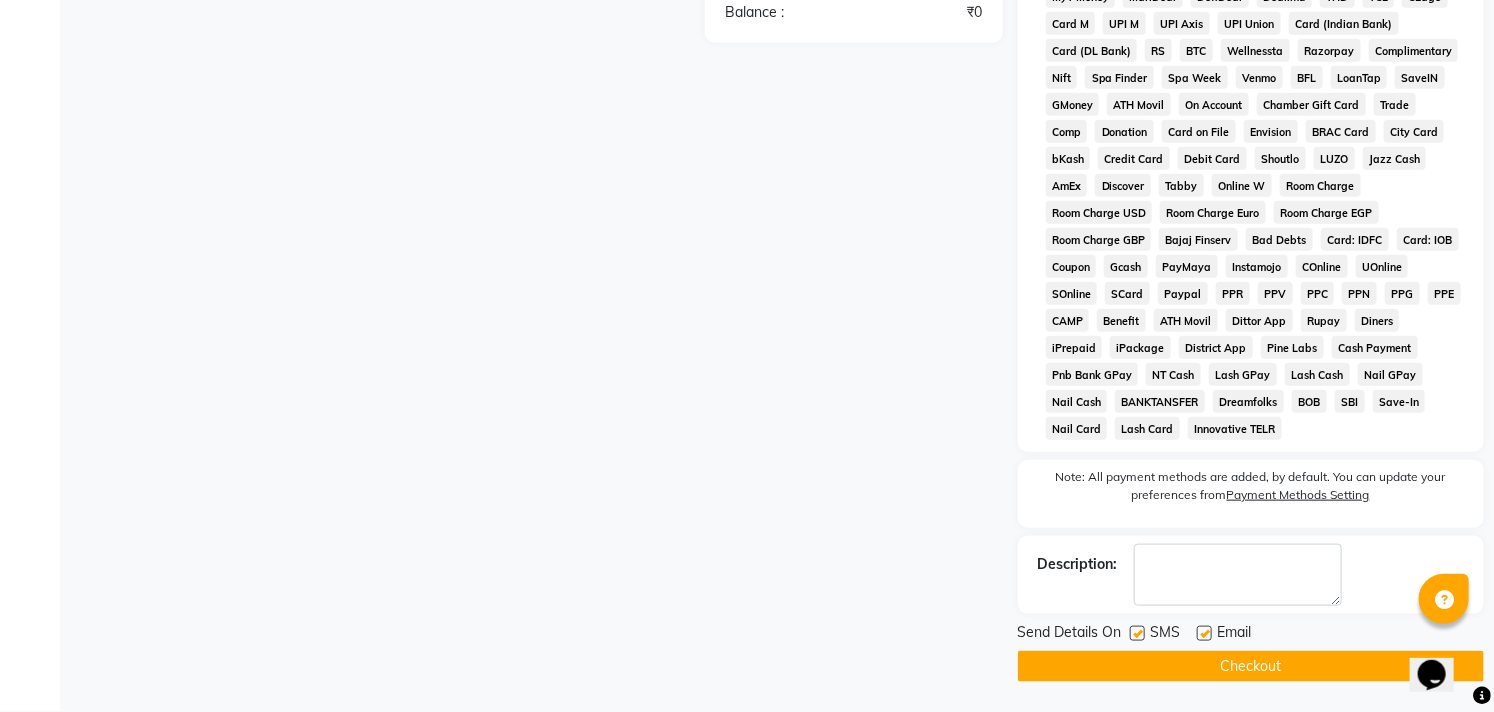 click on "Checkout" 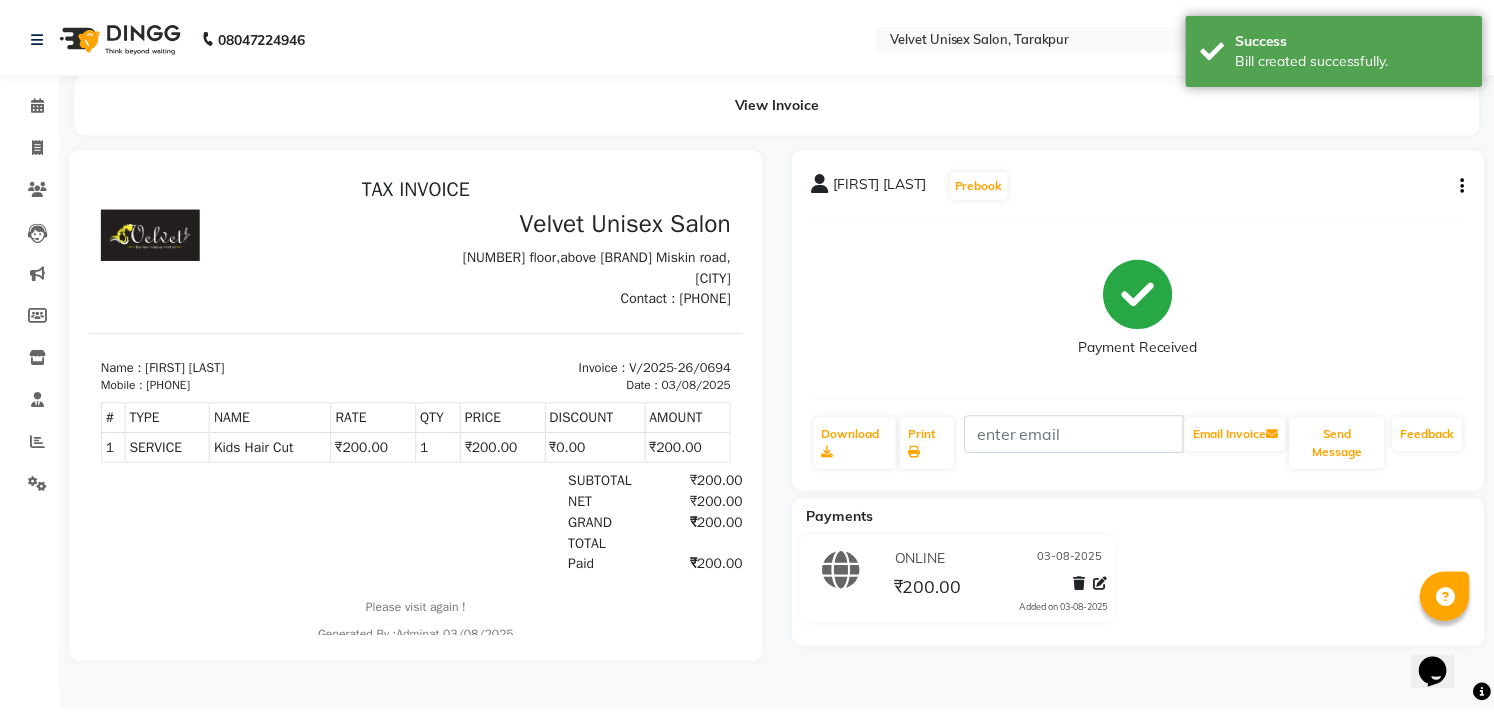 scroll, scrollTop: 0, scrollLeft: 0, axis: both 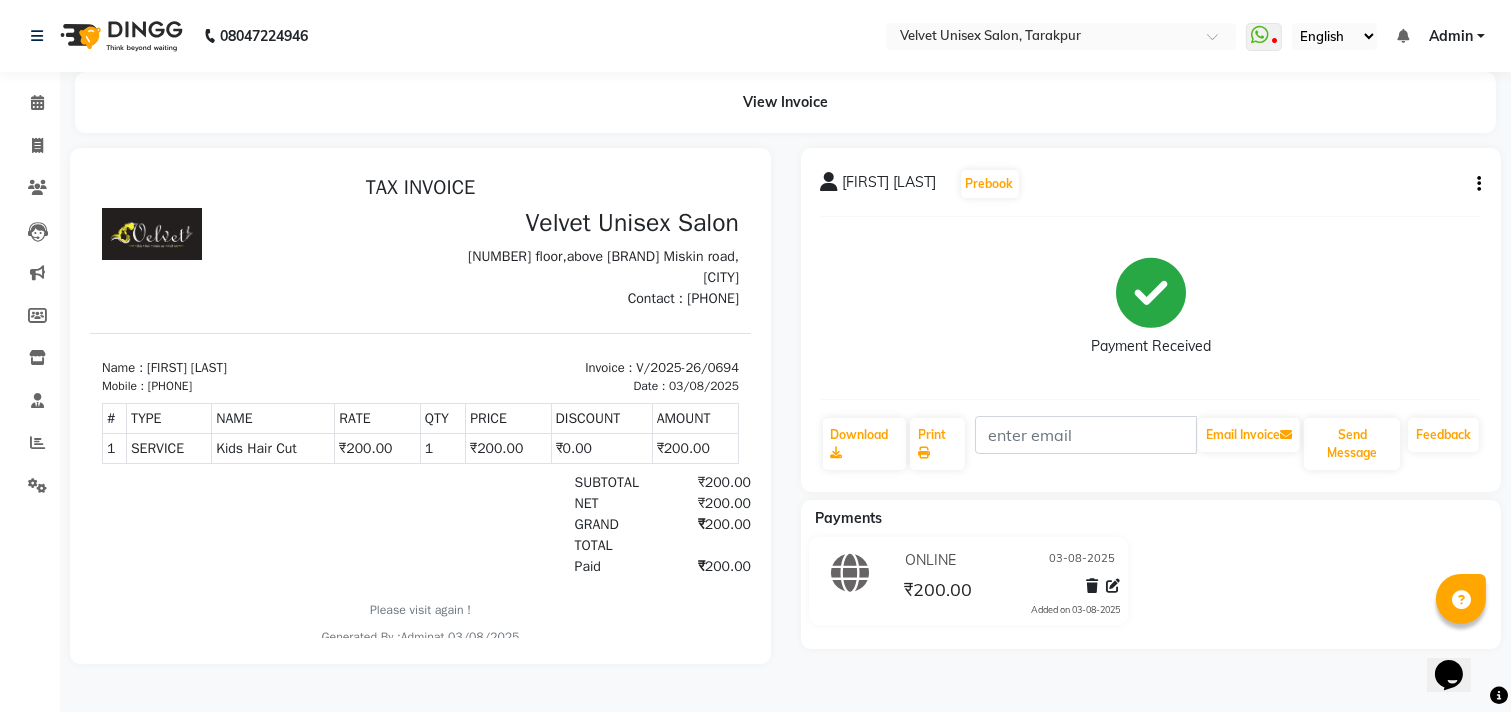 drag, startPoint x: 953, startPoint y: 63, endPoint x: 945, endPoint y: 80, distance: 18.788294 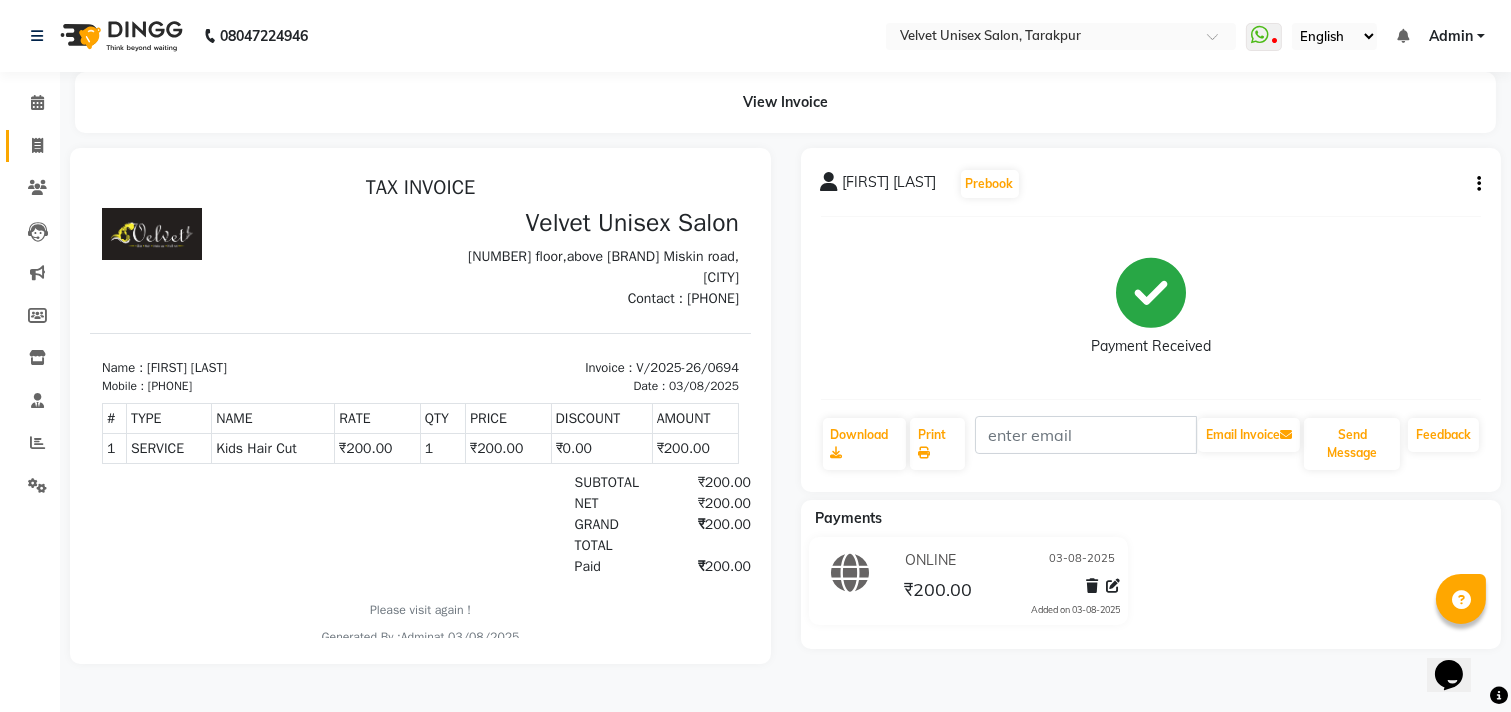drag, startPoint x: 932, startPoint y: 100, endPoint x: 37, endPoint y: 146, distance: 896.18134 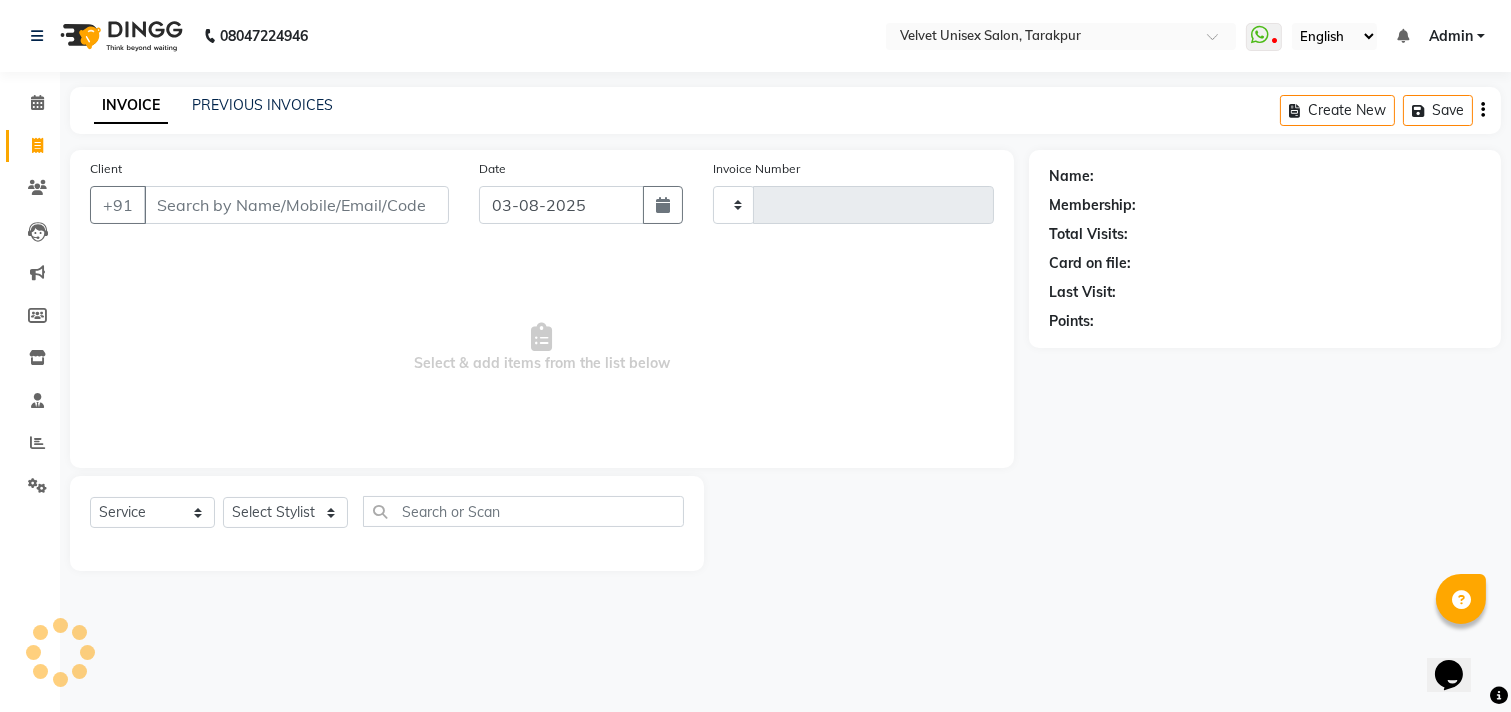 type on "0695" 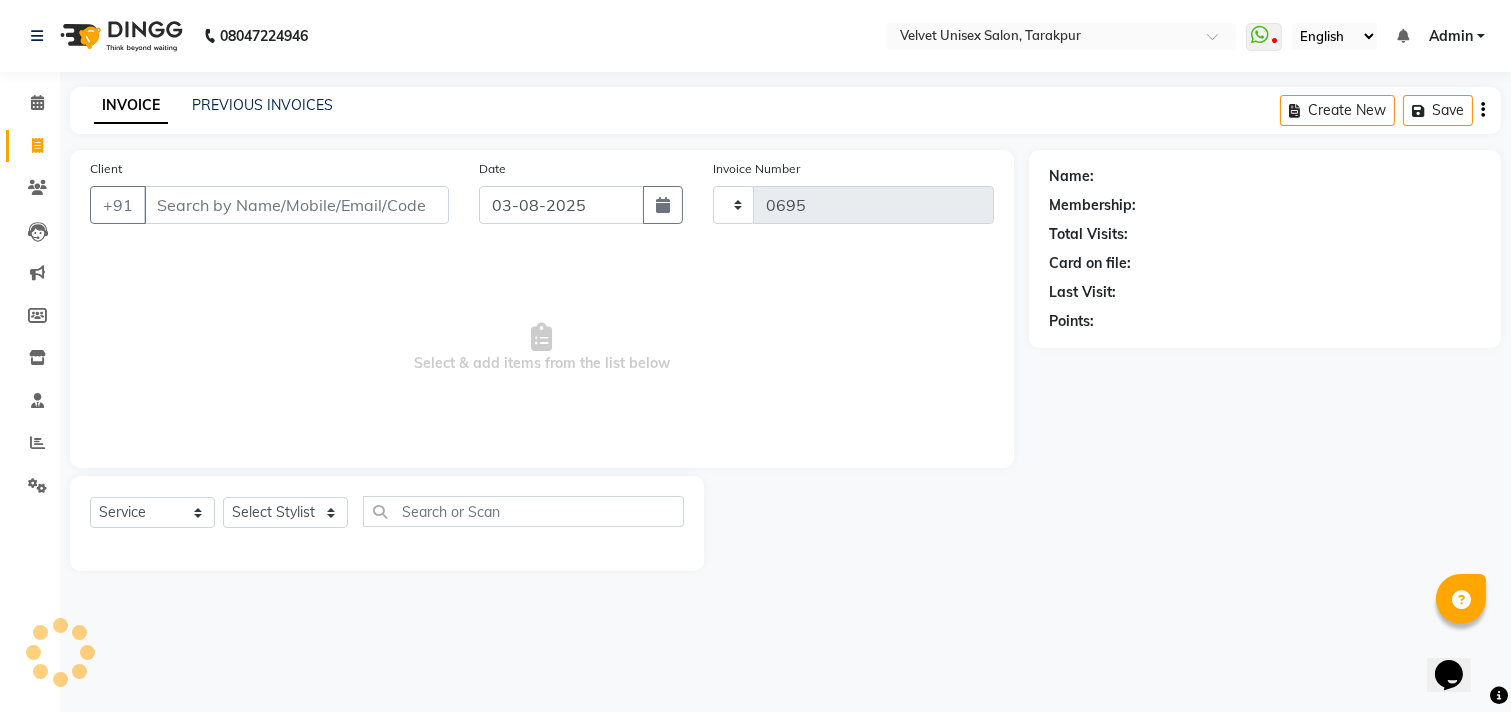 select on "5384" 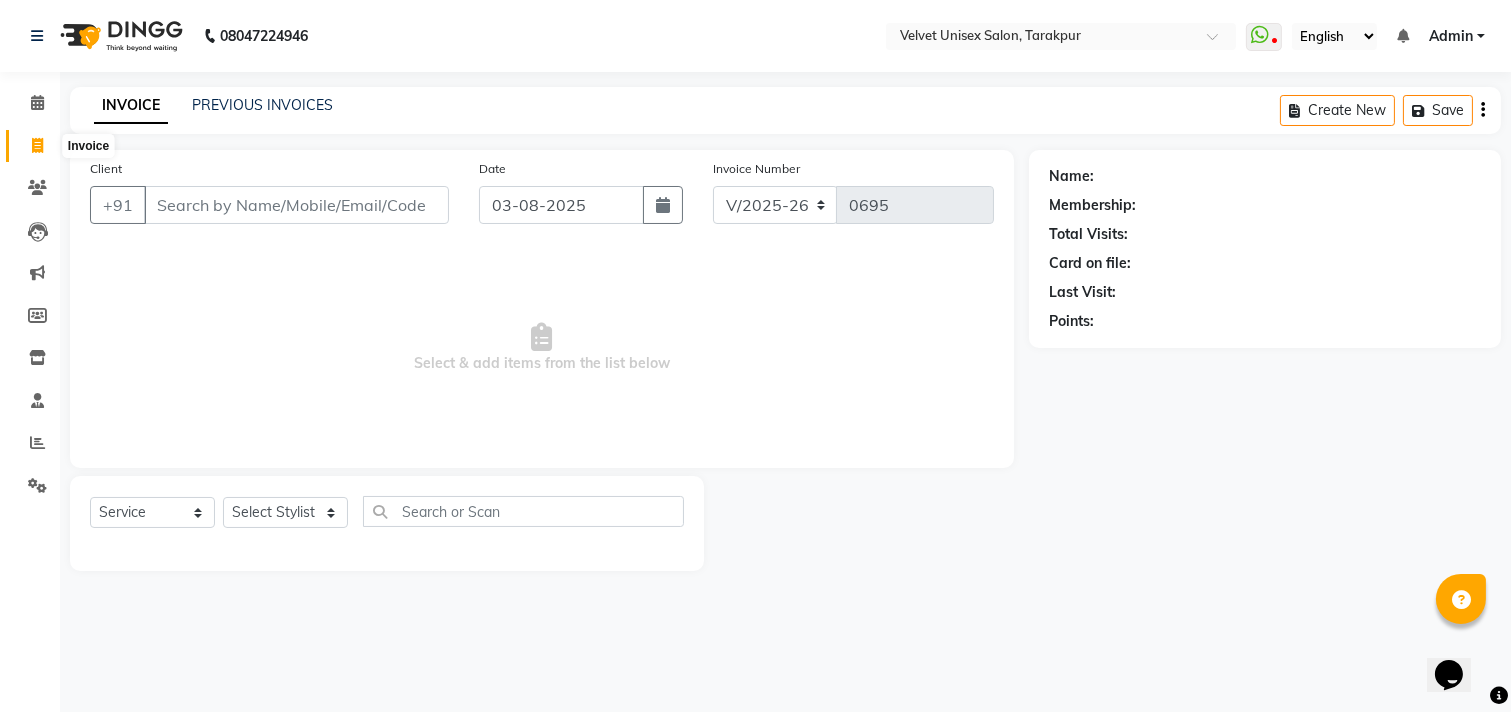 click 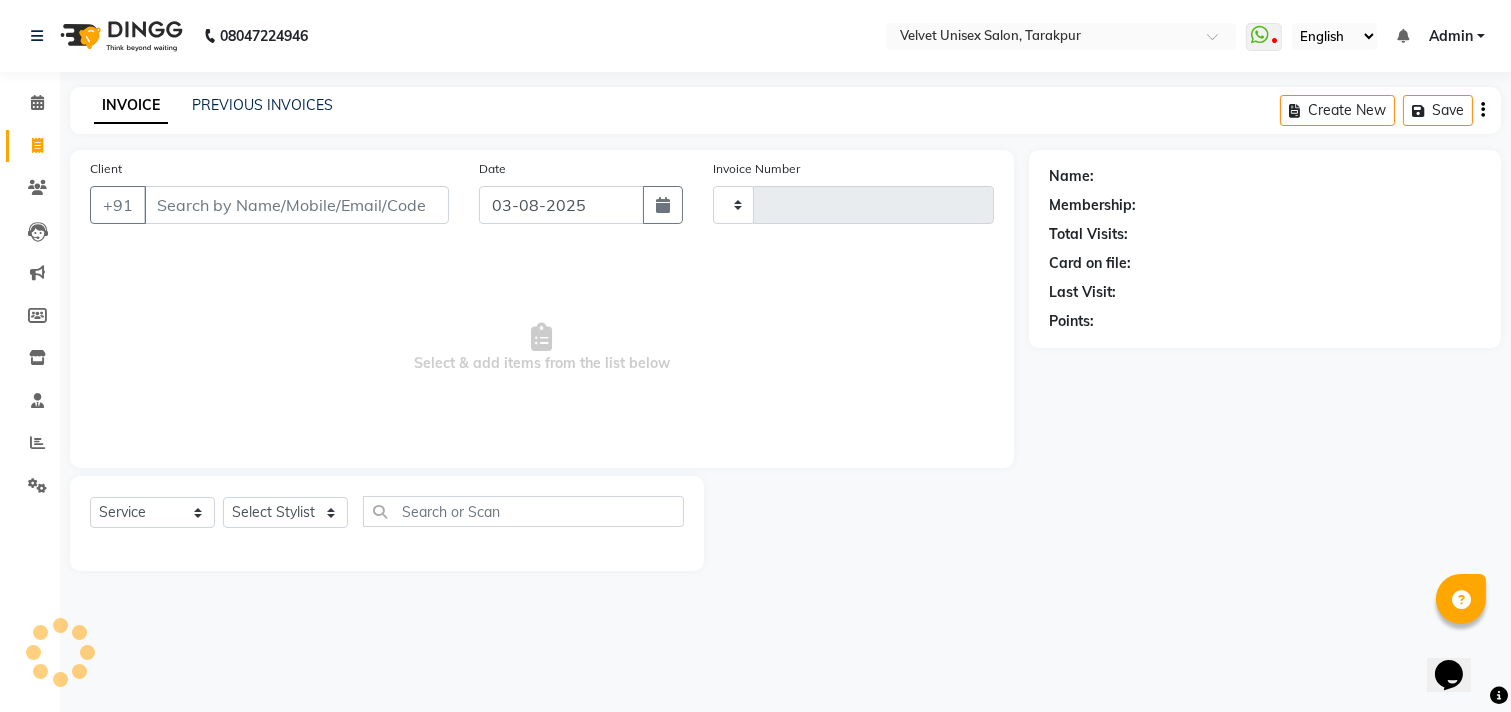 type on "0695" 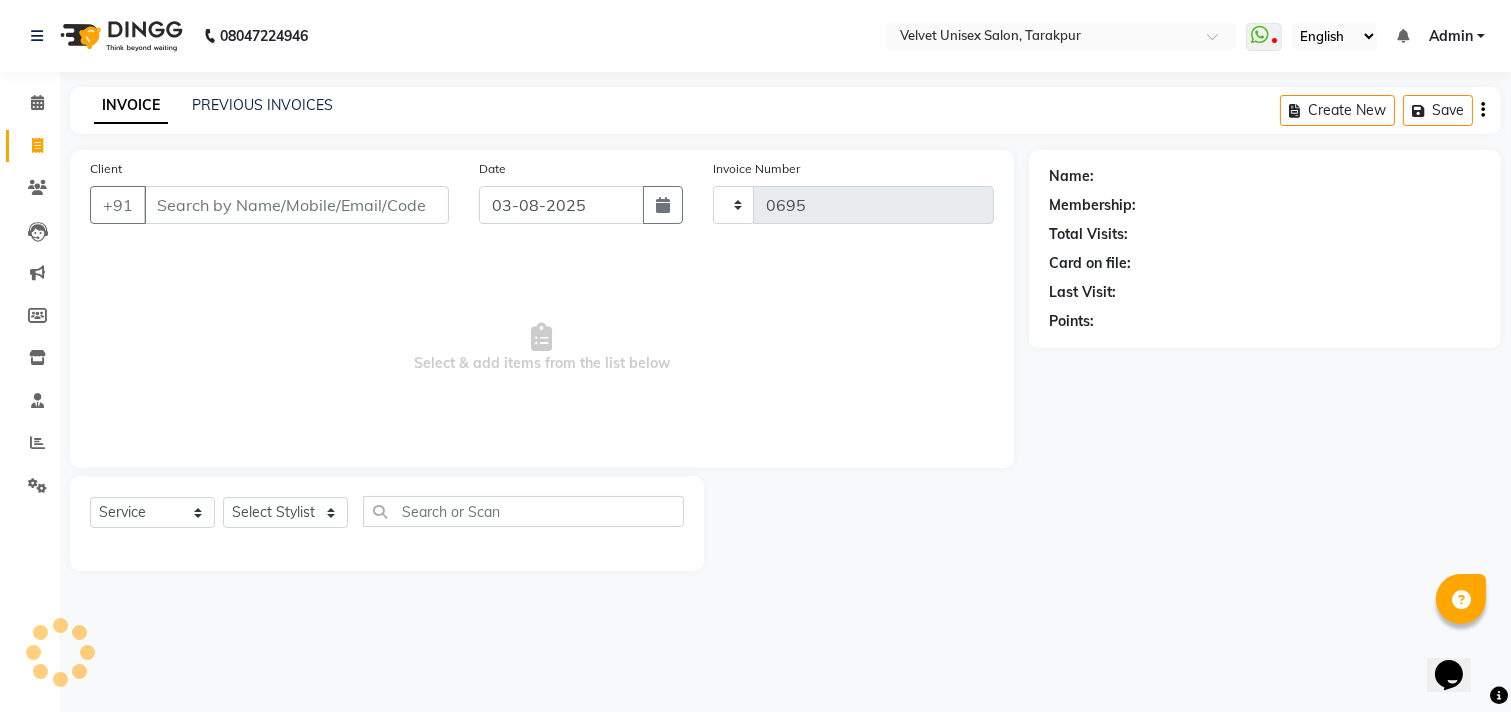 select on "5384" 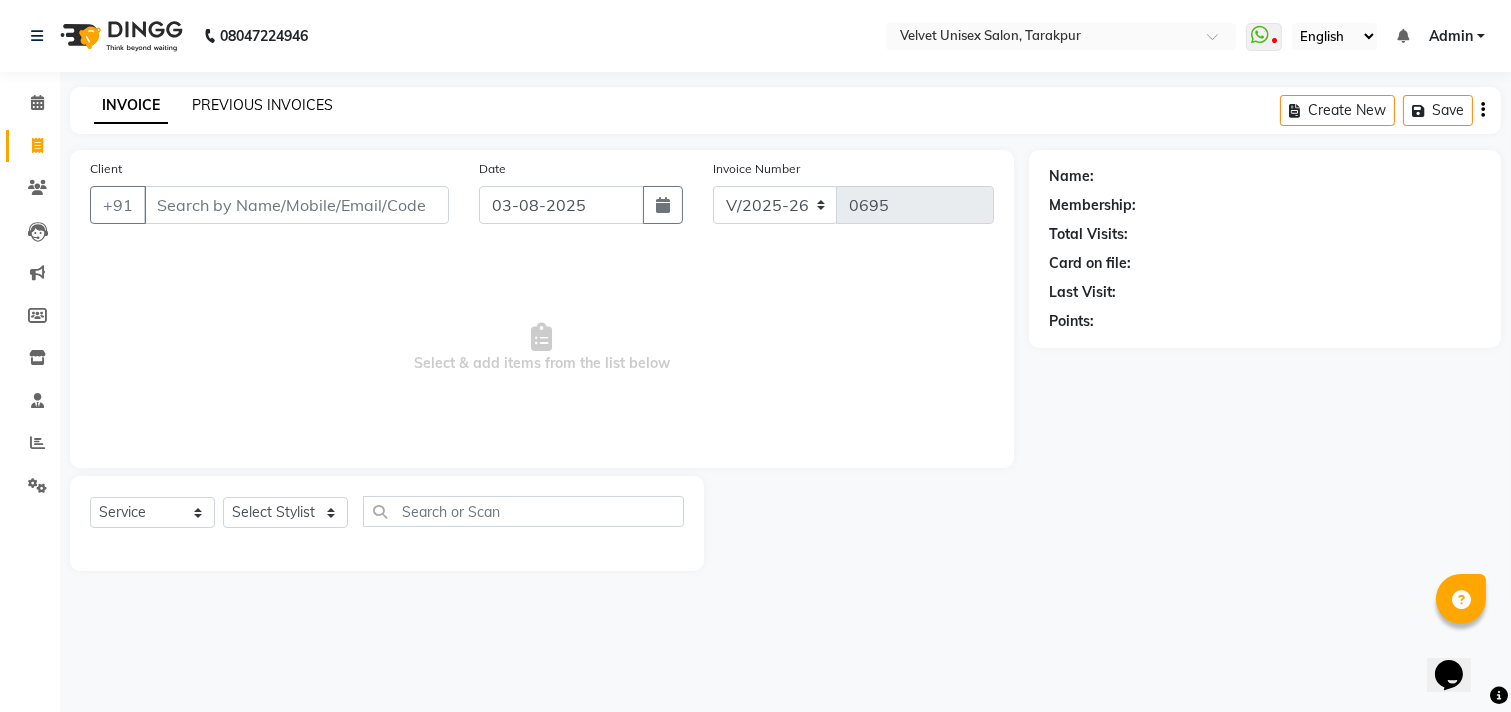 click on "PREVIOUS INVOICES" 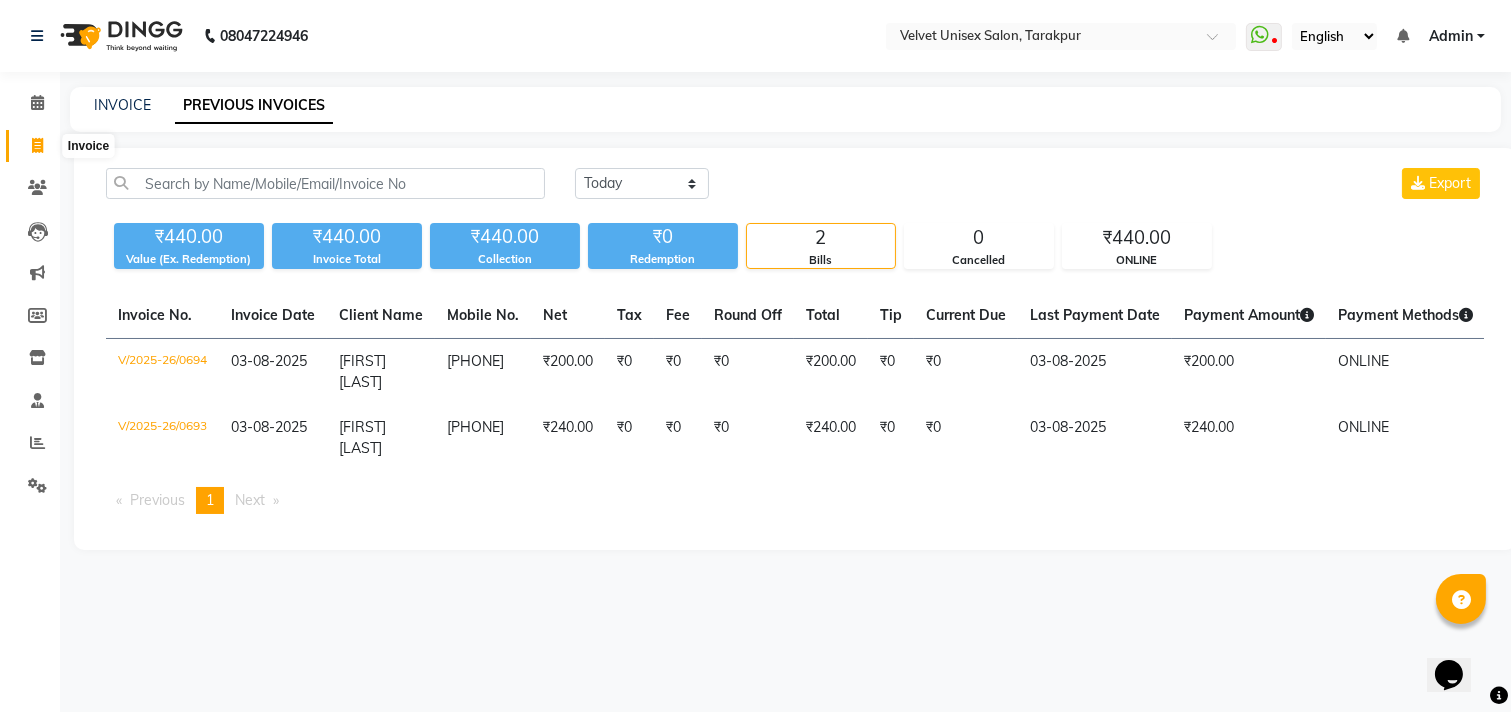 click 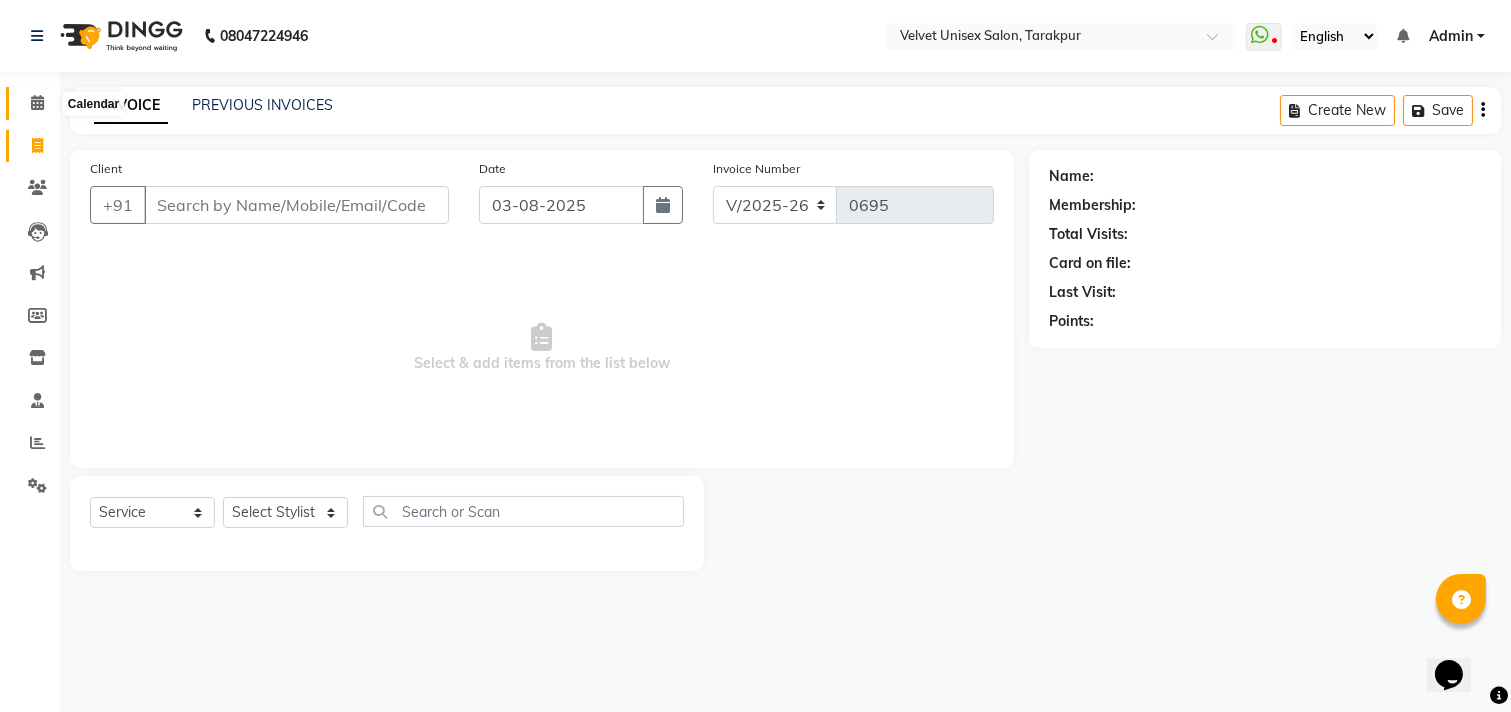 click 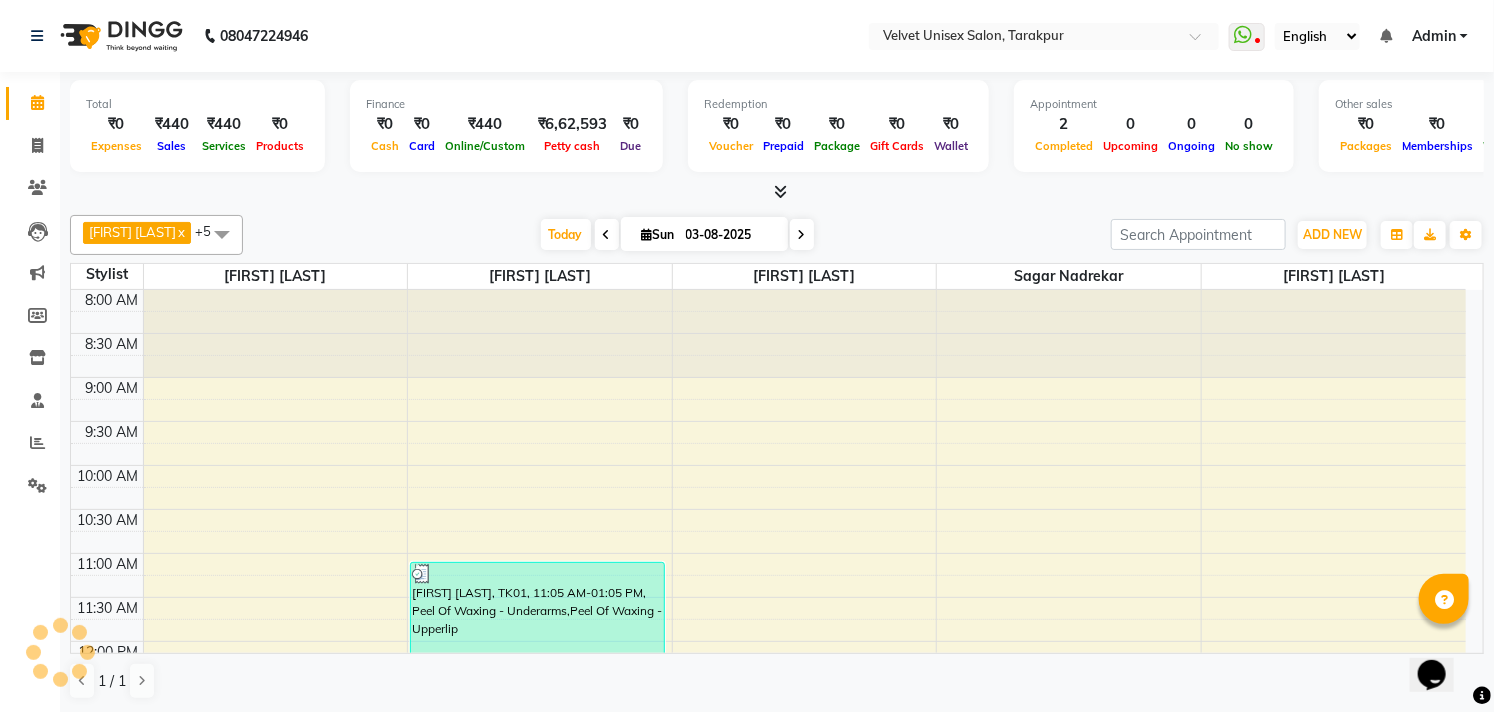 scroll, scrollTop: 620, scrollLeft: 0, axis: vertical 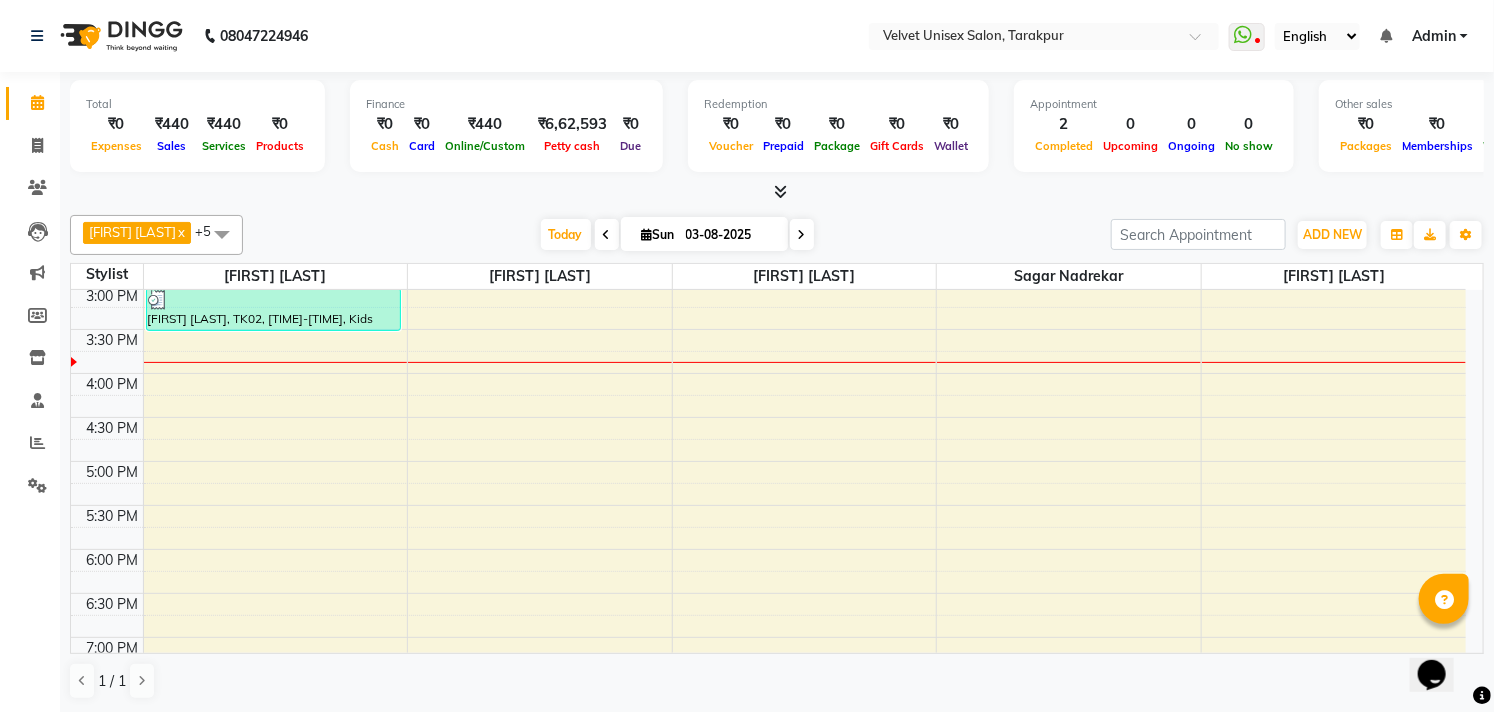 click on "[FIRST] [LAST], TK02, [TIME]-[TIME], Kids Hair Cut     [FIRST] [LAST], TK01, [TIME]-[TIME], Peel Of Waxing - Underarms,Peel Of Waxing - Upperlip" at bounding box center (768, 241) 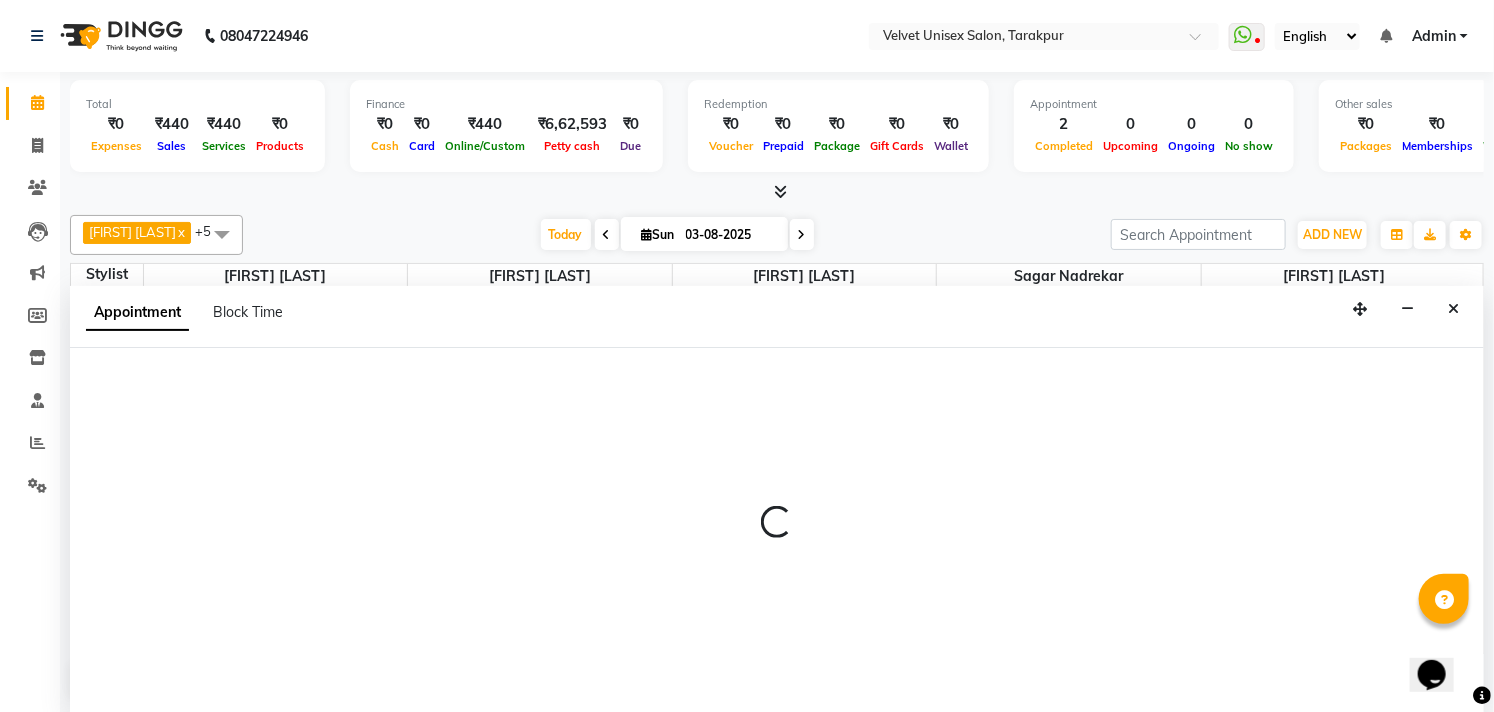 scroll, scrollTop: 1, scrollLeft: 0, axis: vertical 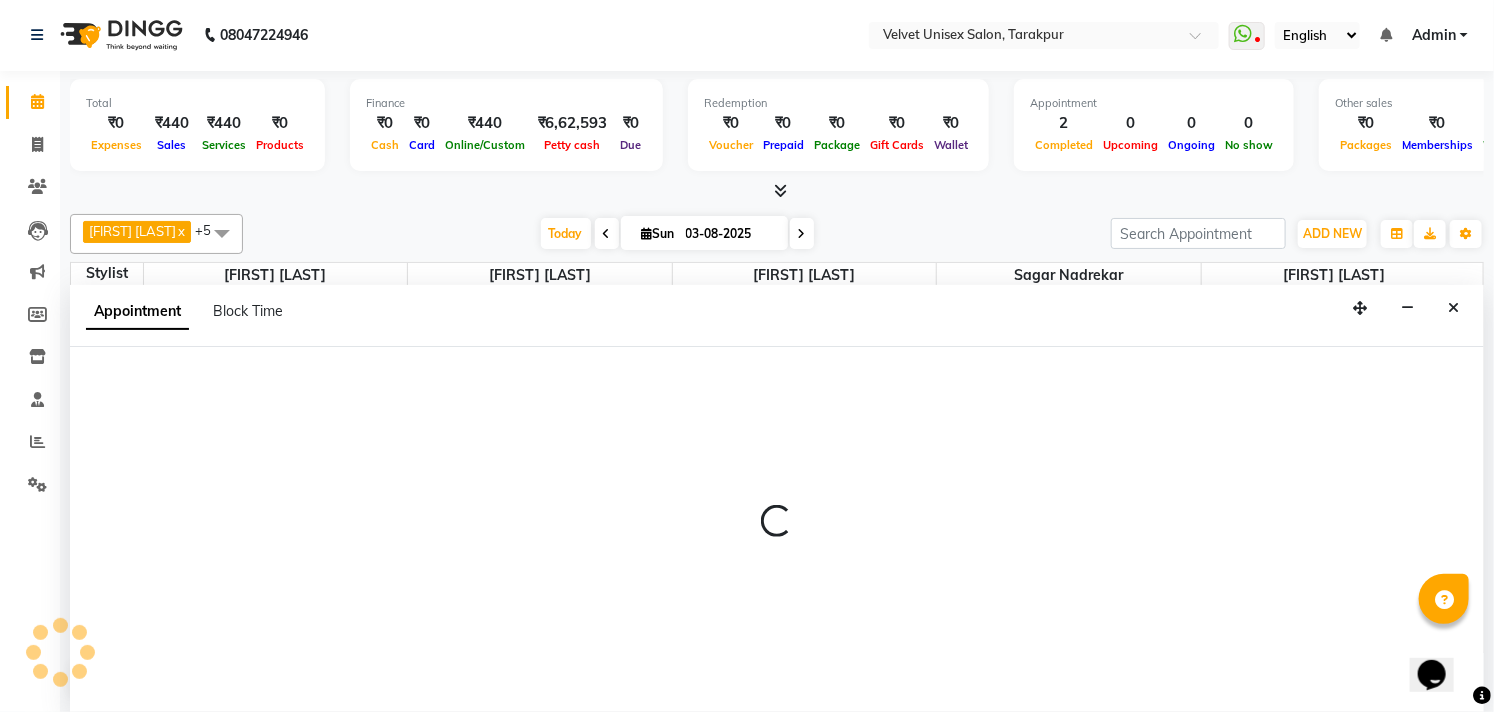 select on "[NUMBER]" 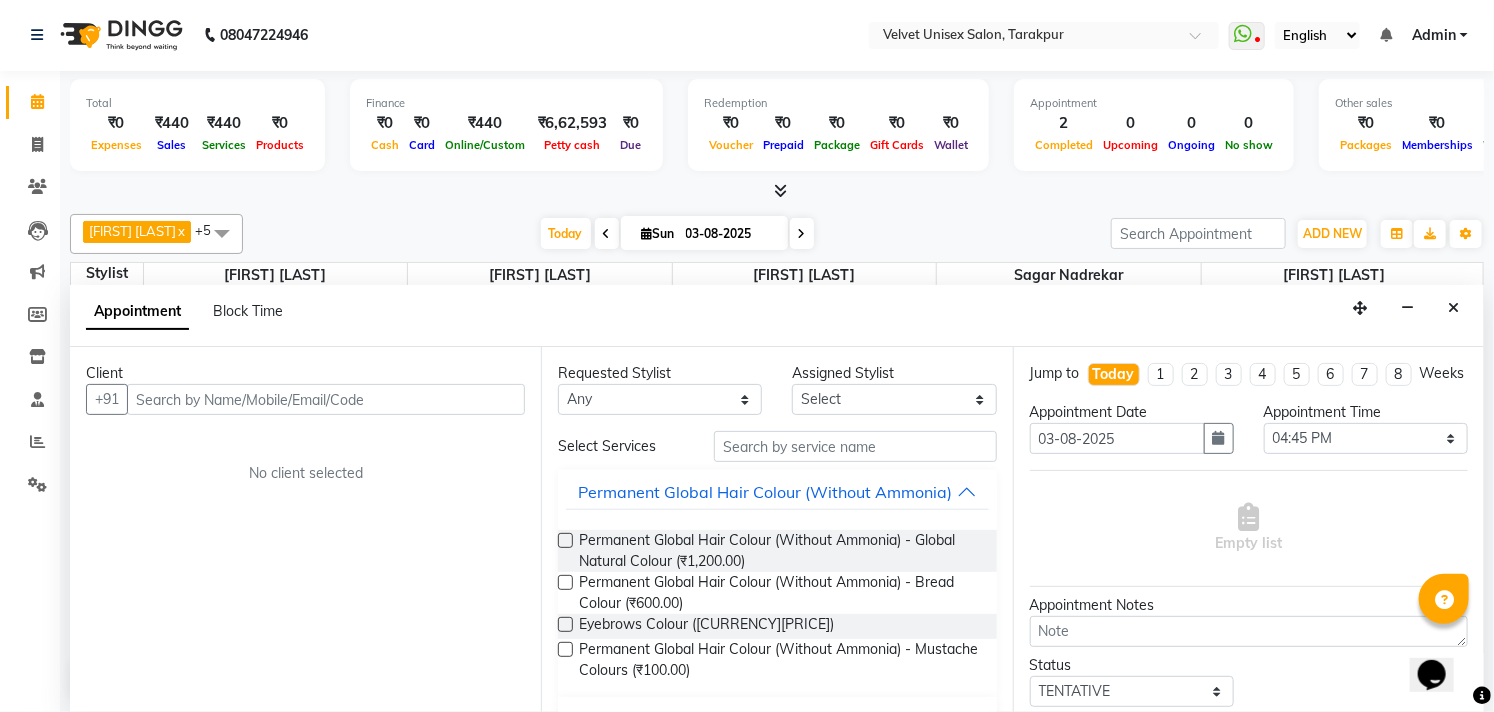 click at bounding box center (326, 399) 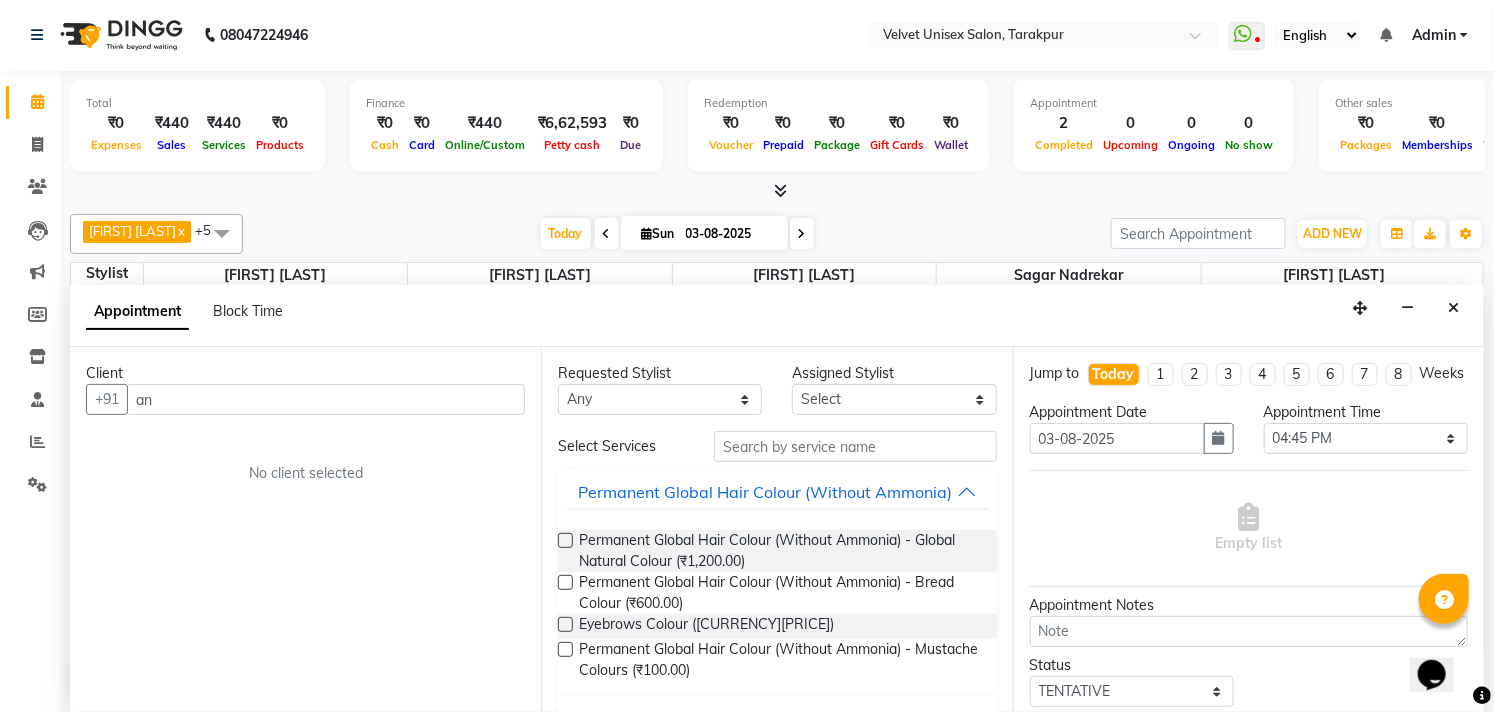 type on "a" 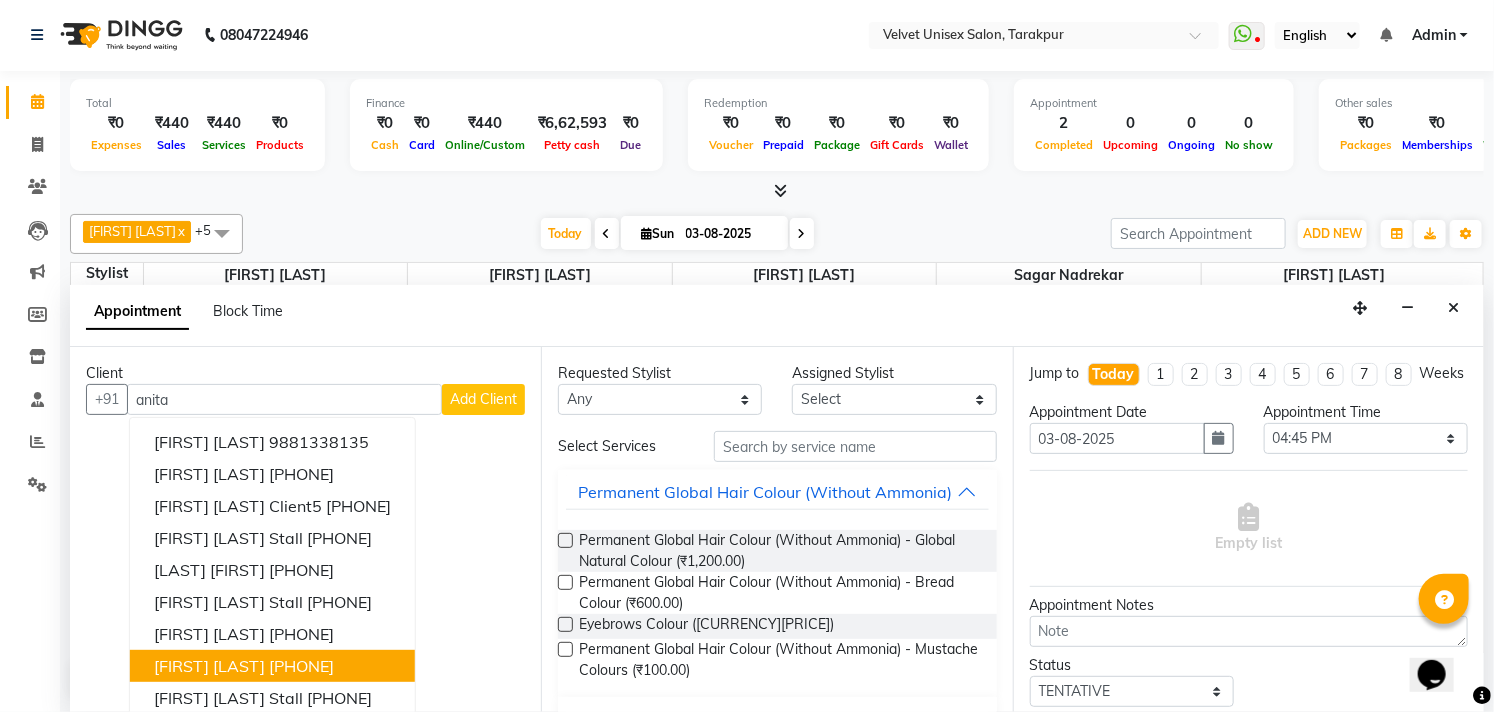scroll, scrollTop: 42, scrollLeft: 0, axis: vertical 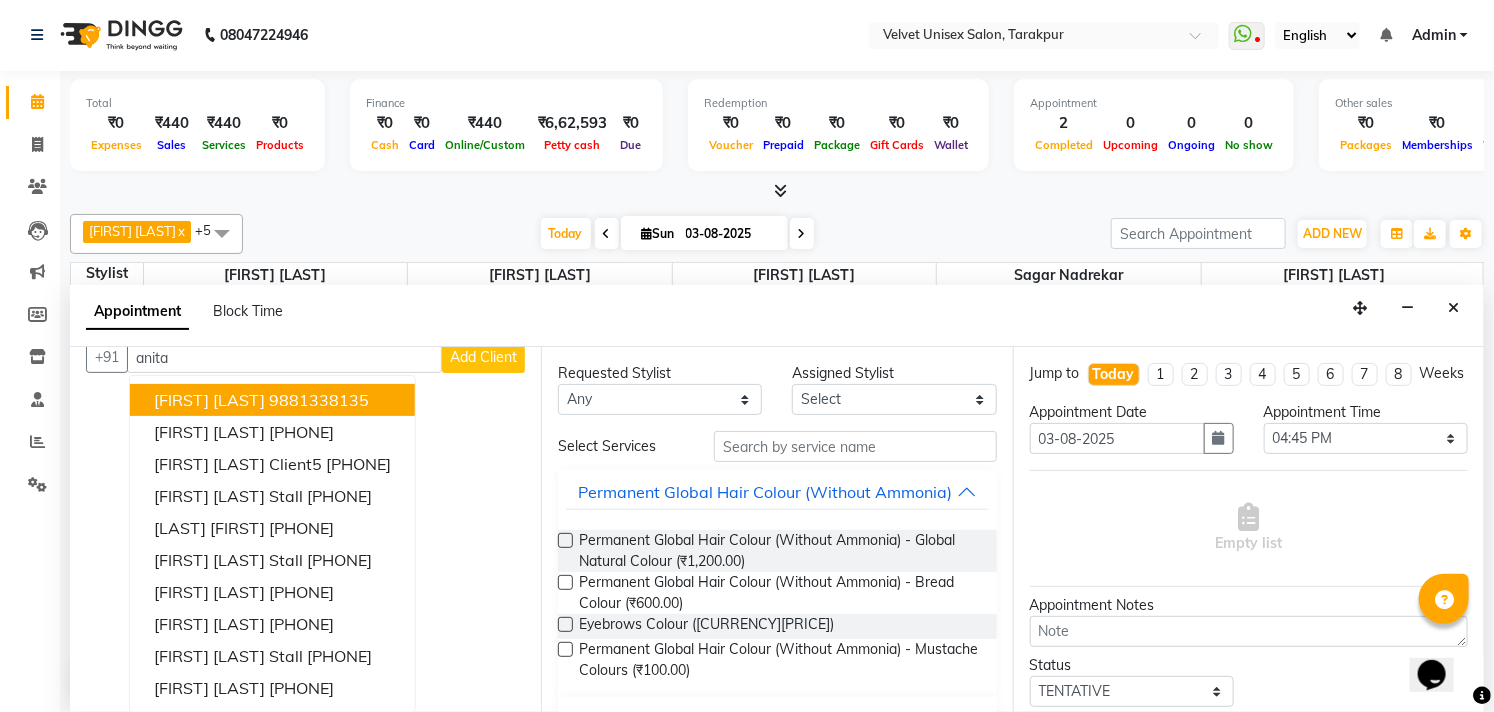 click on "anita" at bounding box center [284, 357] 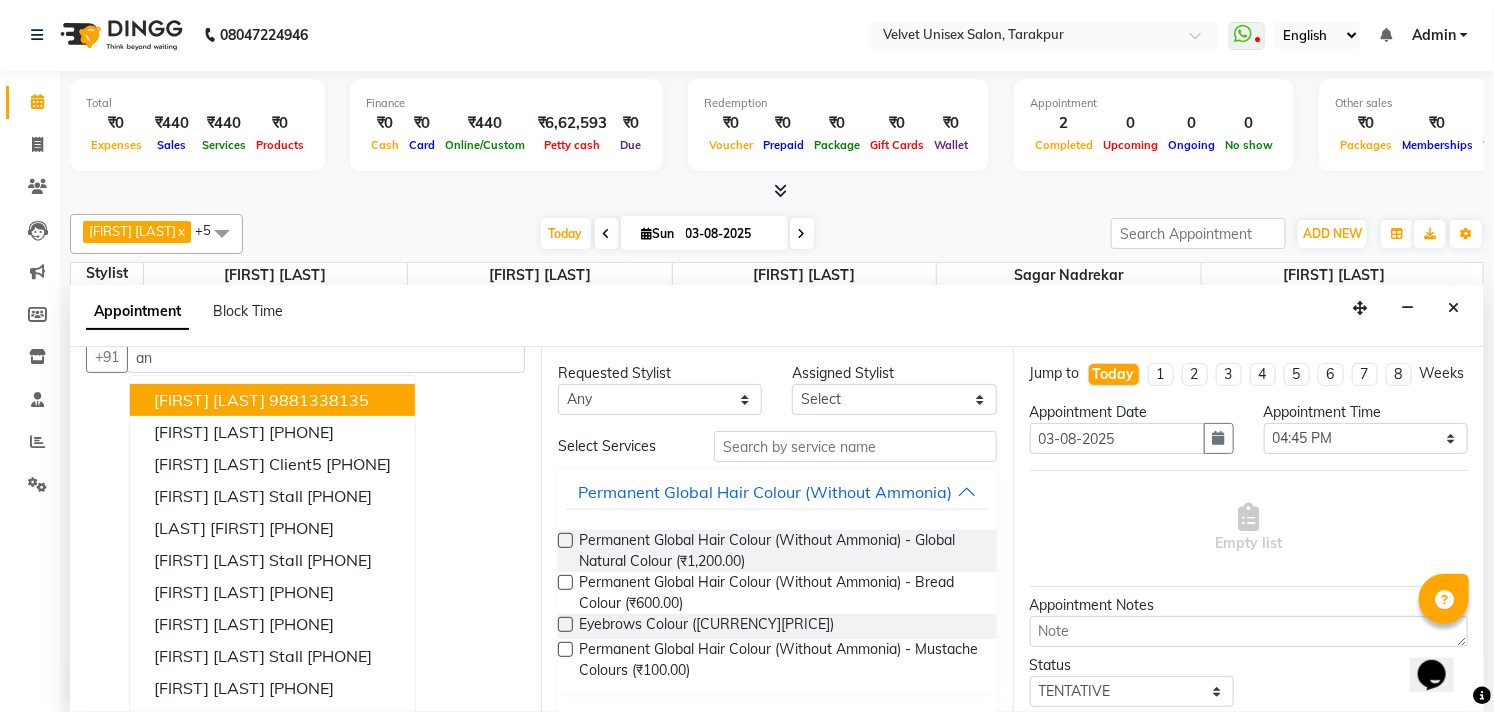type on "a" 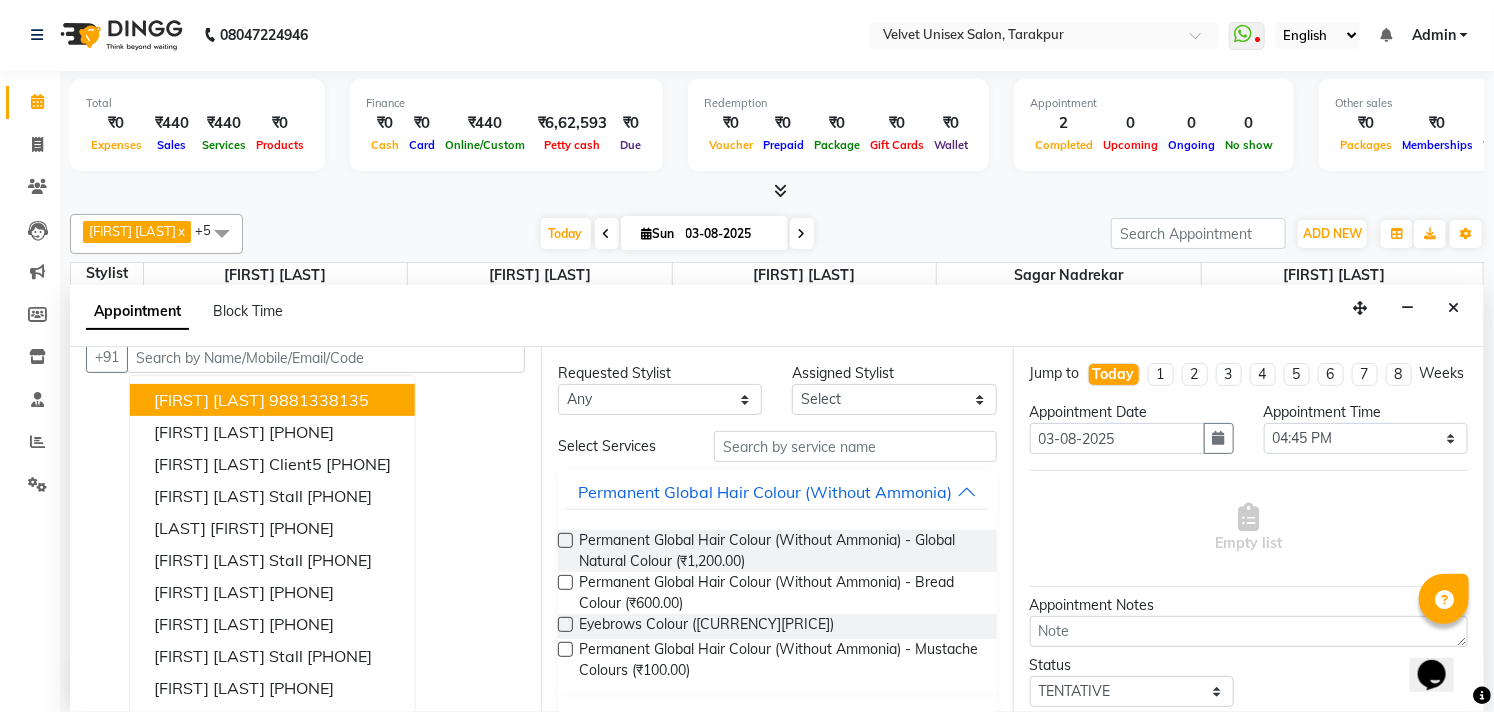 scroll, scrollTop: 0, scrollLeft: 0, axis: both 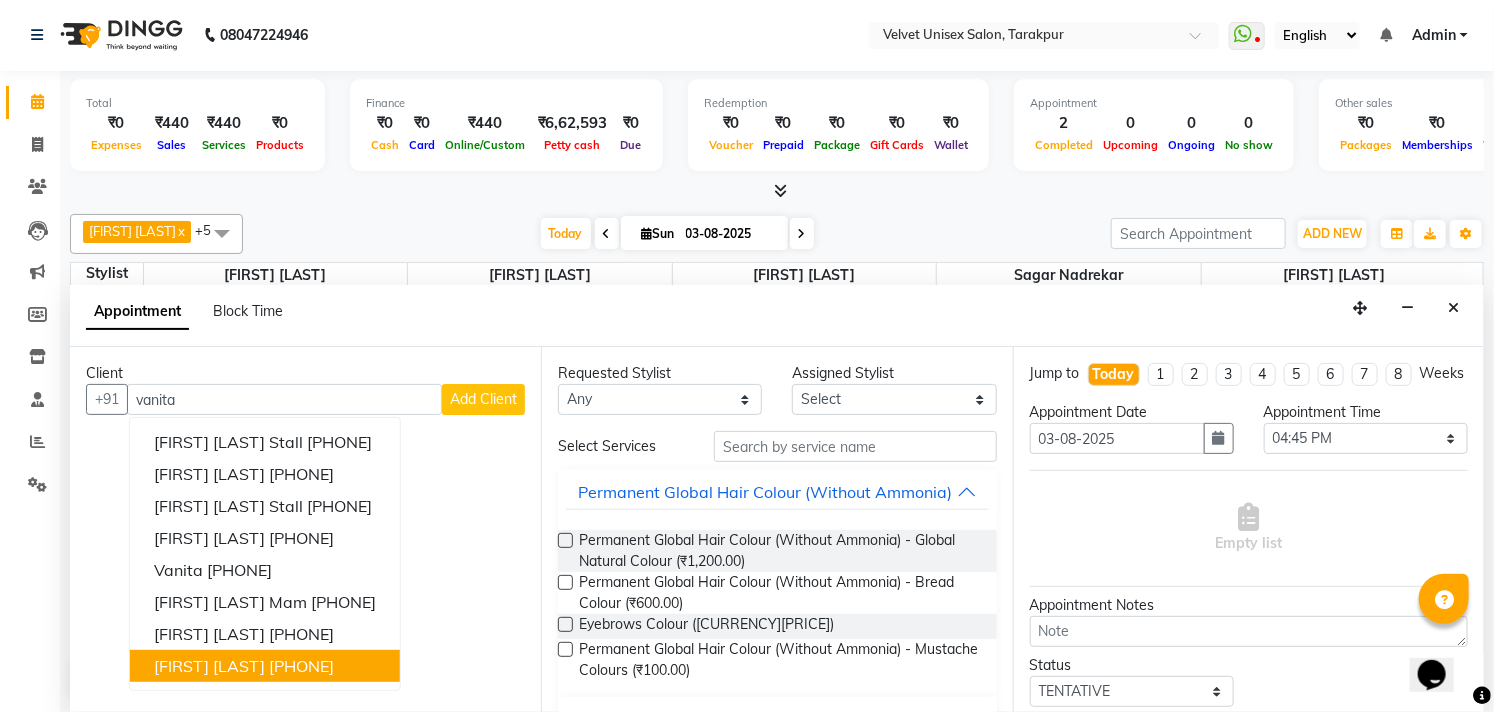 click on "[PHONE]" at bounding box center (301, 666) 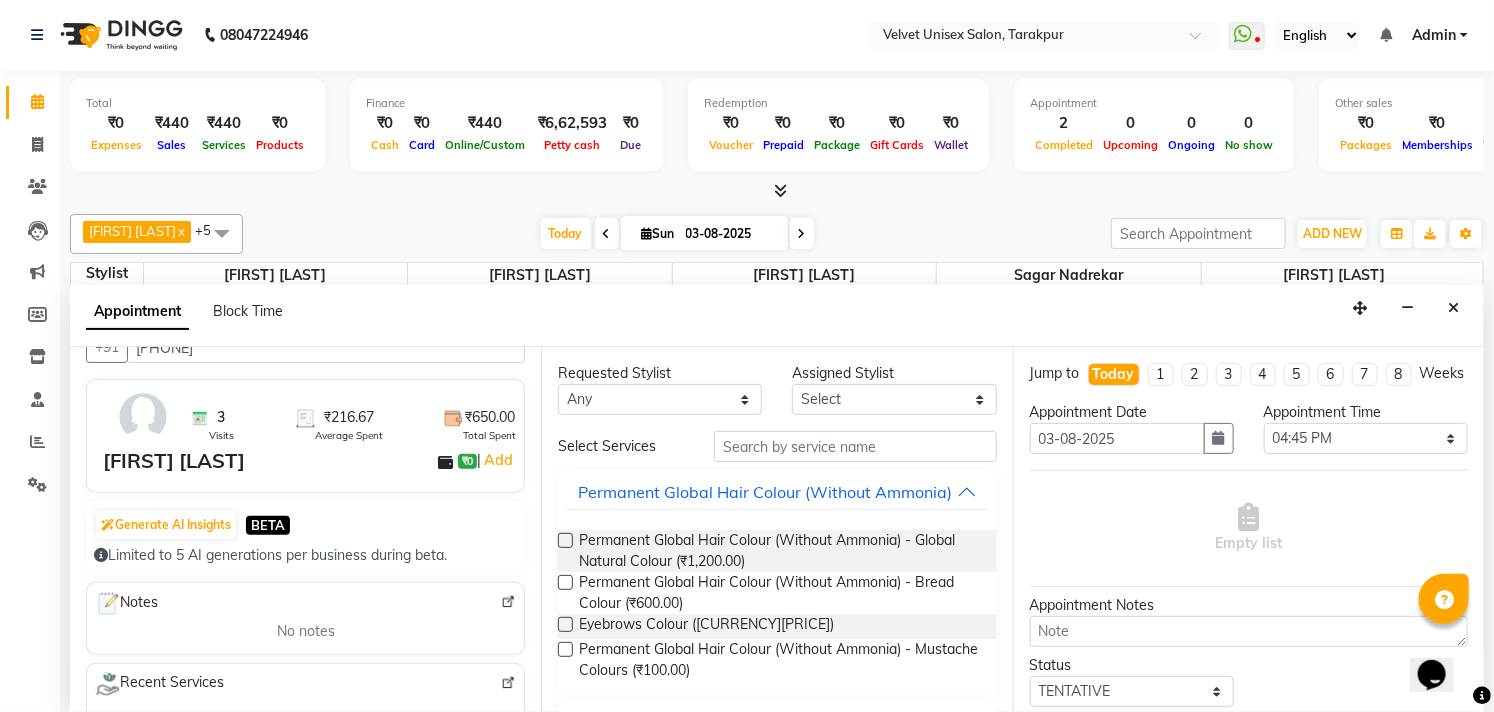 scroll, scrollTop: 0, scrollLeft: 0, axis: both 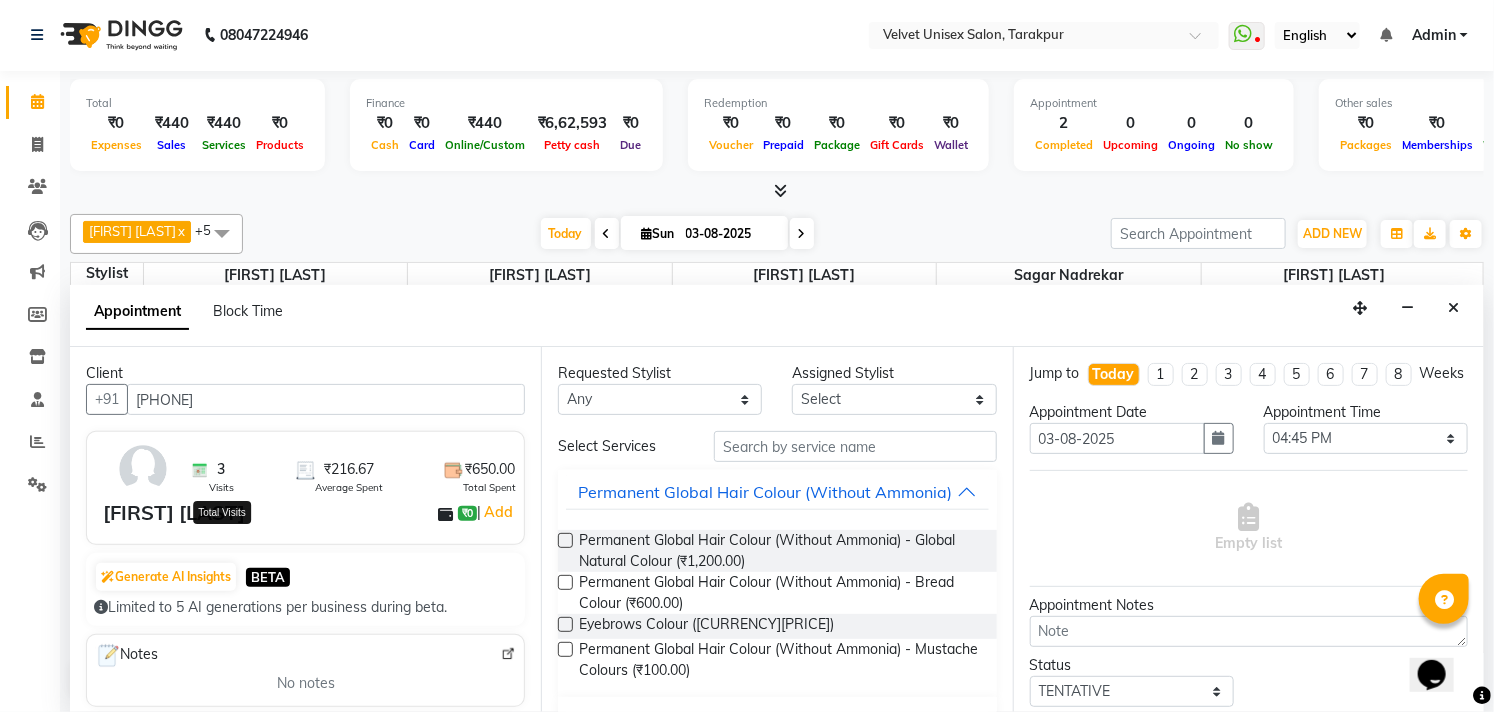 type on "[PHONE]" 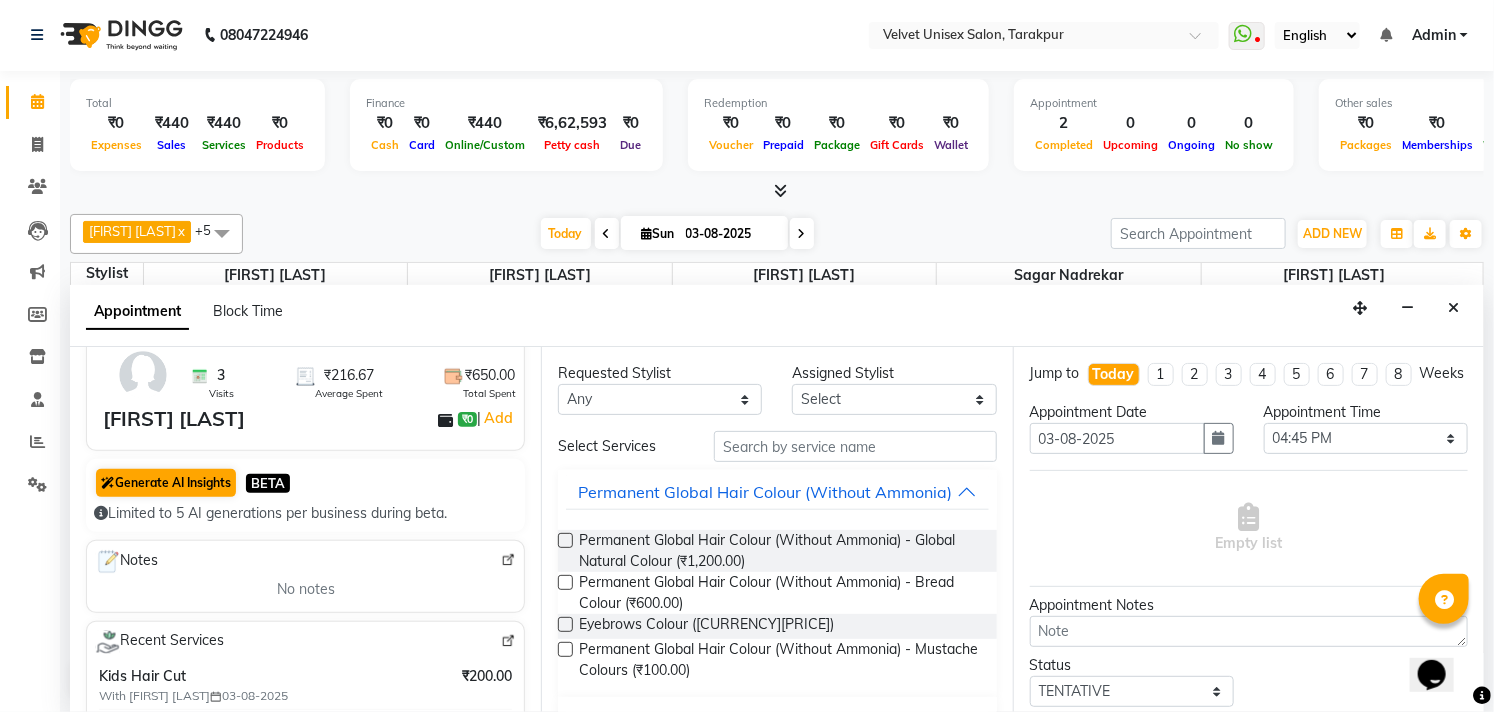 scroll, scrollTop: 222, scrollLeft: 0, axis: vertical 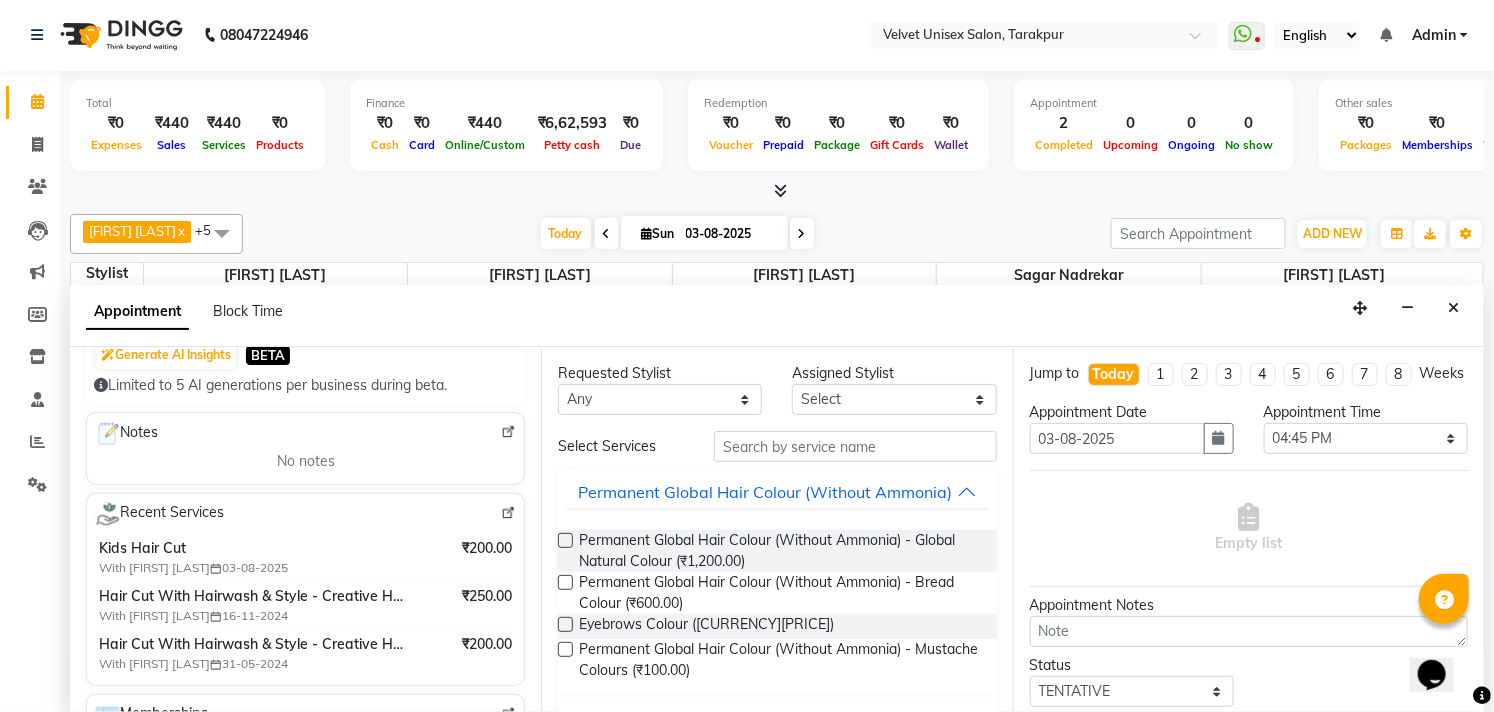 click at bounding box center [508, 513] 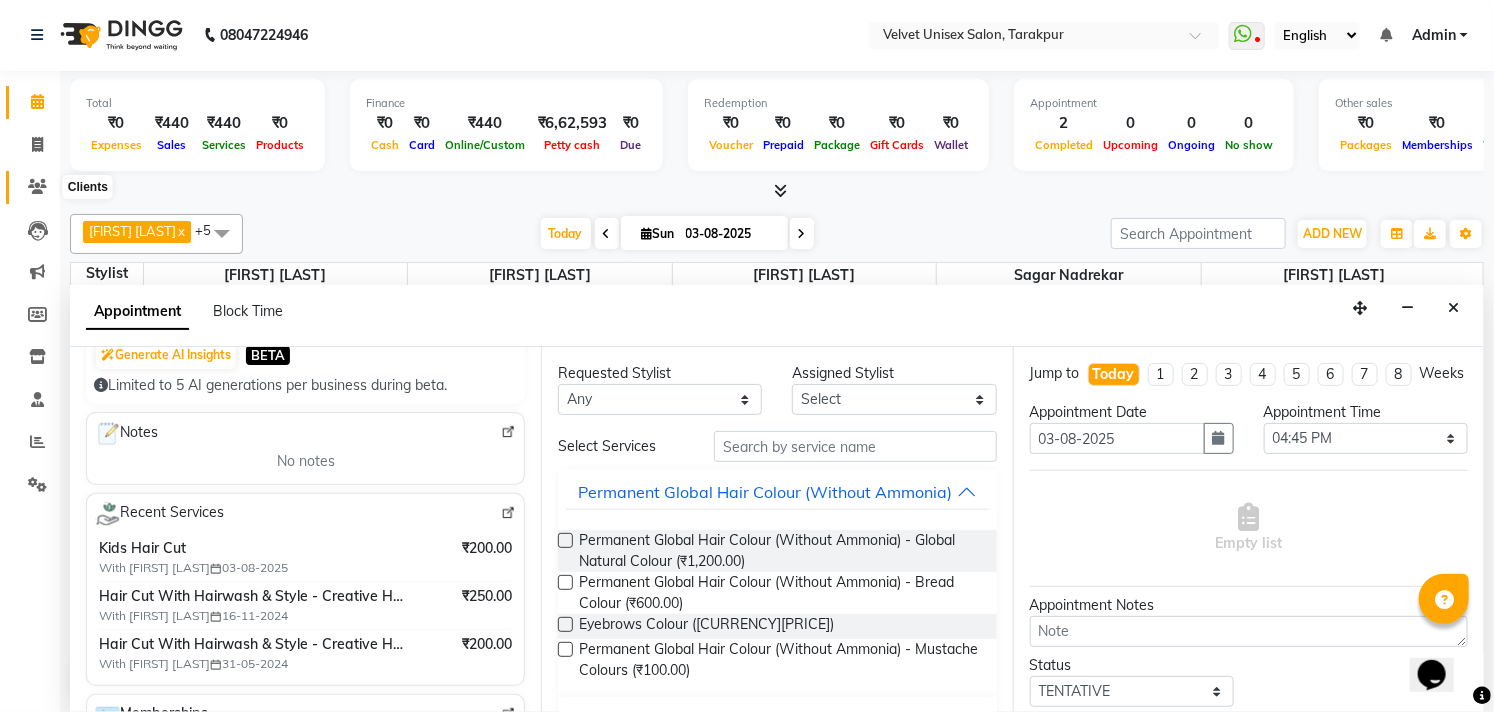 click 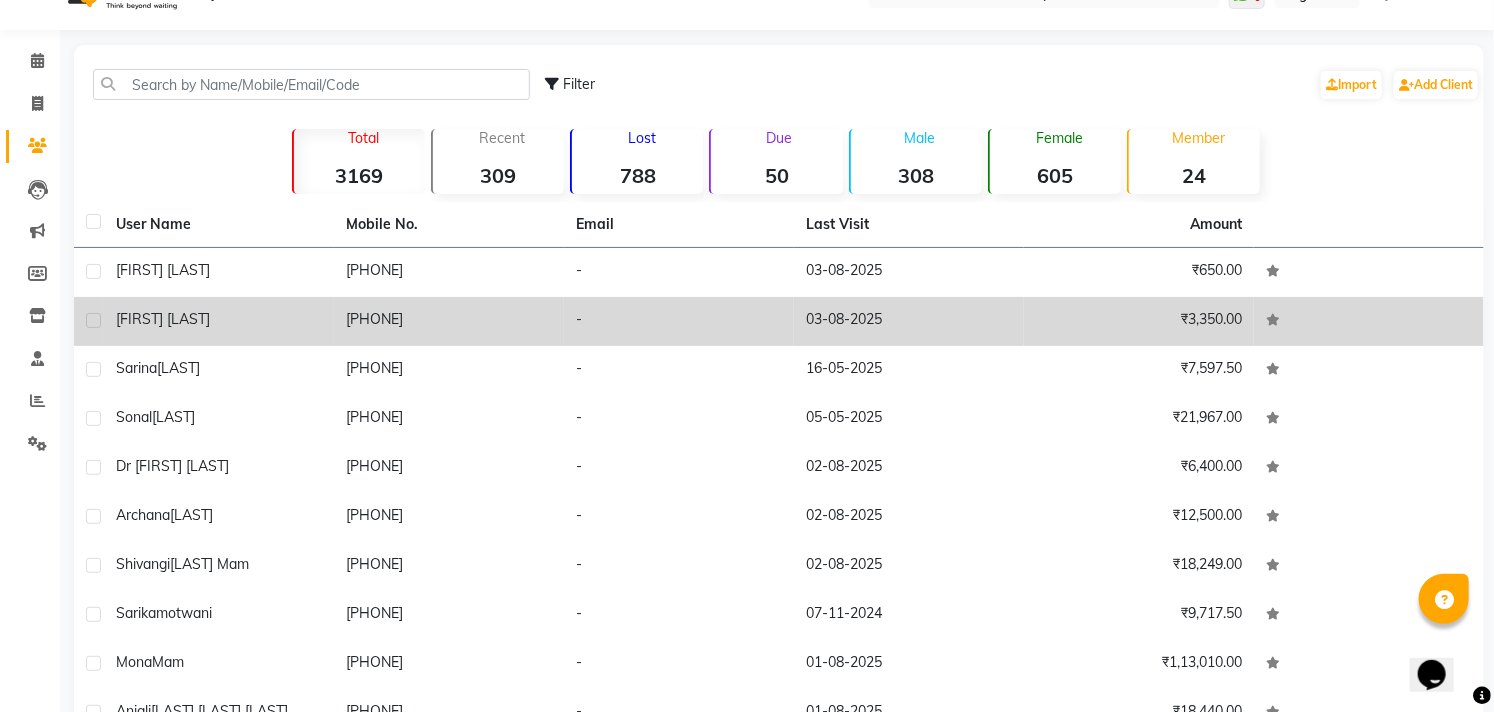 scroll, scrollTop: 153, scrollLeft: 0, axis: vertical 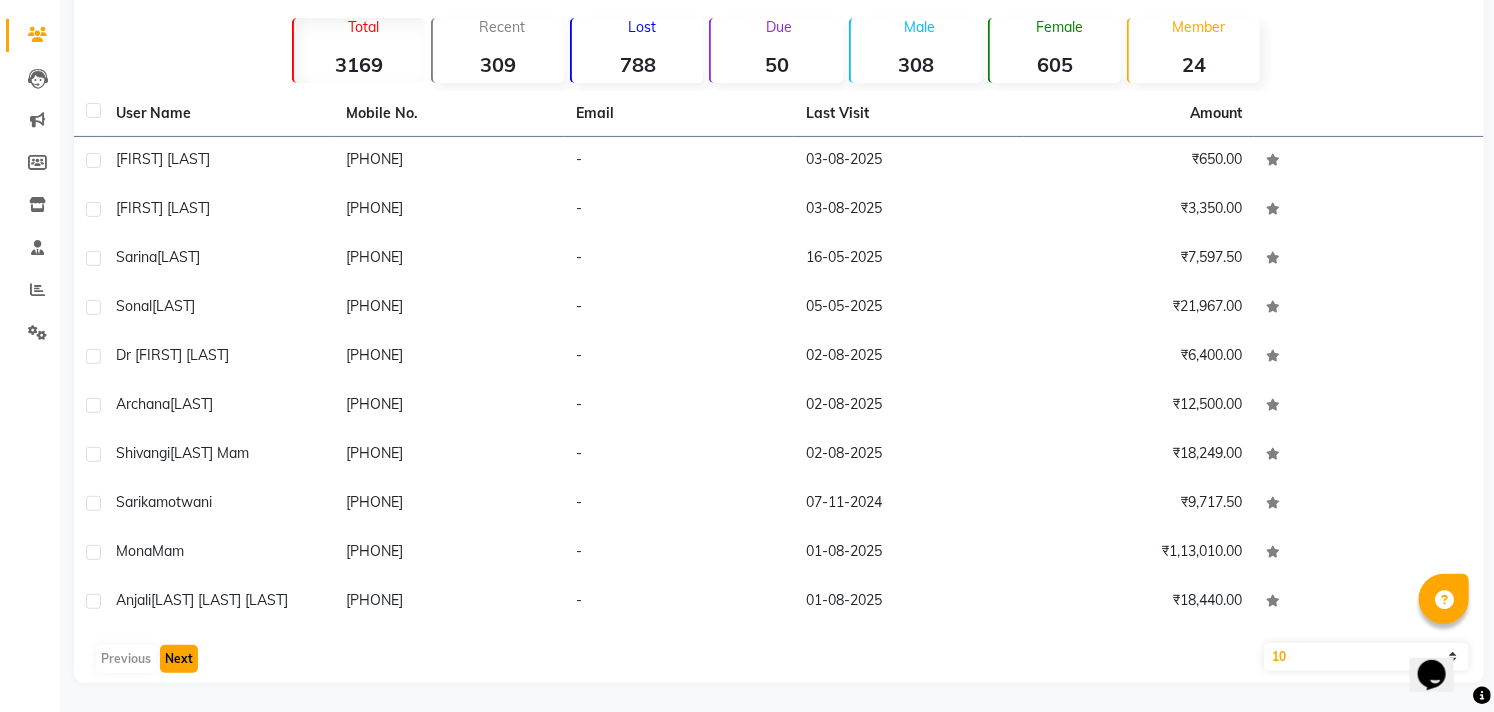 click on "Next" 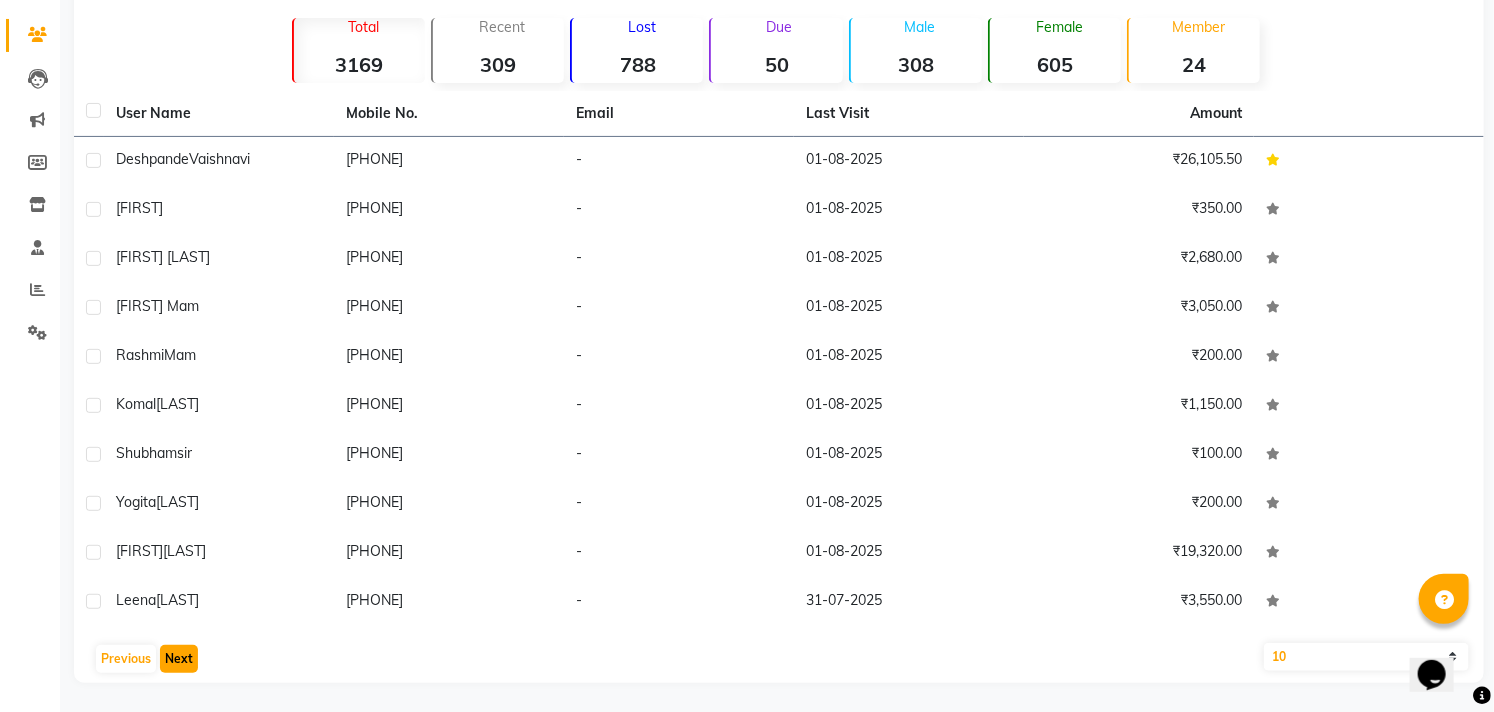 click on "Next" 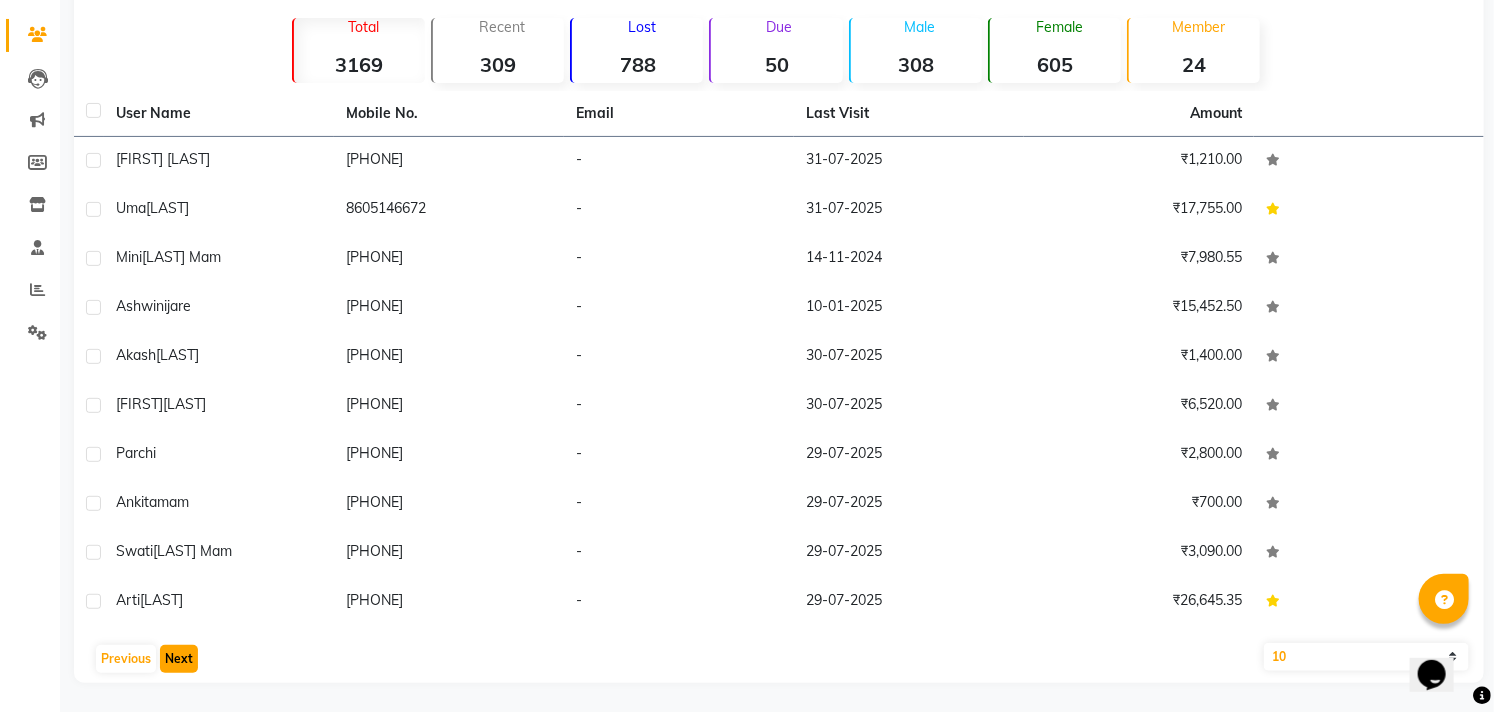 click on "Next" 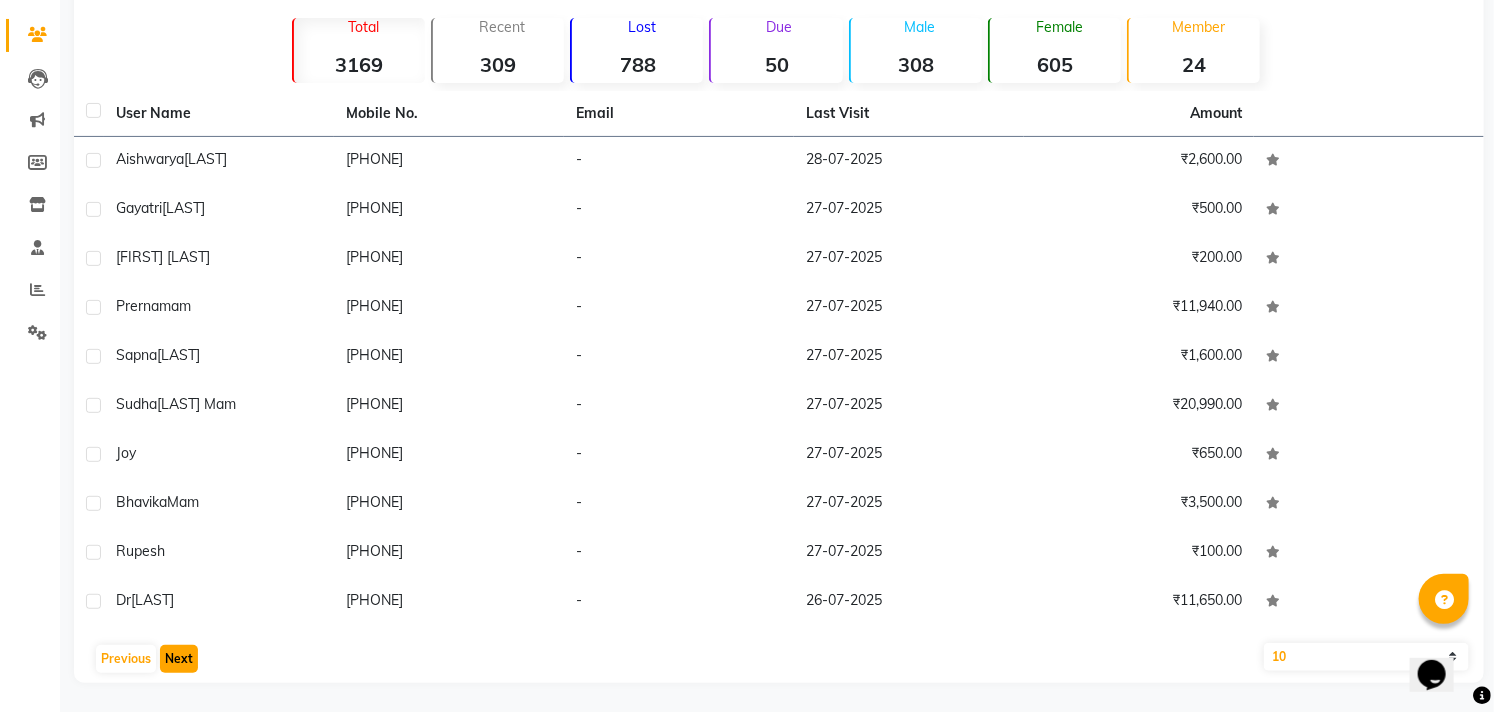 click on "Next" 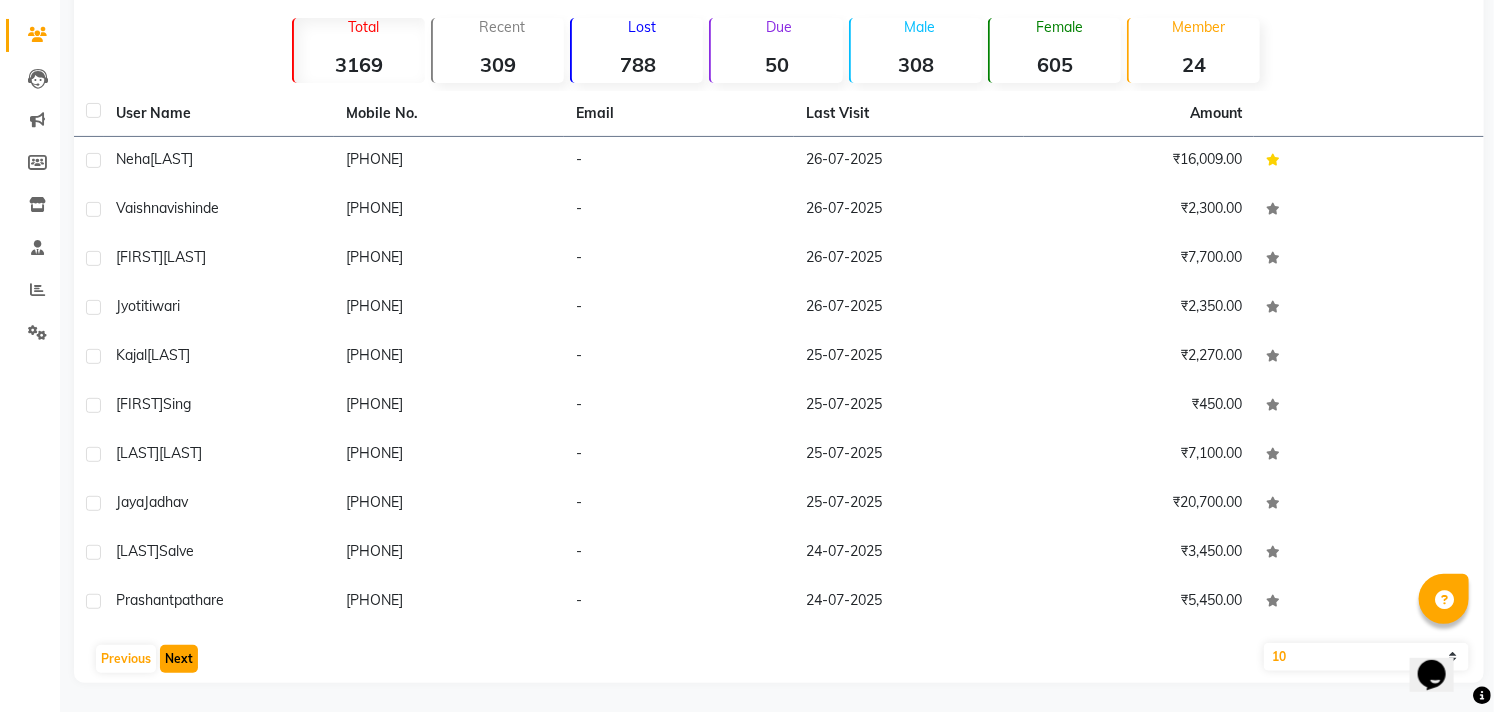 click on "Next" 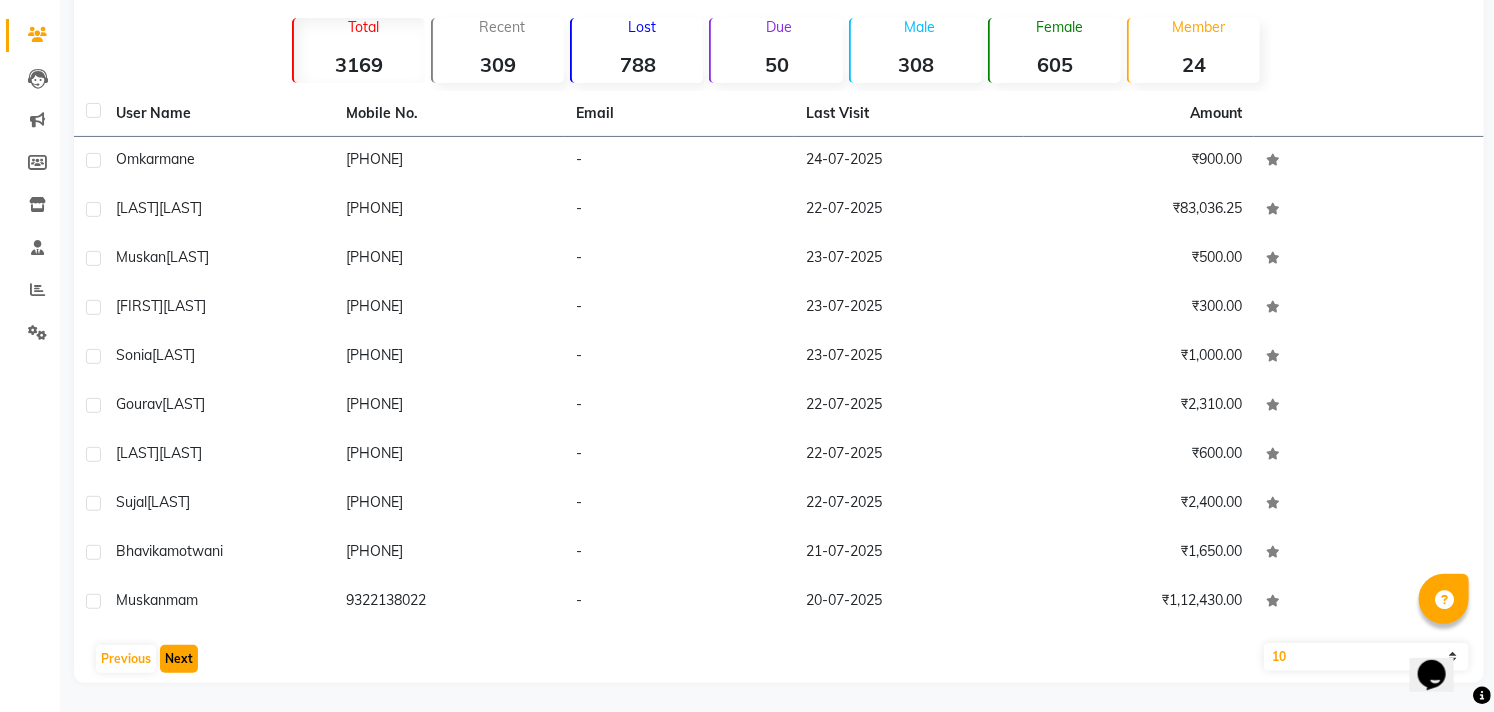 click on "Next" 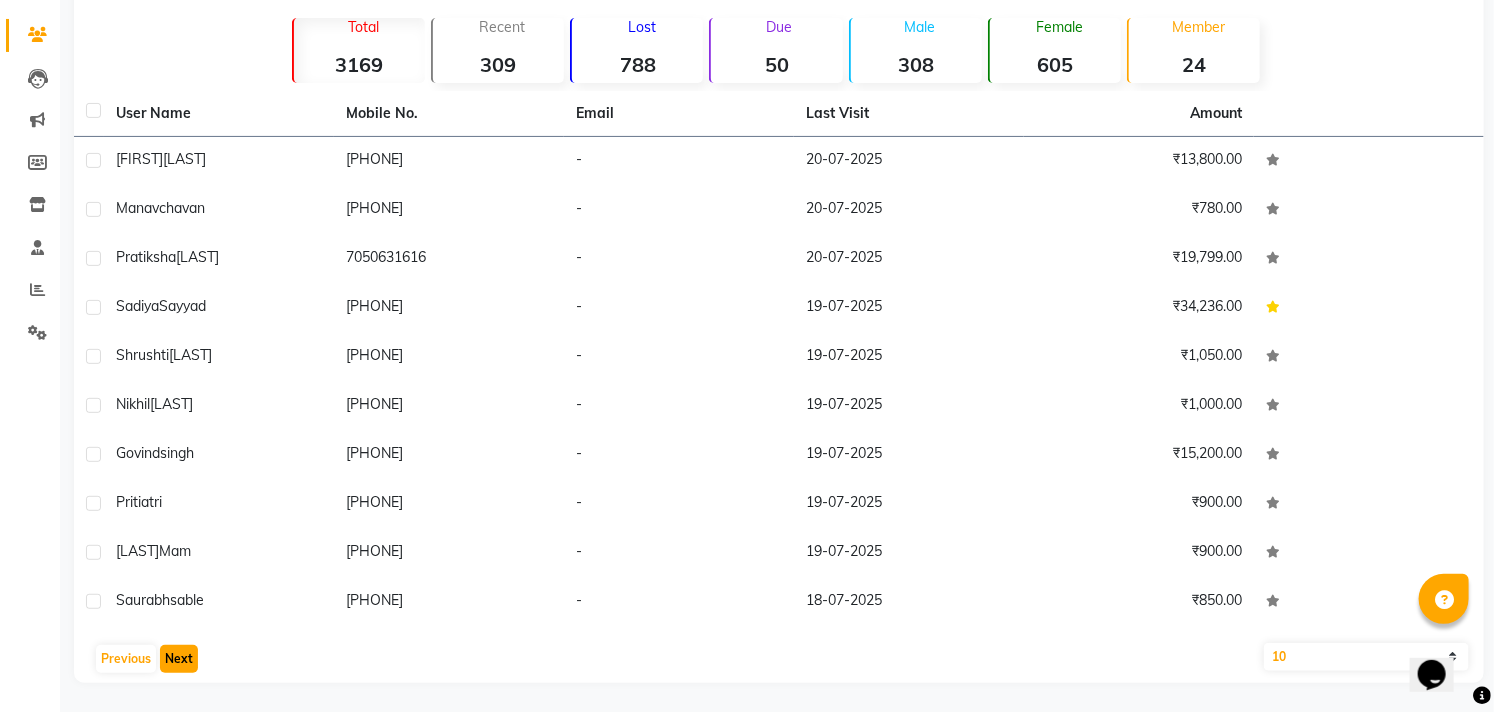 click on "Next" 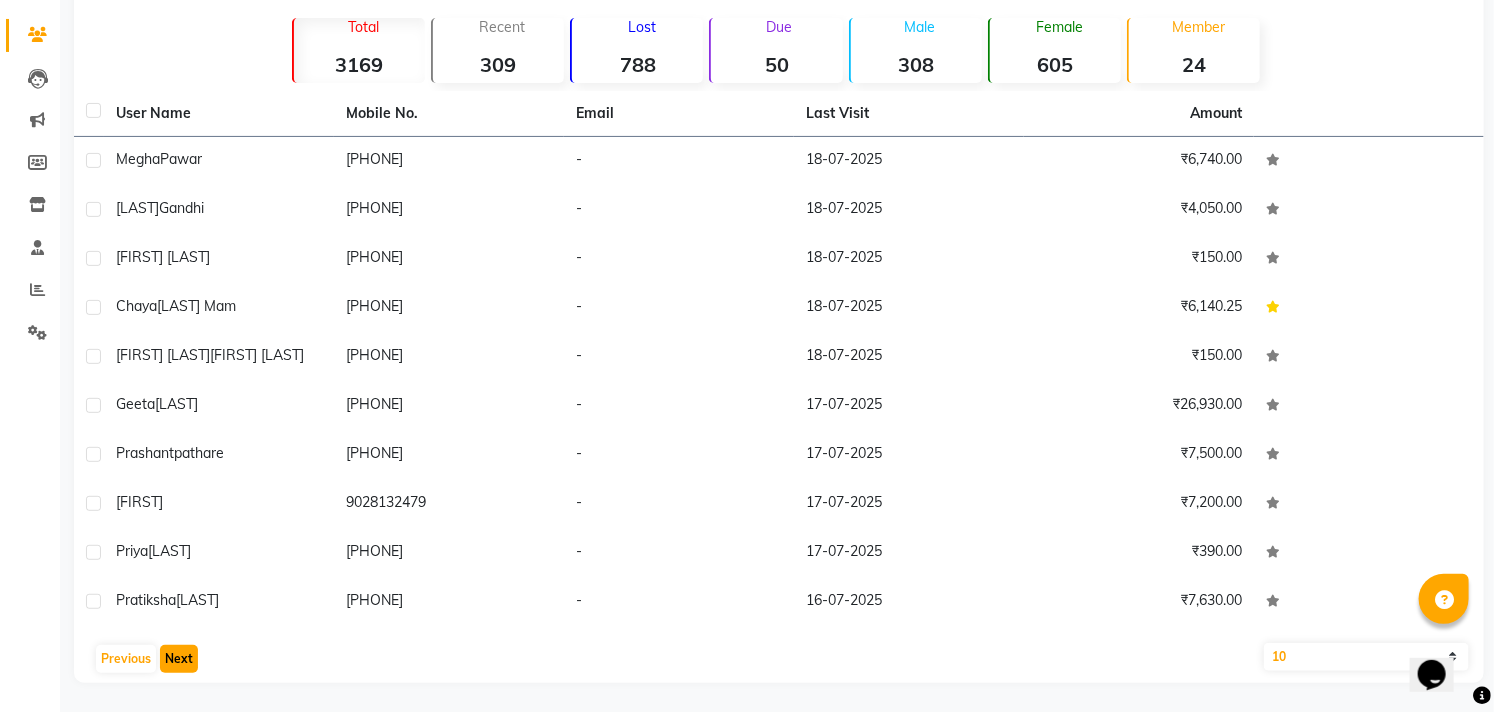 click on "Next" 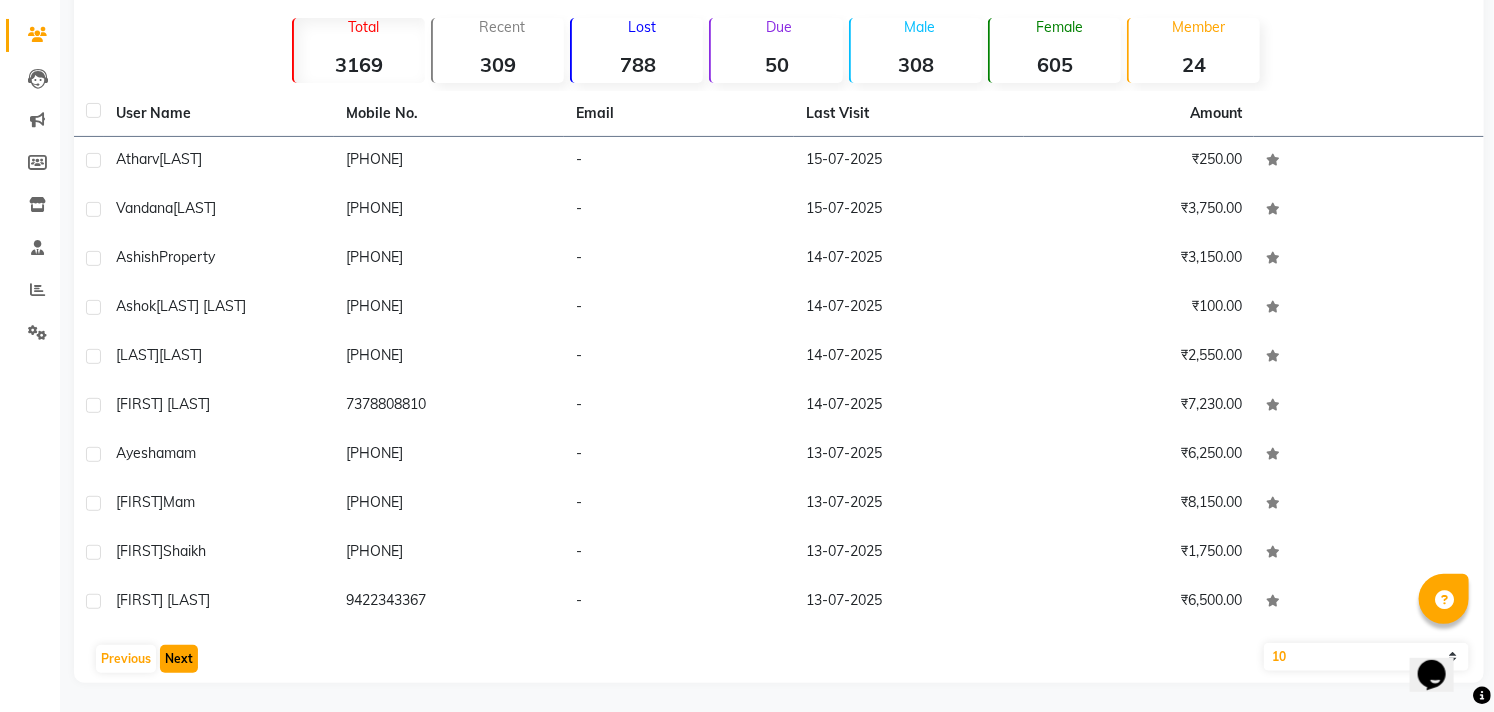 click on "Next" 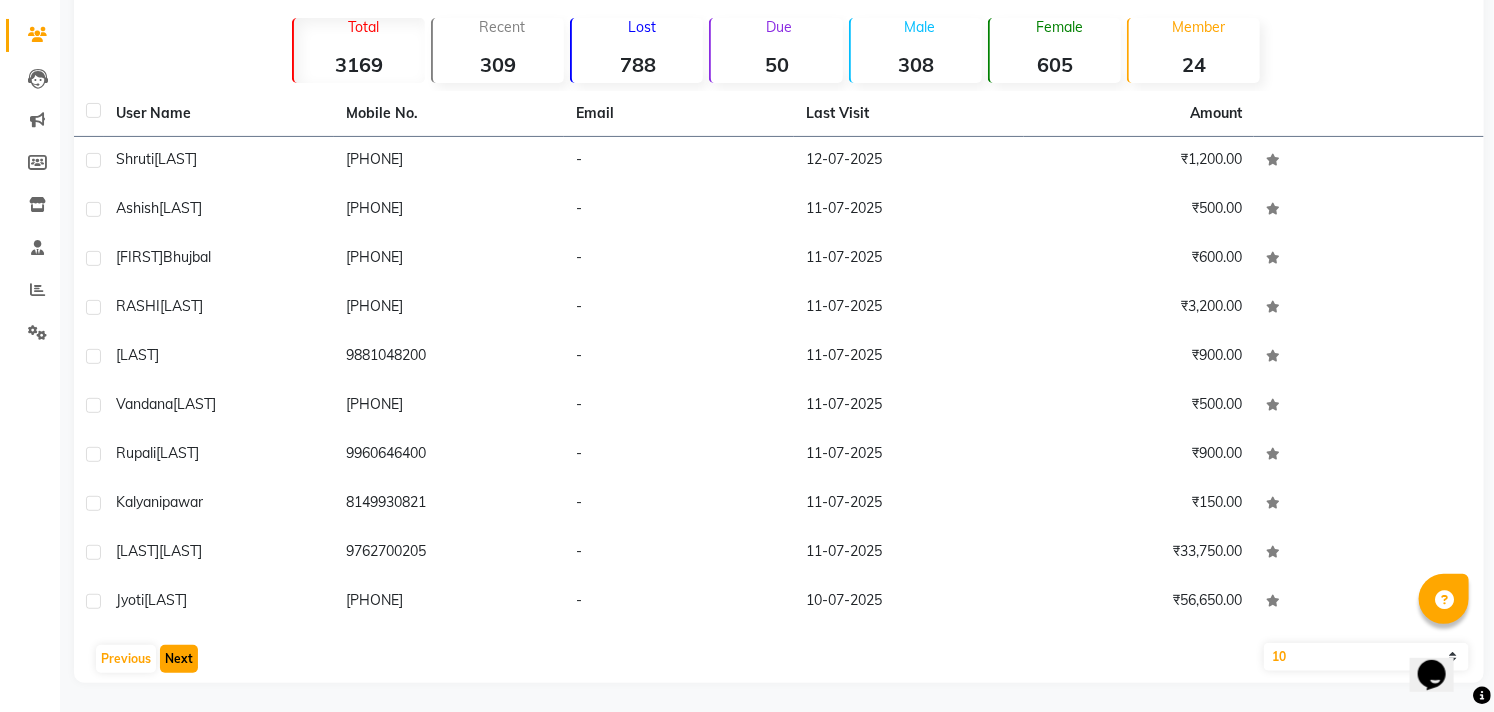 click on "Next" 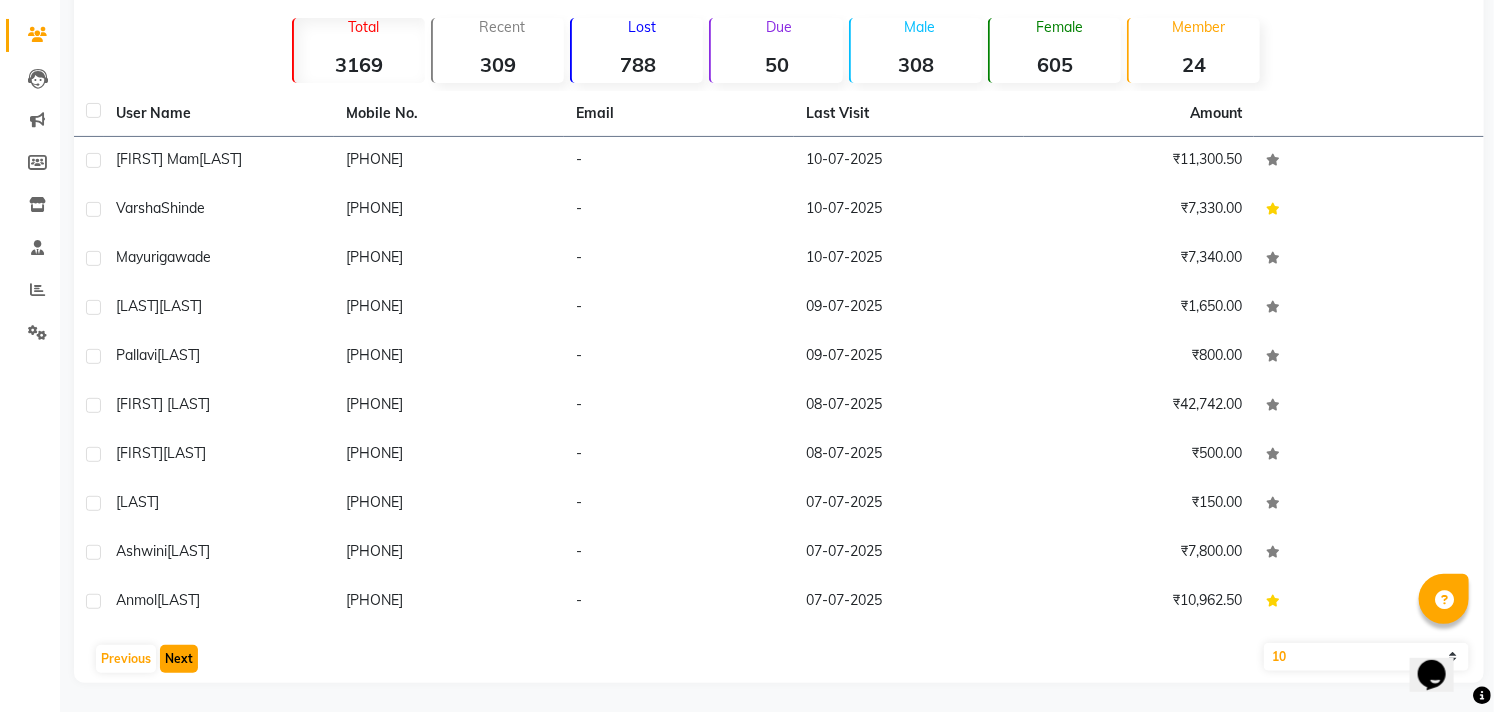 click on "Next" 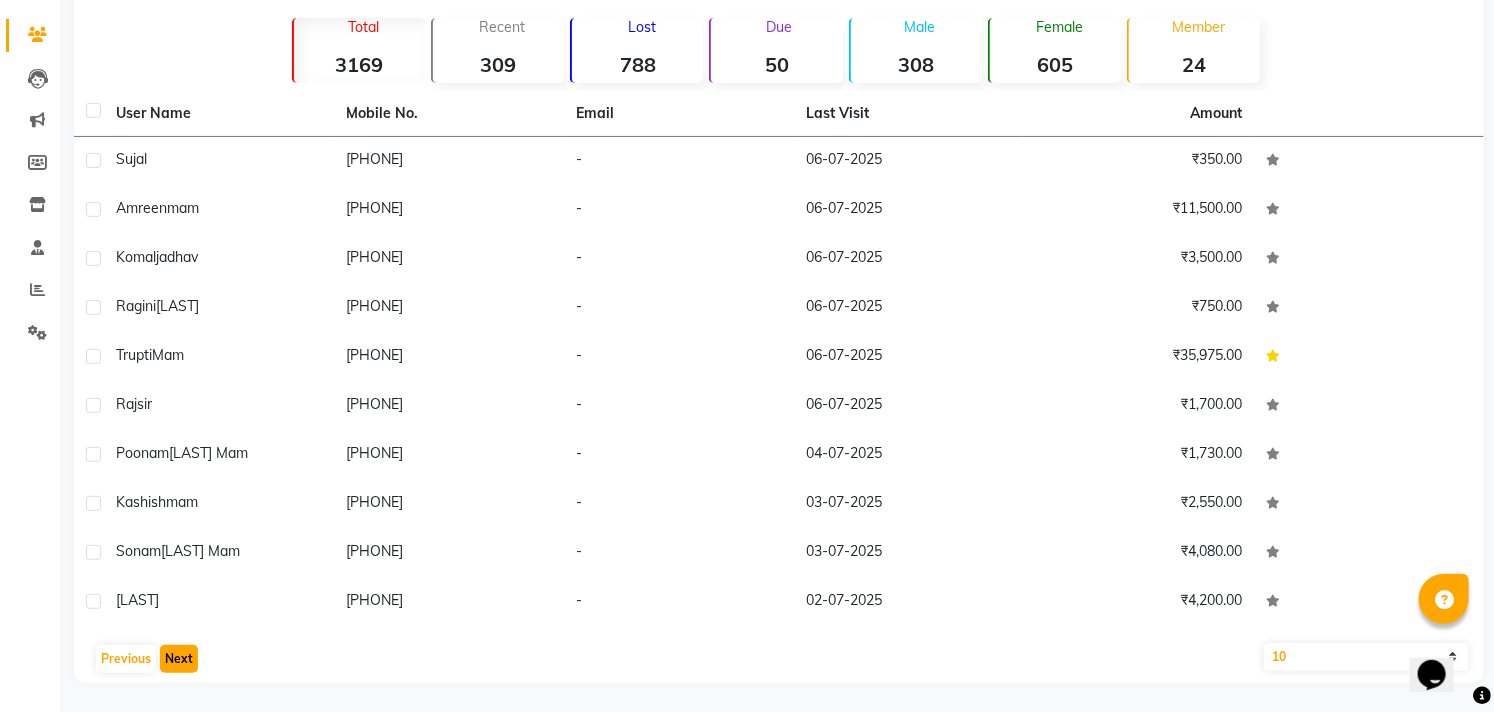 click on "Next" 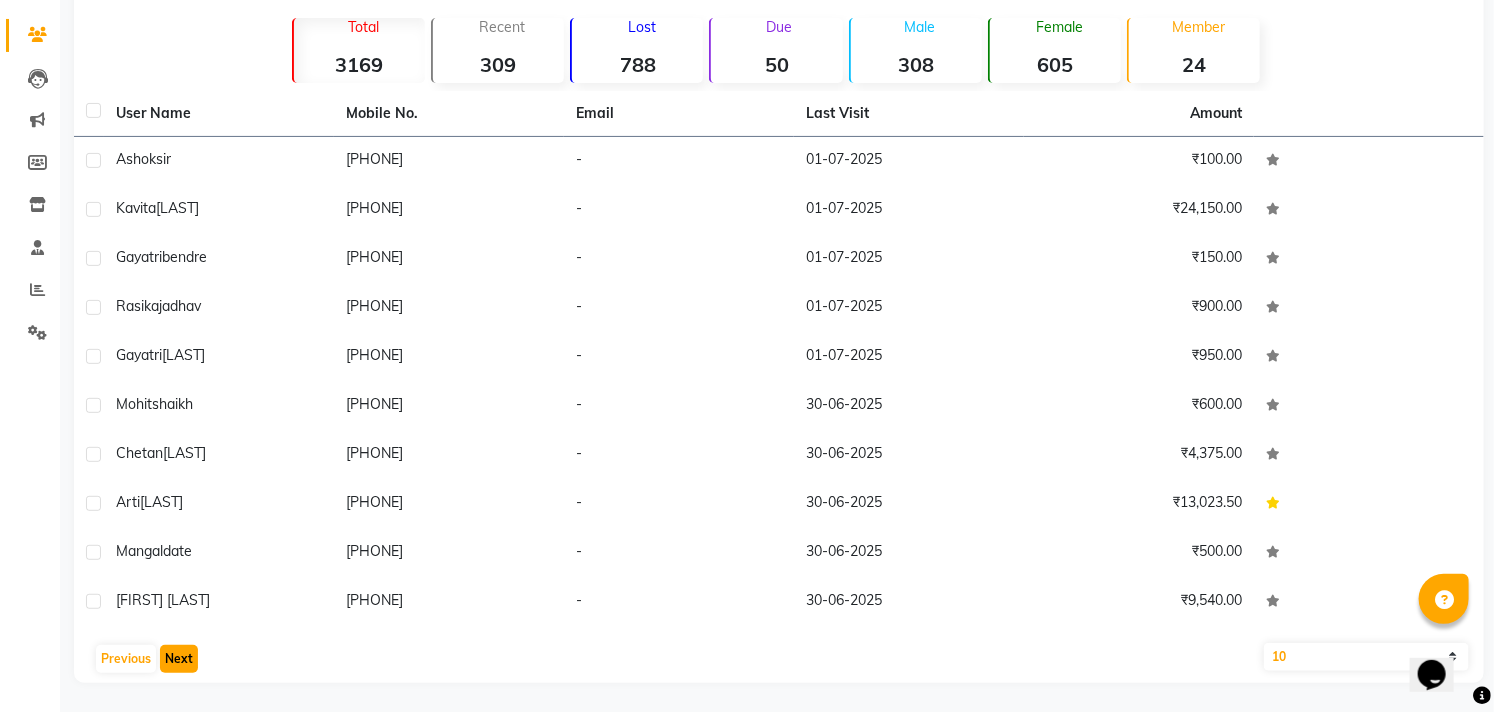 click on "Next" 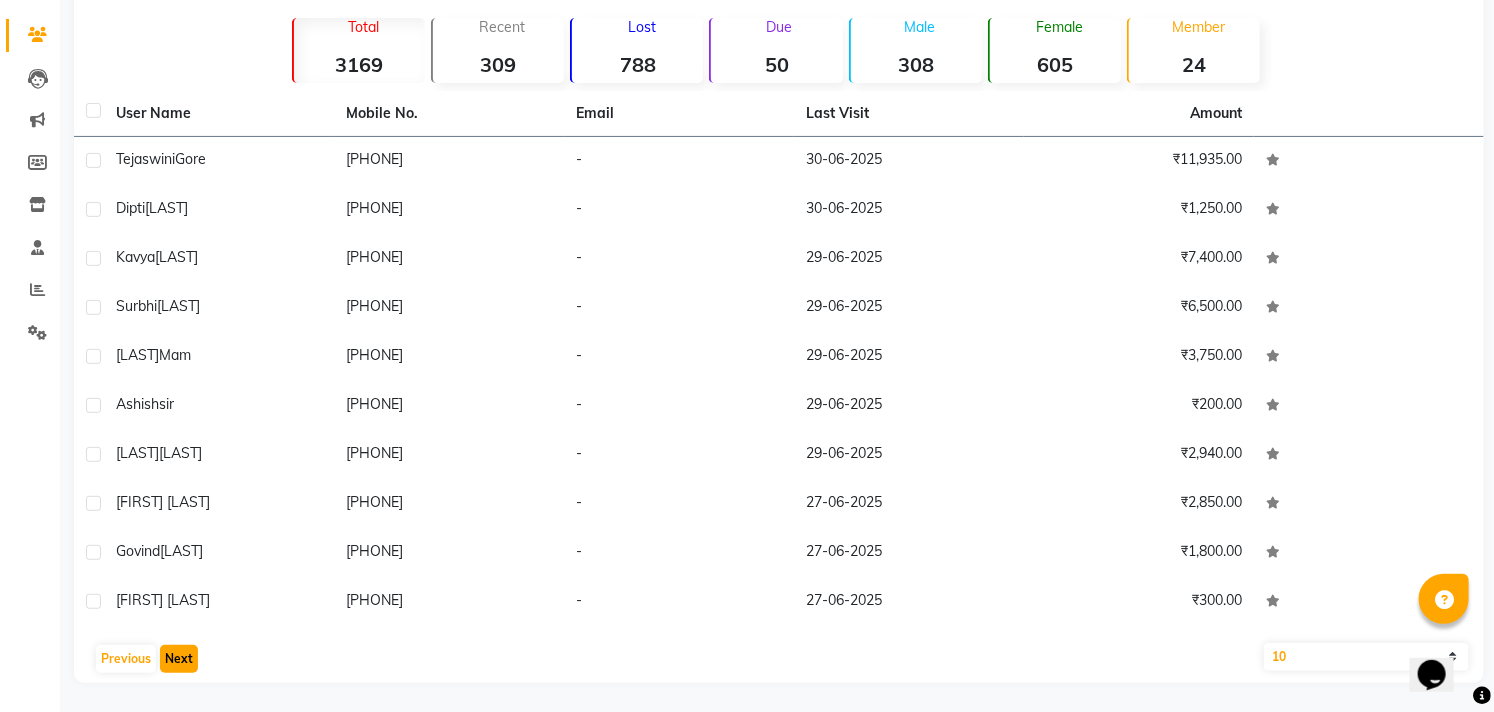 click on "Next" 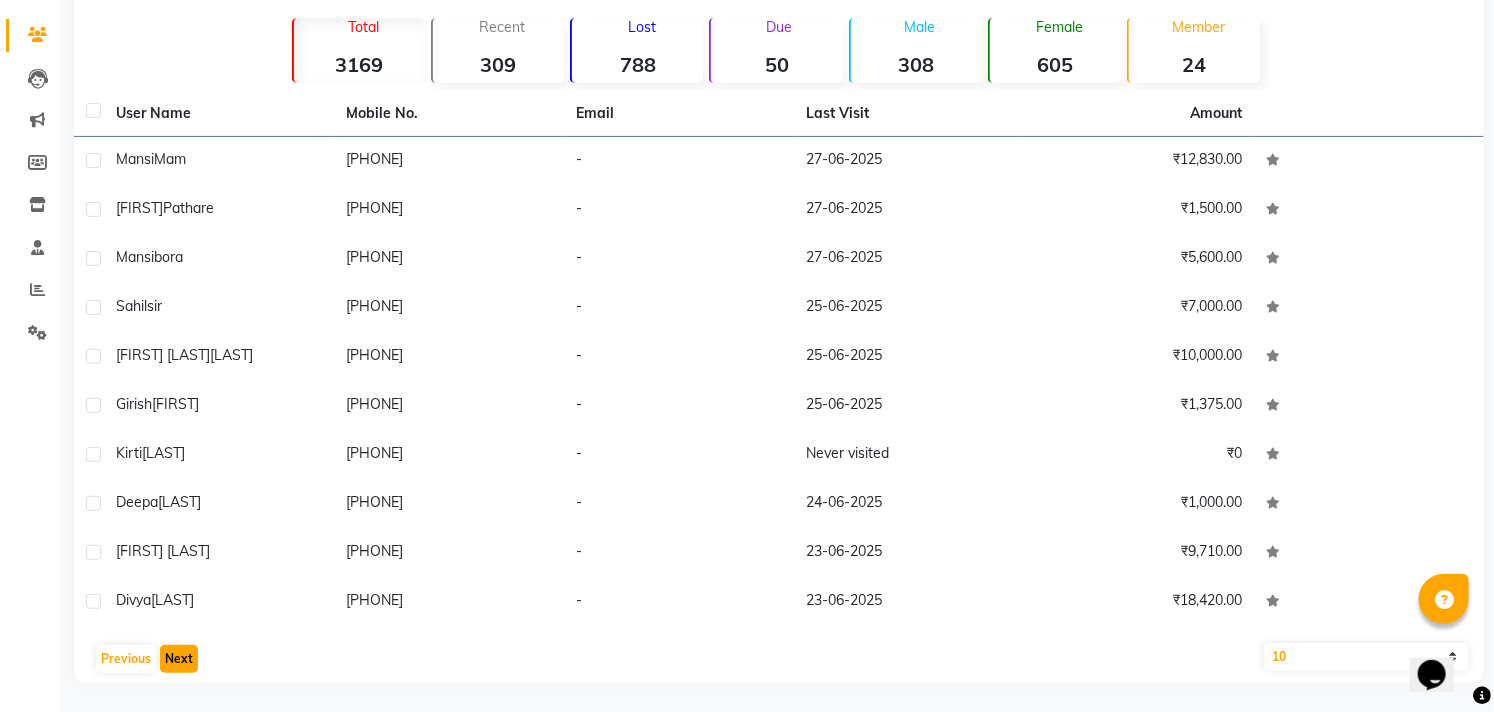 click on "Next" 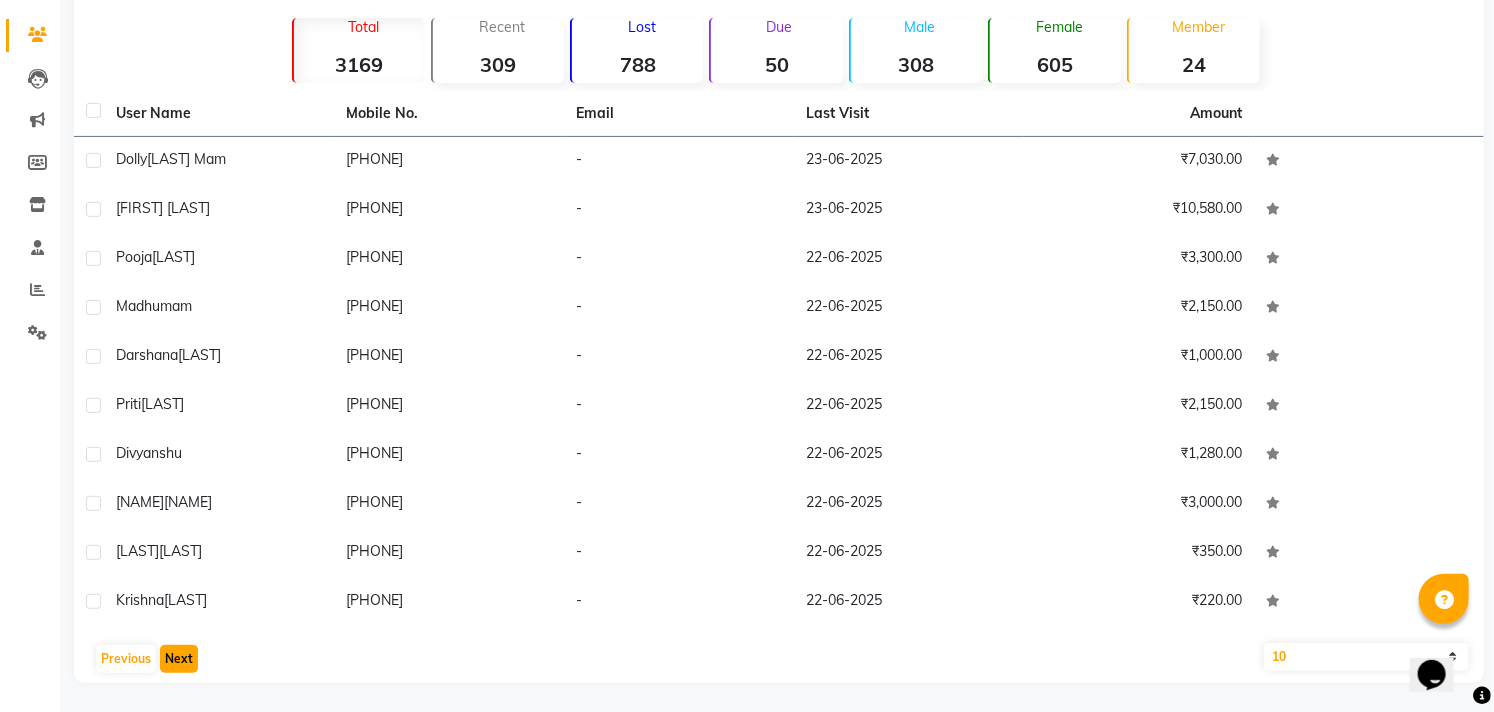 click on "Next" 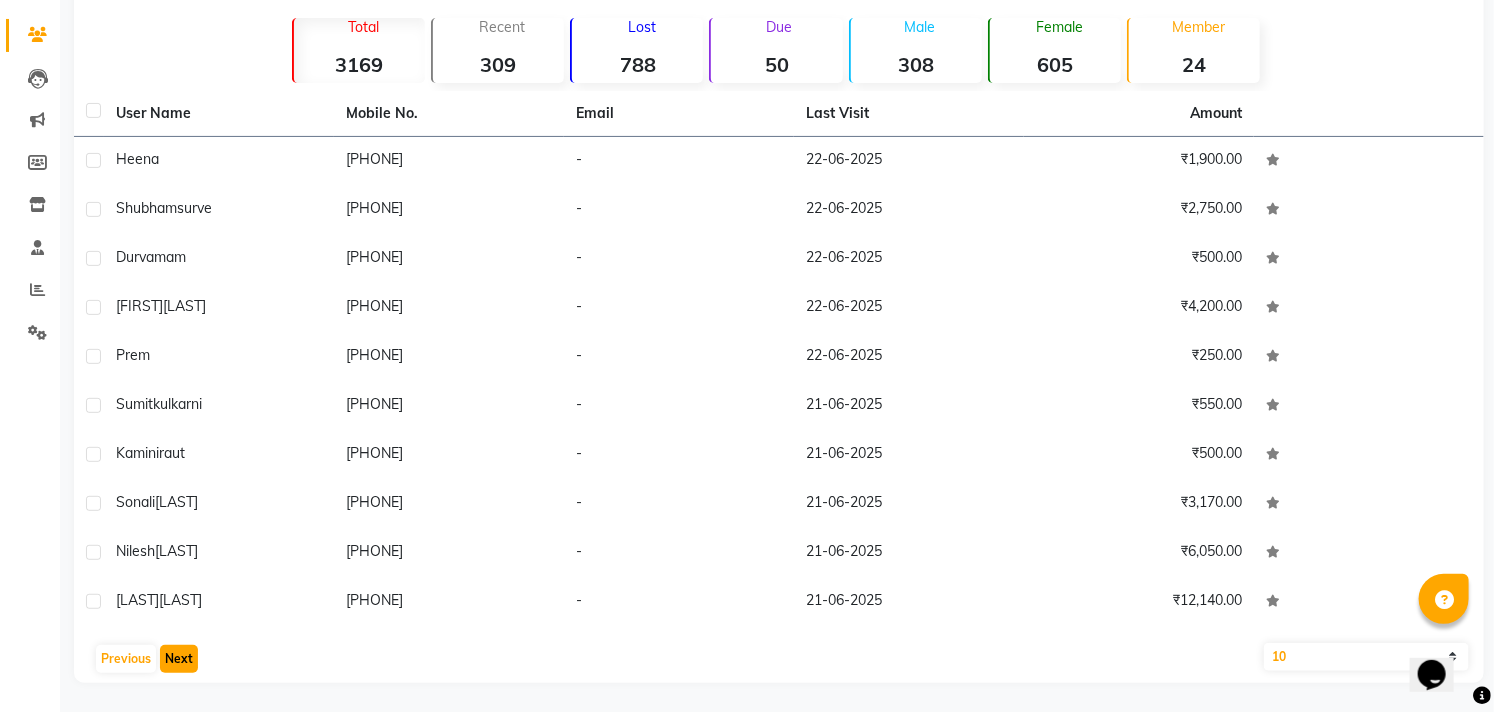 click on "Next" 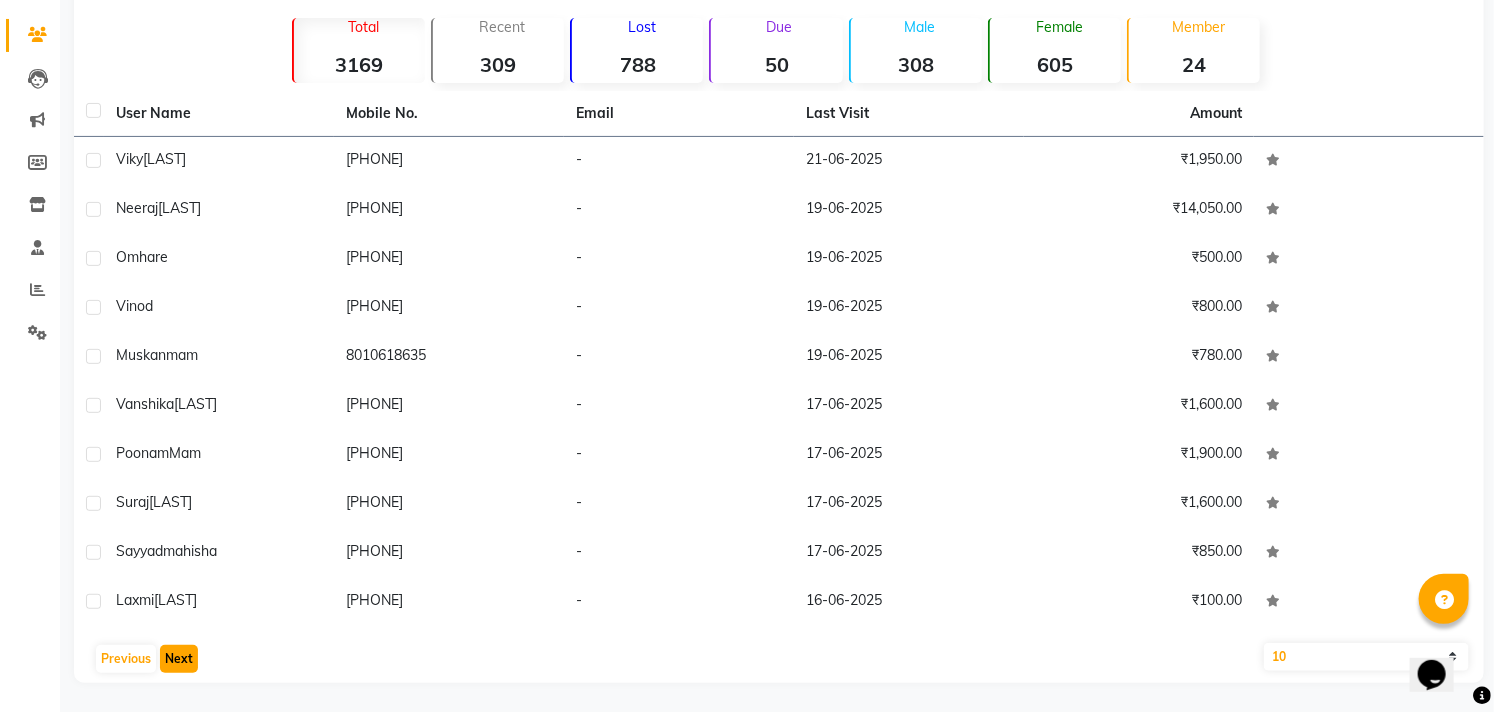 click on "Next" 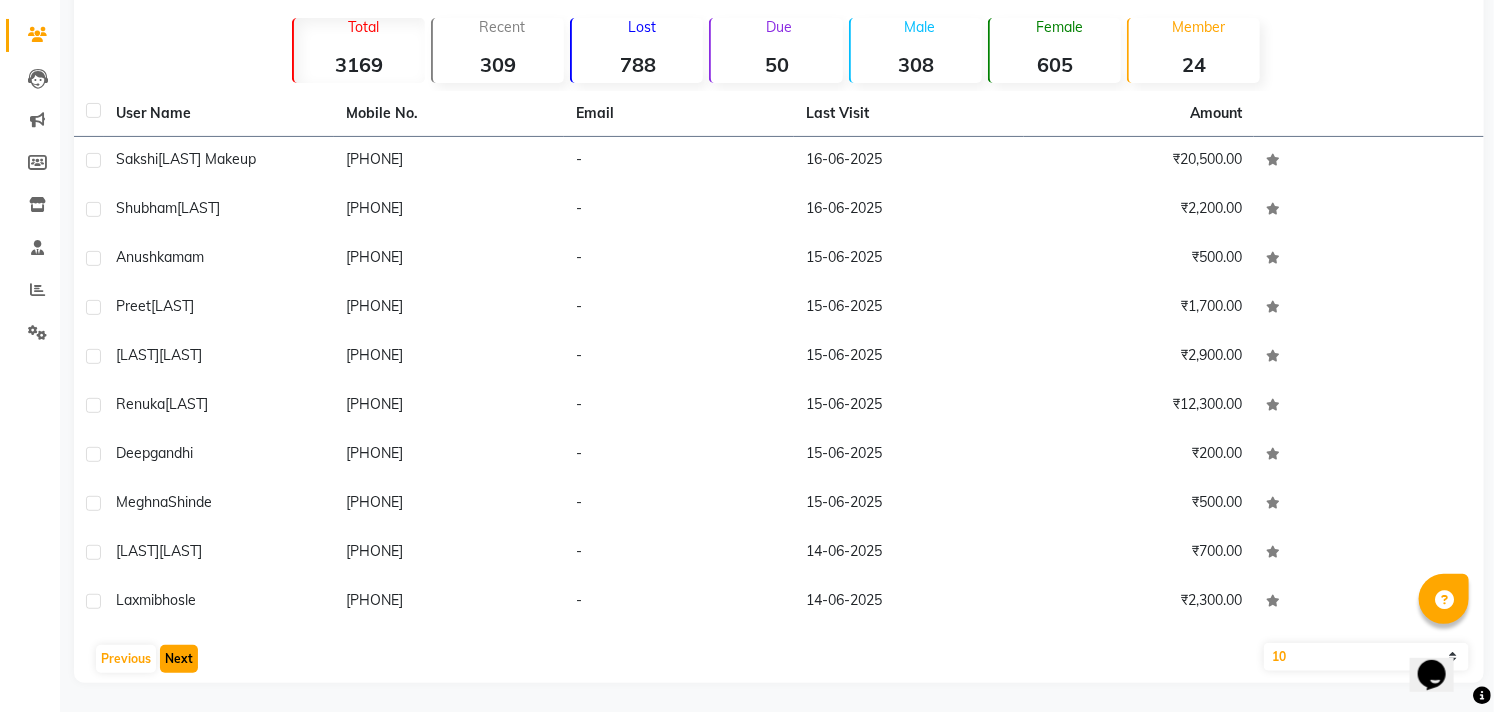 click on "Next" 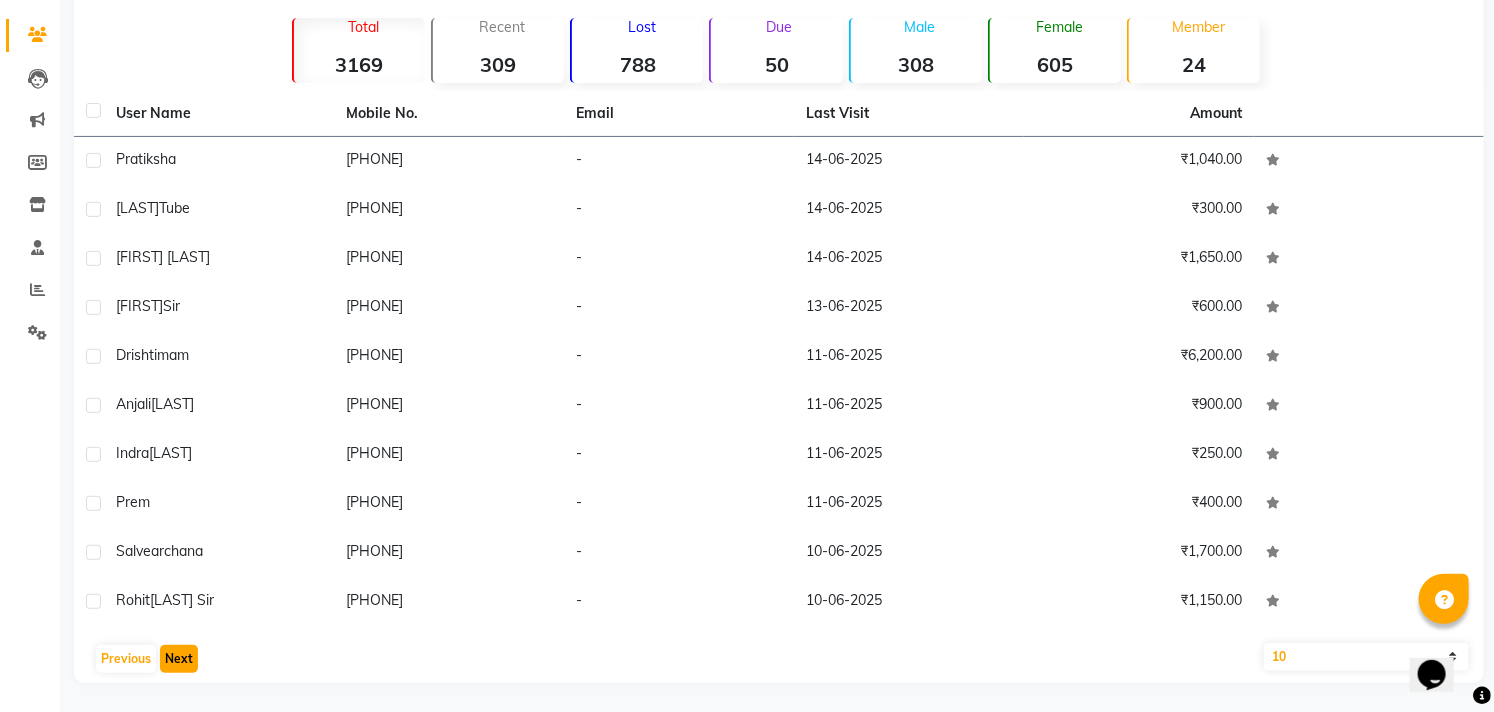 click on "Next" 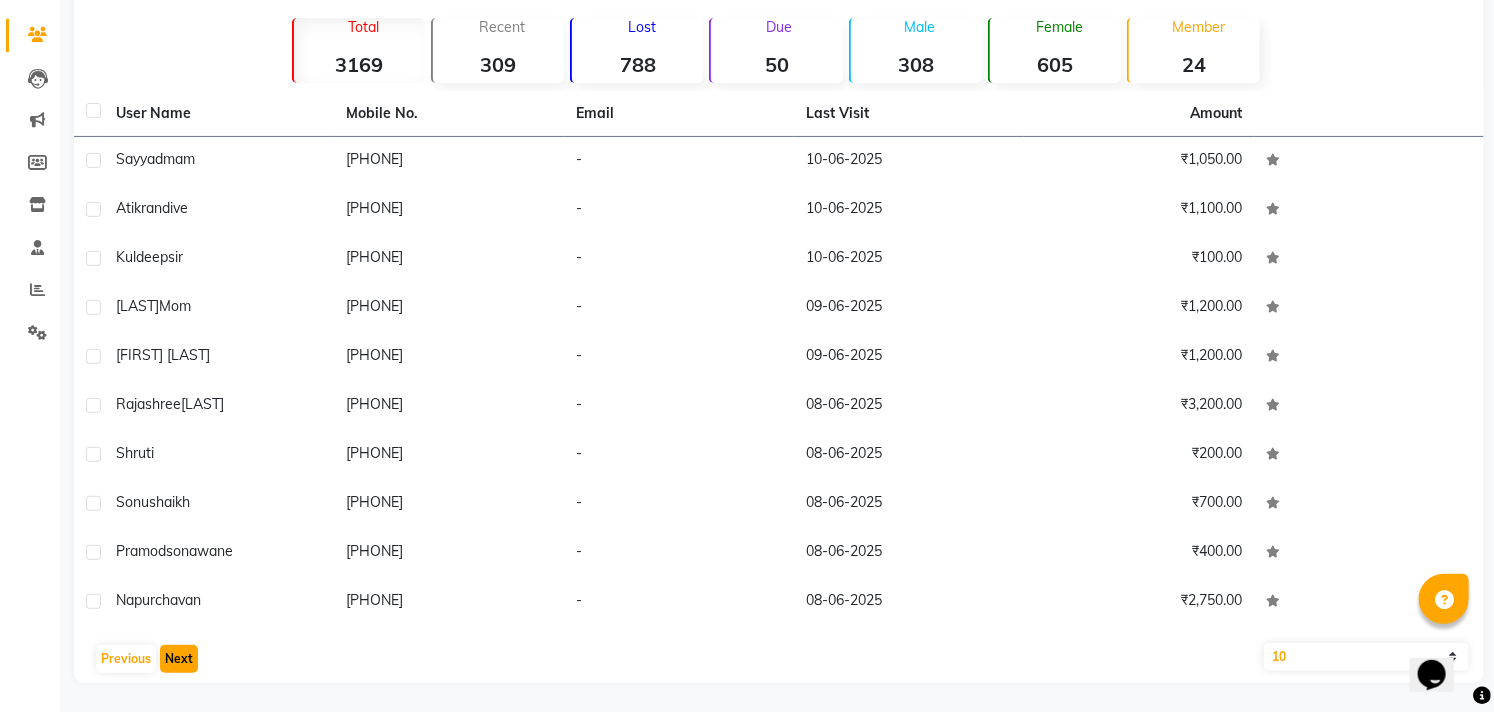 click on "Next" 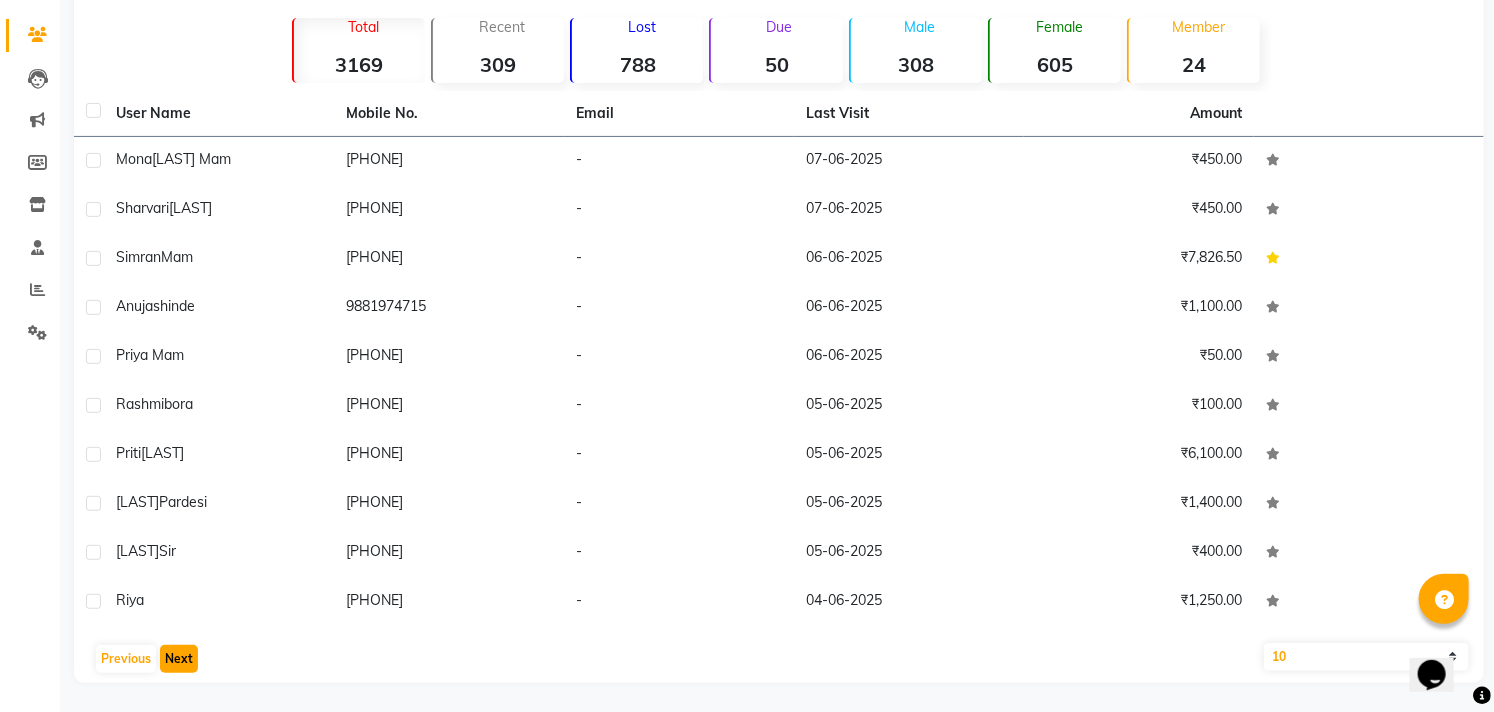 click on "Next" 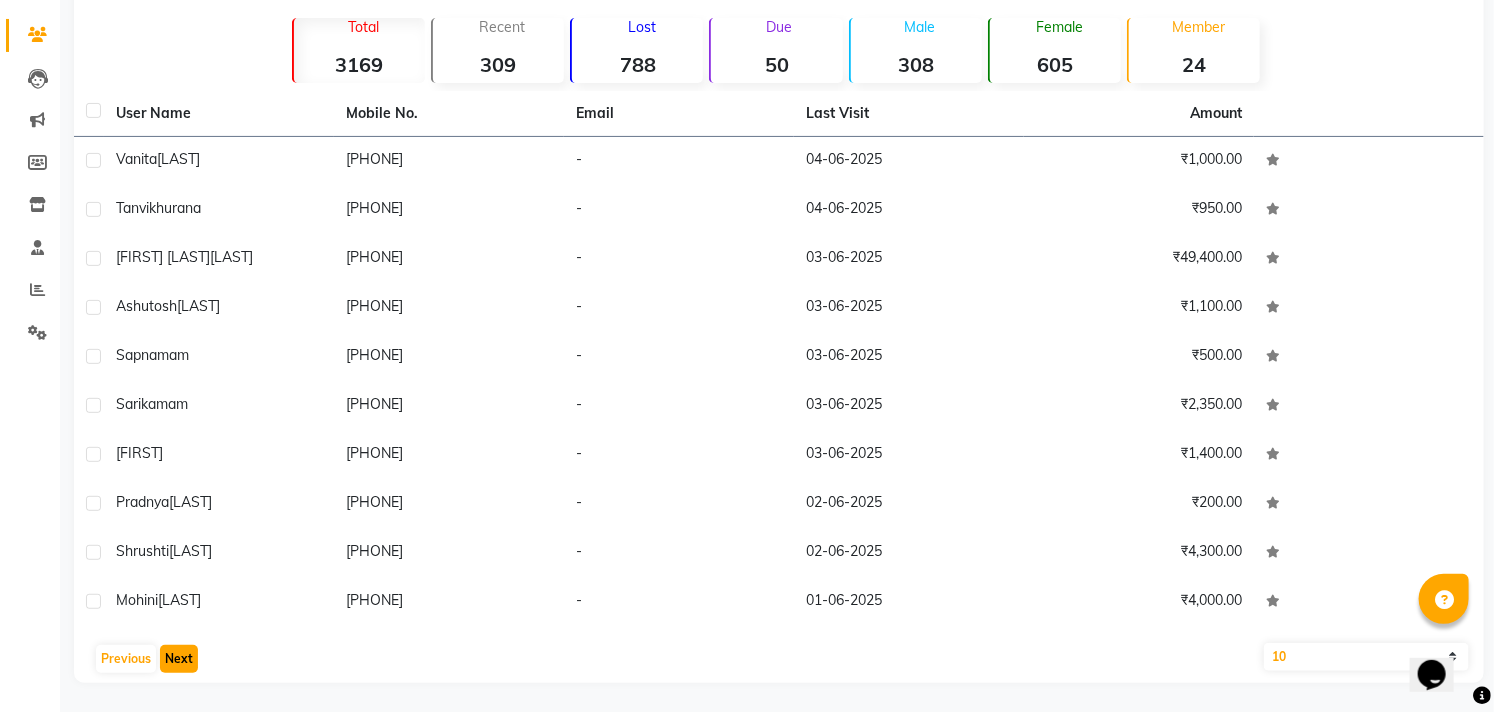 click on "Next" 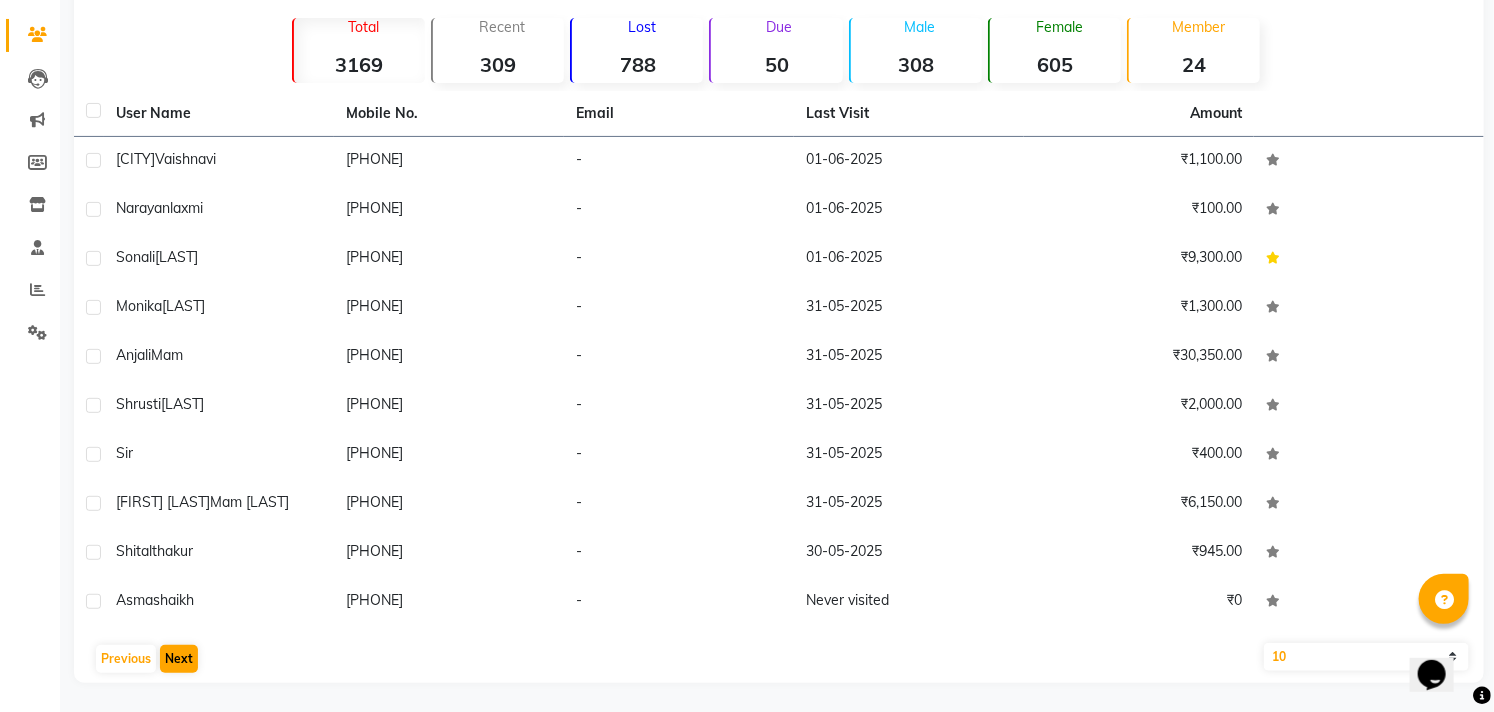 click on "User Name Mobile No. Email Last Visit Amount daund  [FIRST]   [PHONE]   -   01-06-2025   ₹1,100.00  sonali  [LAST]   [PHONE]   -   01-06-2025   ₹9,300.00  monika  [LAST]   [PHONE]   -   31-05-2025   ₹1,300.00  Anjali  Mam   [PHONE]   -   31-05-2025   ₹30,350.00  shrusti  [LAST]   [PHONE]   -   31-05-2025   ₹2,000.00  sir     [PHONE]   -   31-05-2025   ₹400.00  RomaChawla  Mam [LAST]   [PHONE]   -   31-05-2025   ₹6,150.00  shital  [LAST]   [PHONE]   -   30-05-2025   ₹945.00  asma  [LAST]   [PHONE]   -   Never visited   ₹0   Previous   Next   10   50   100" 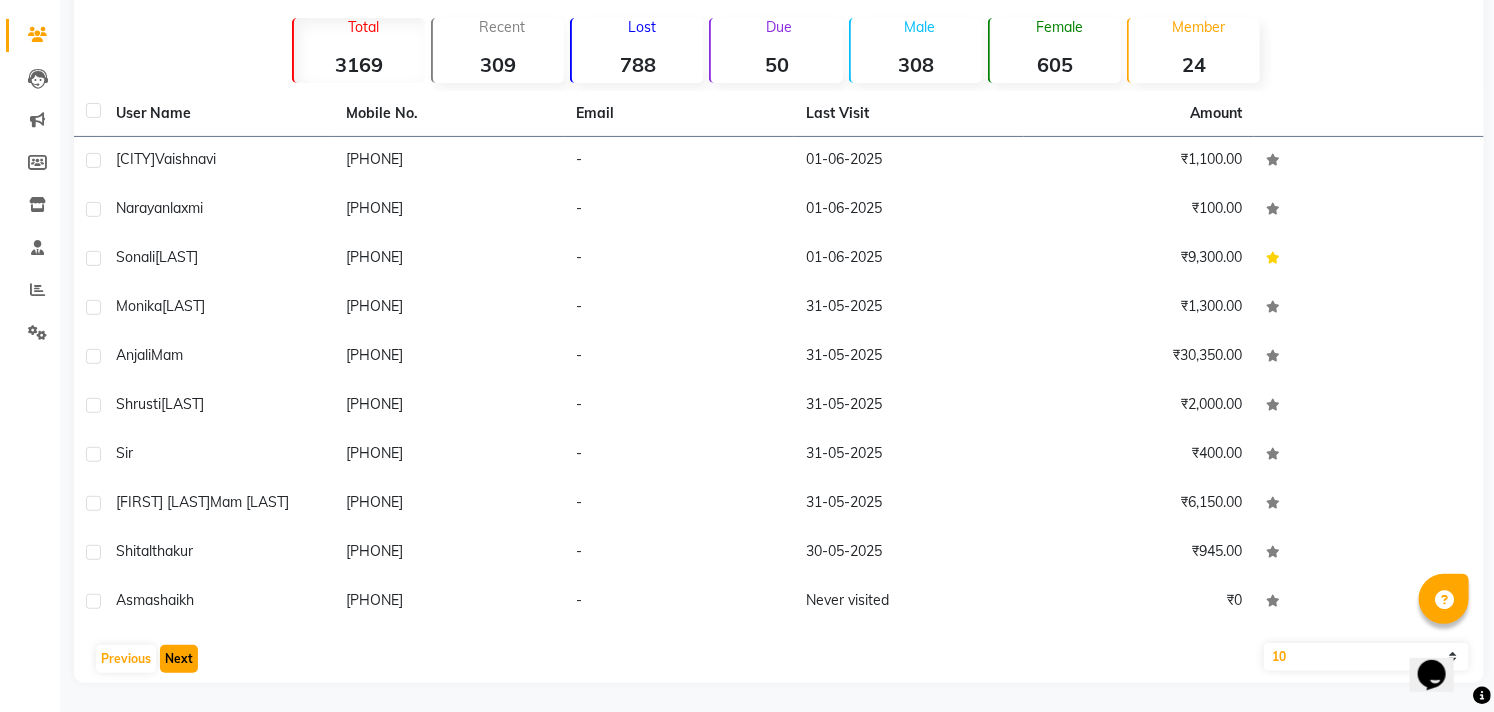 click on "Next" 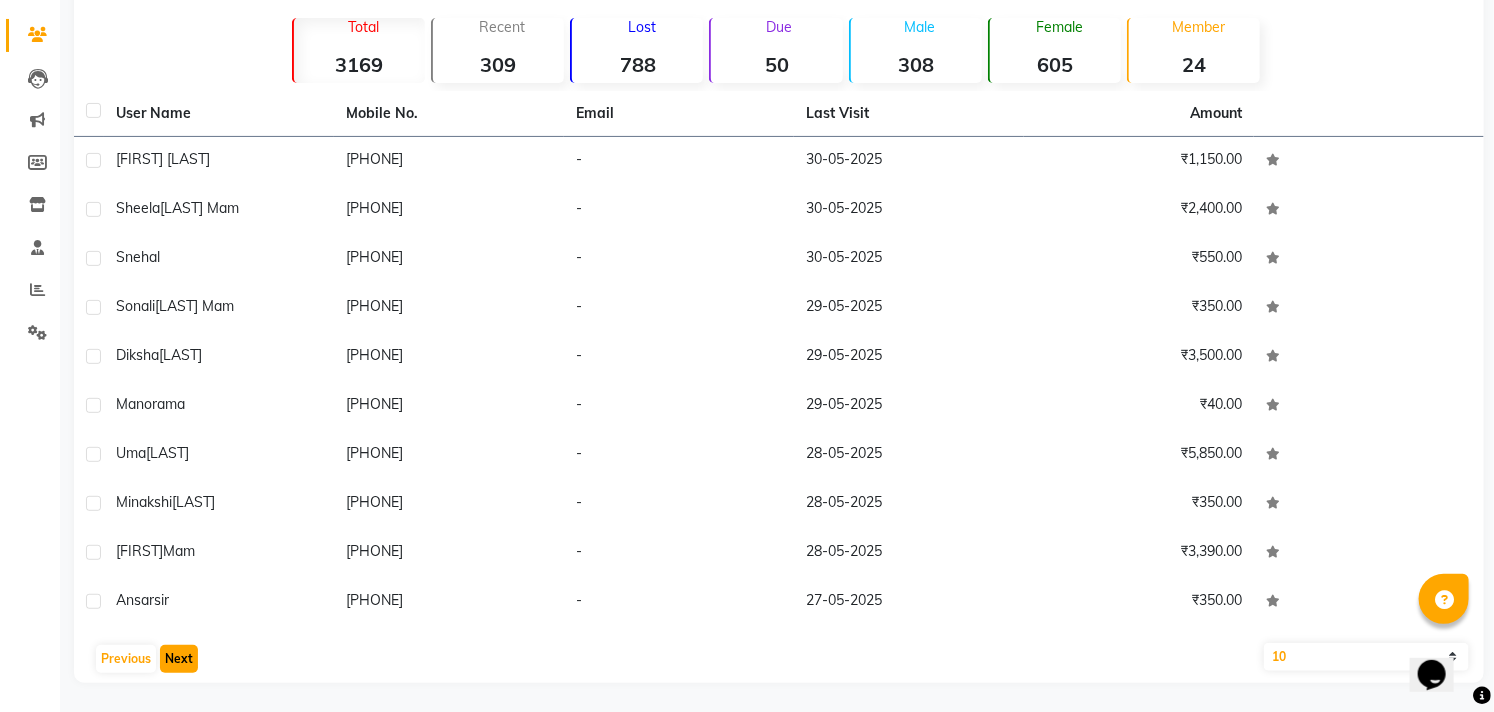 click on "Next" 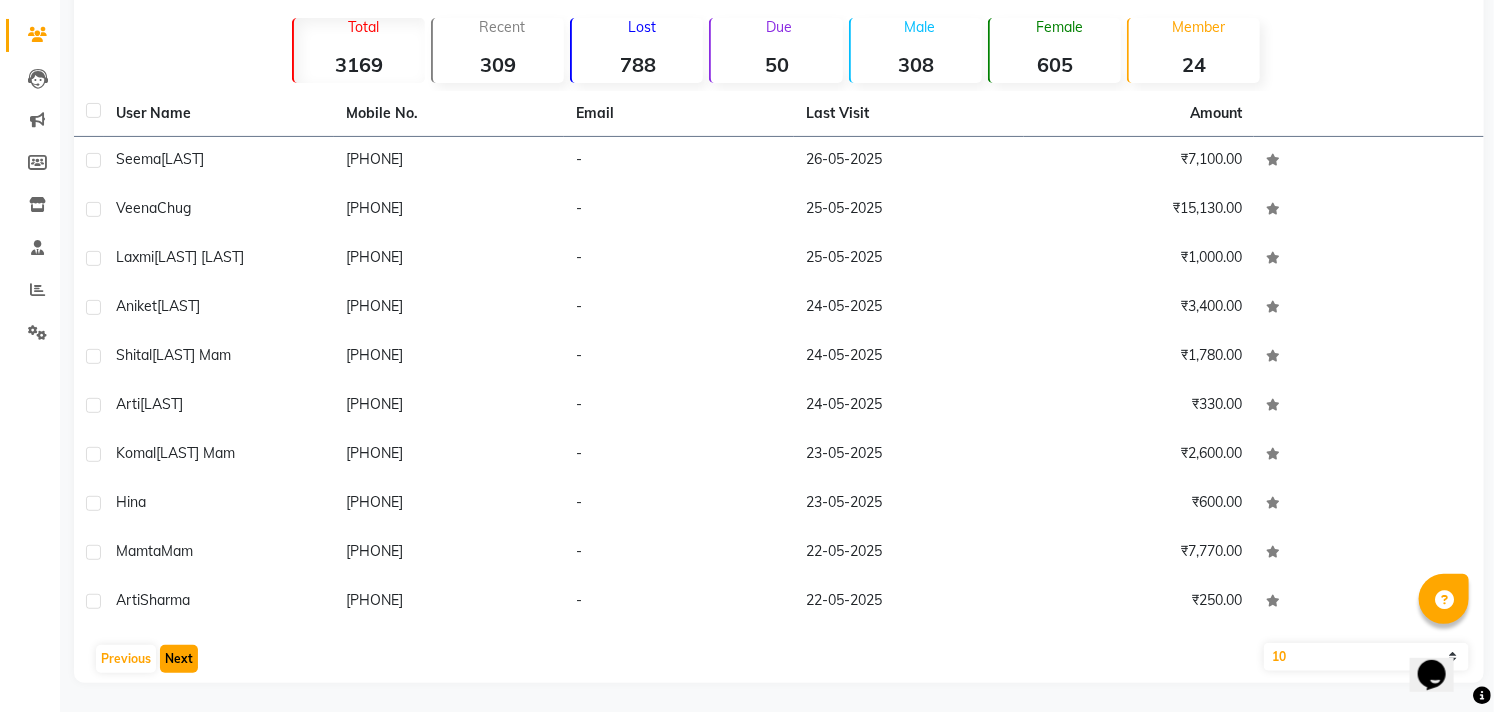 click on "Next" 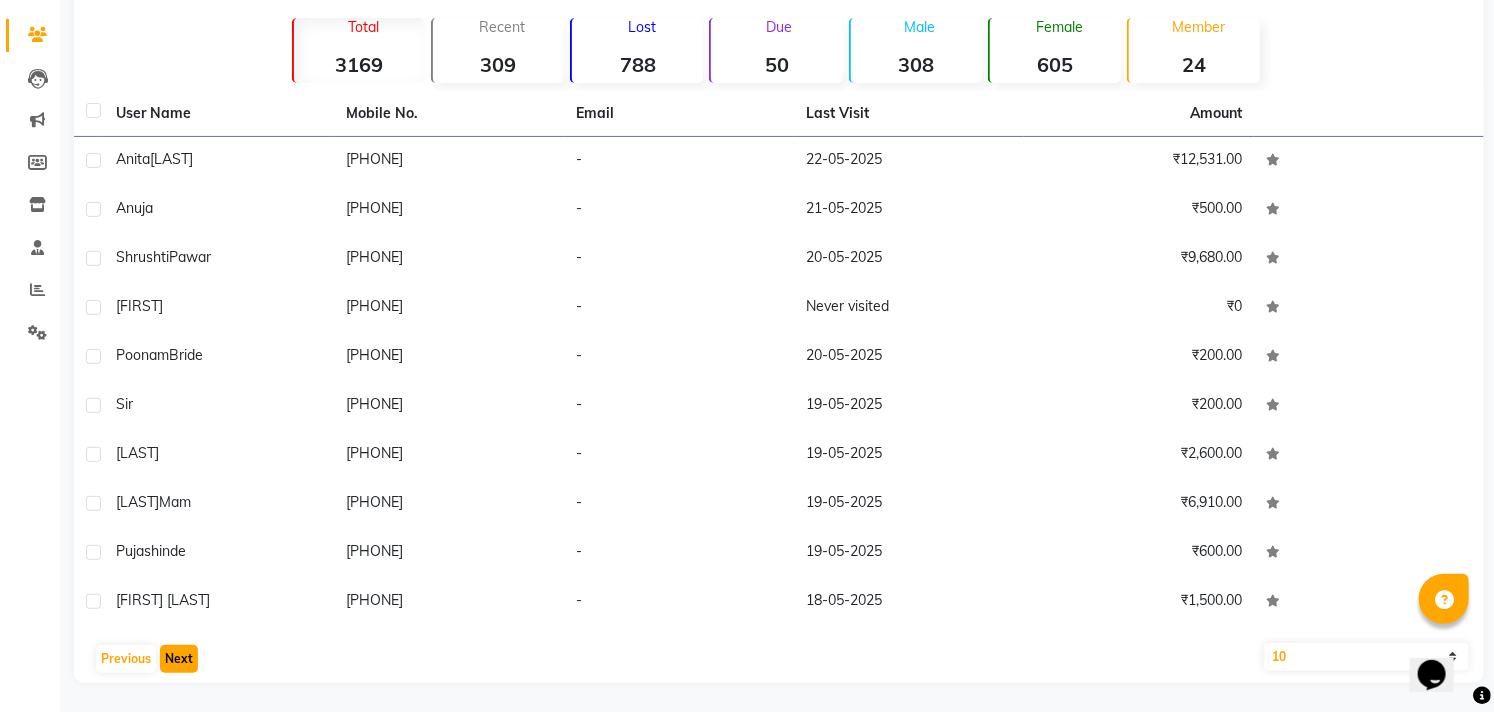 click on "Next" 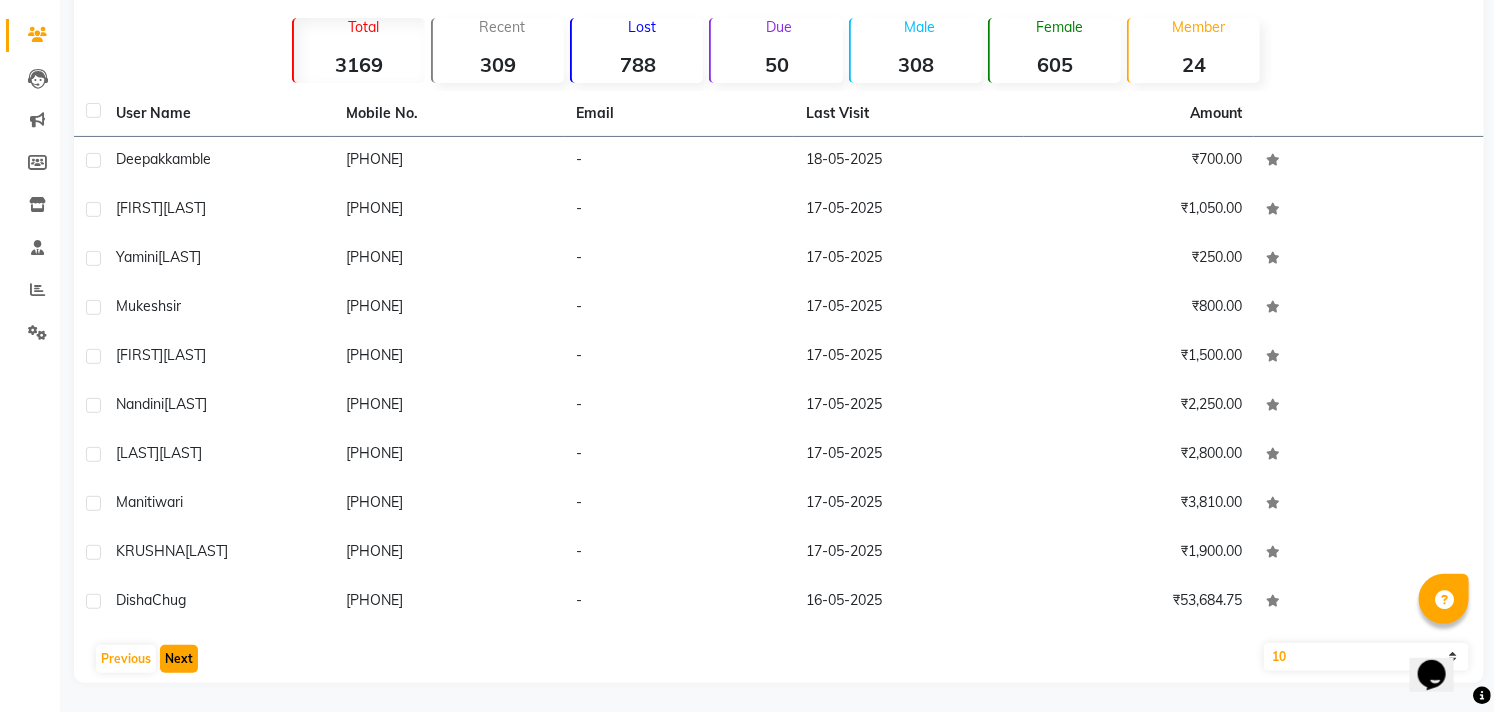 click on "Next" 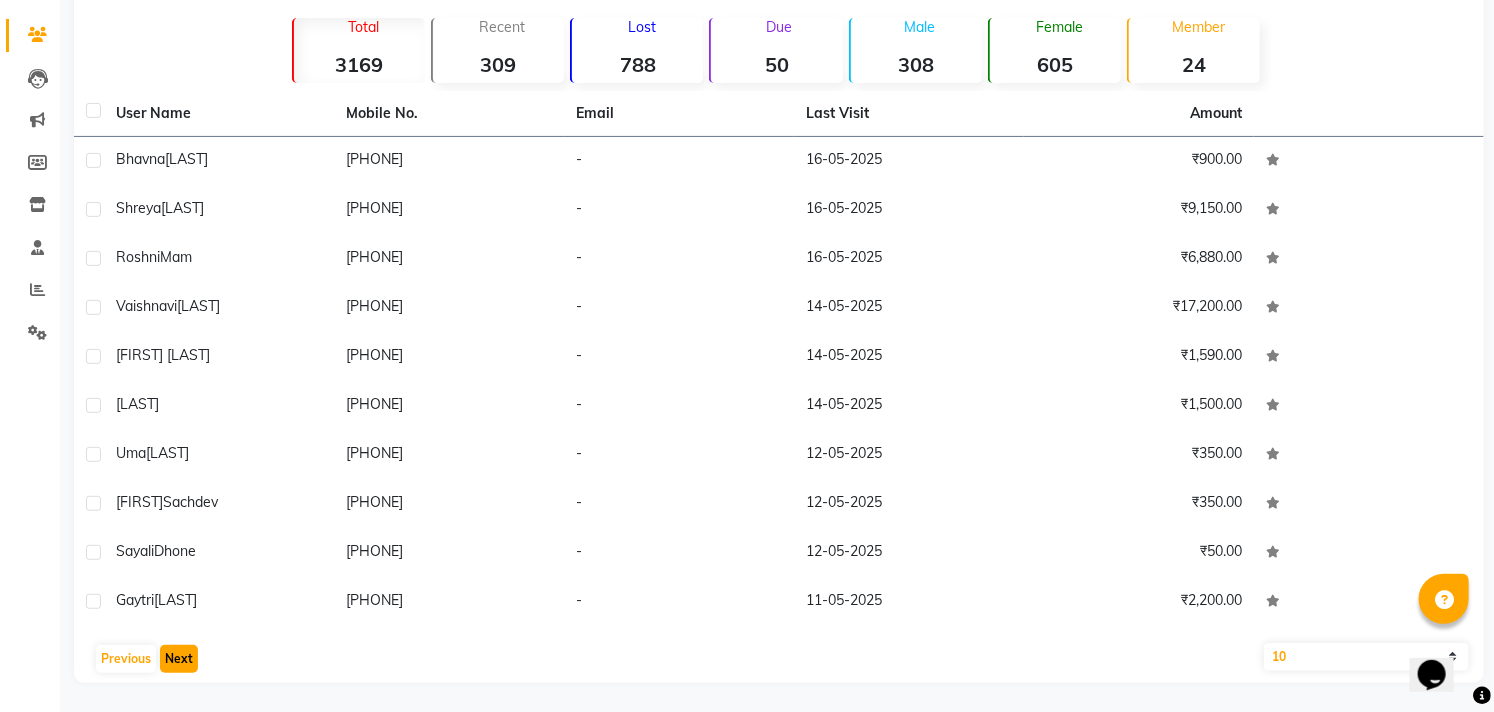 click on "Next" 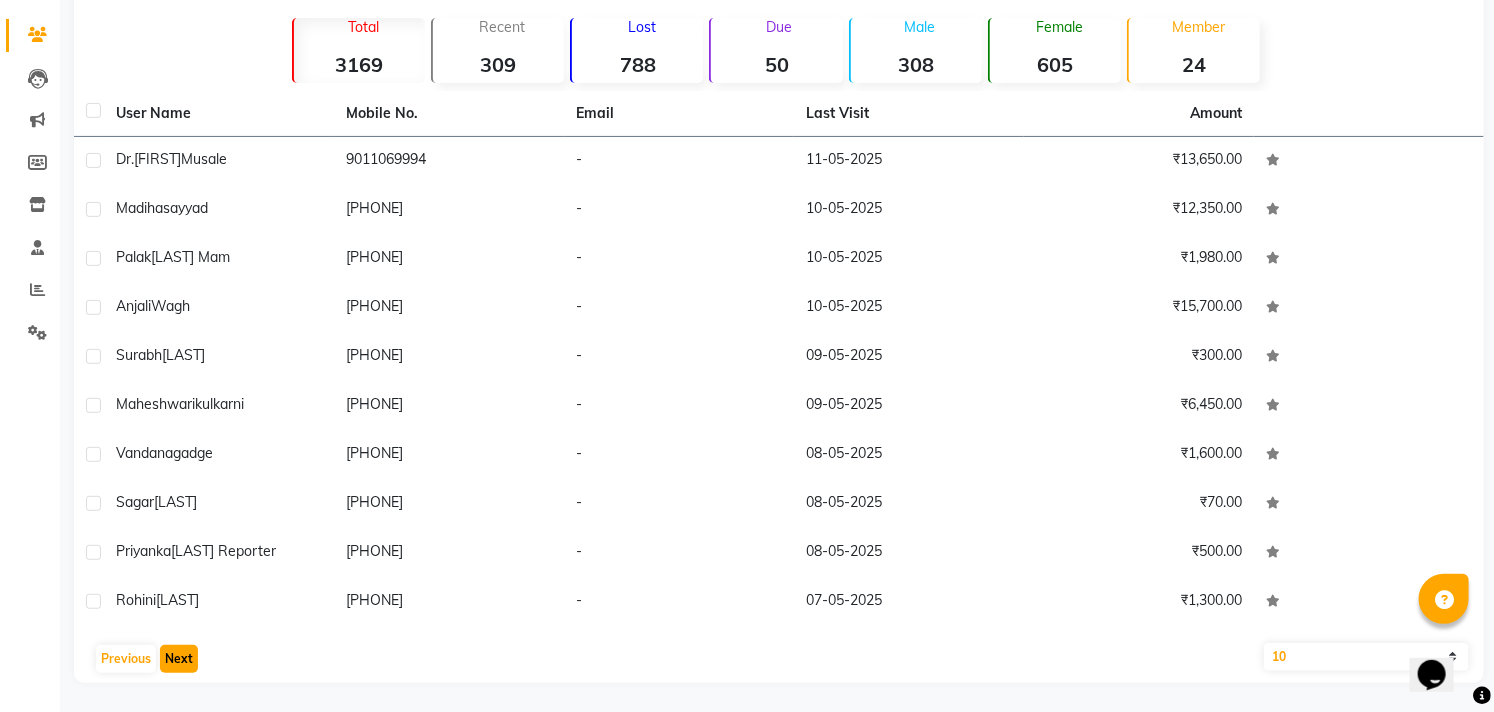 click on "Next" 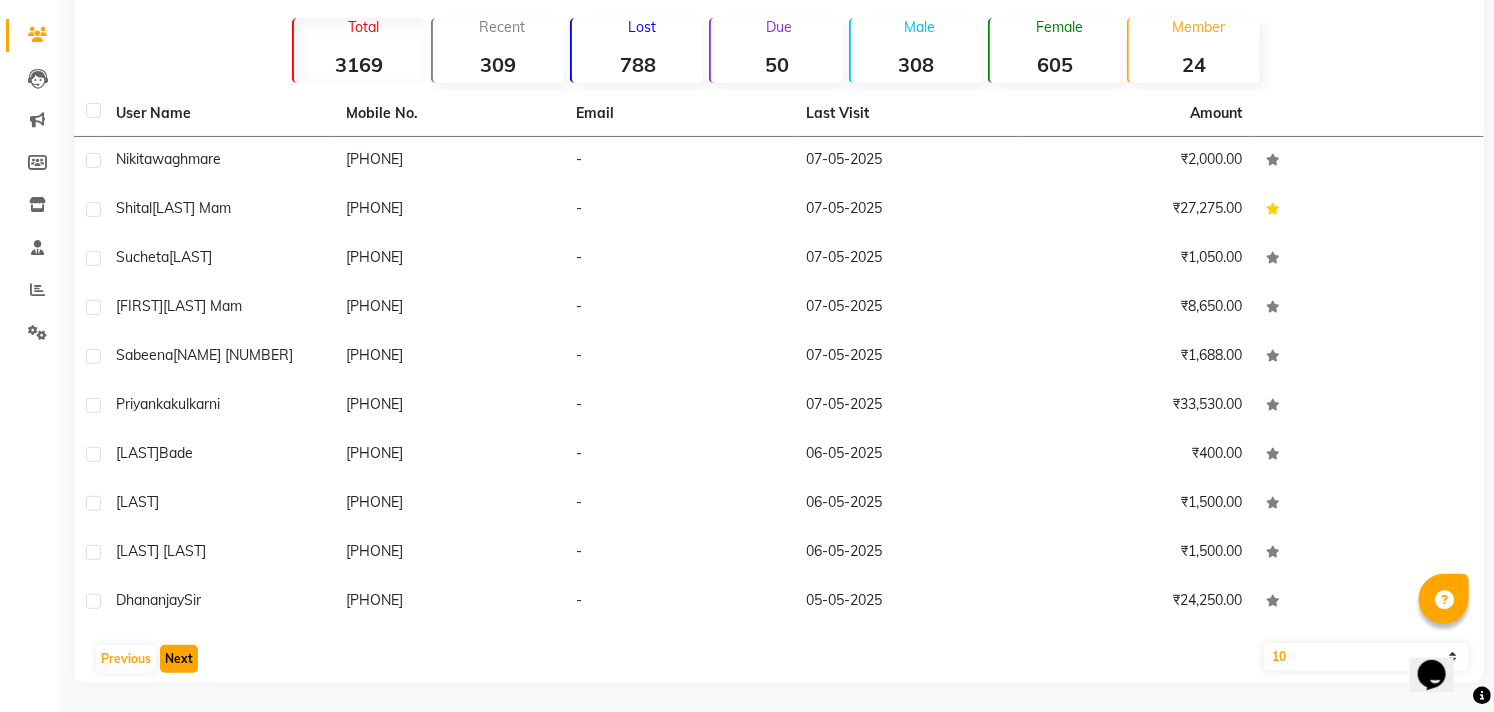 click on "Next" 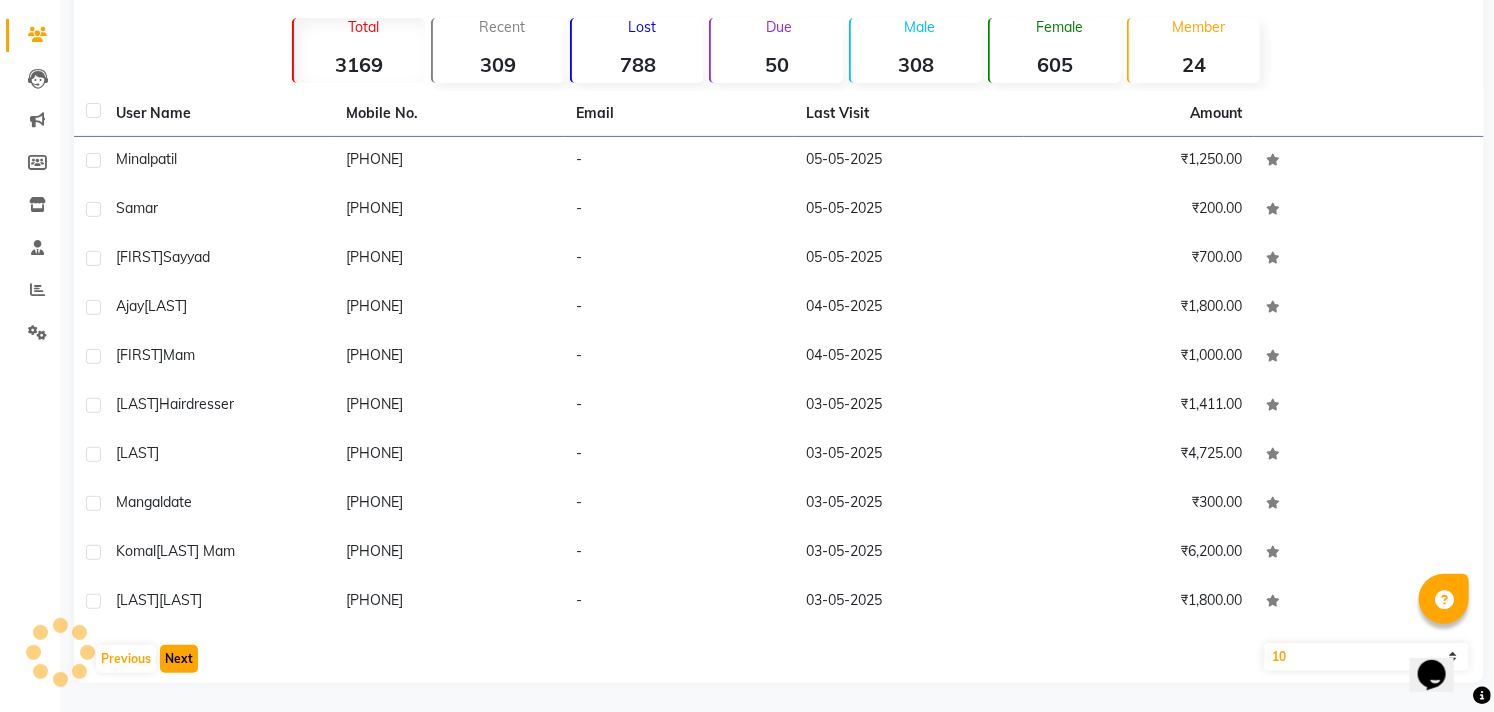 click on "Next" 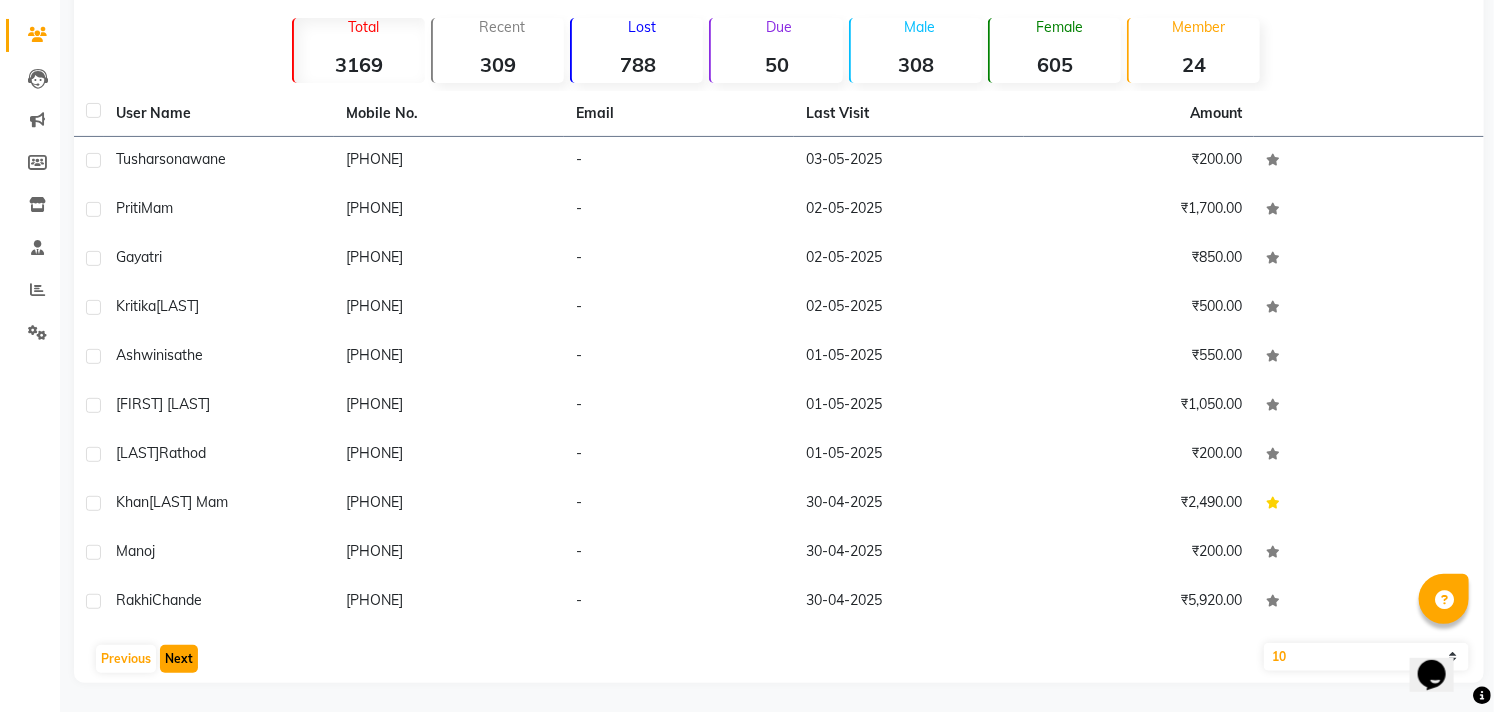 click on "Next" 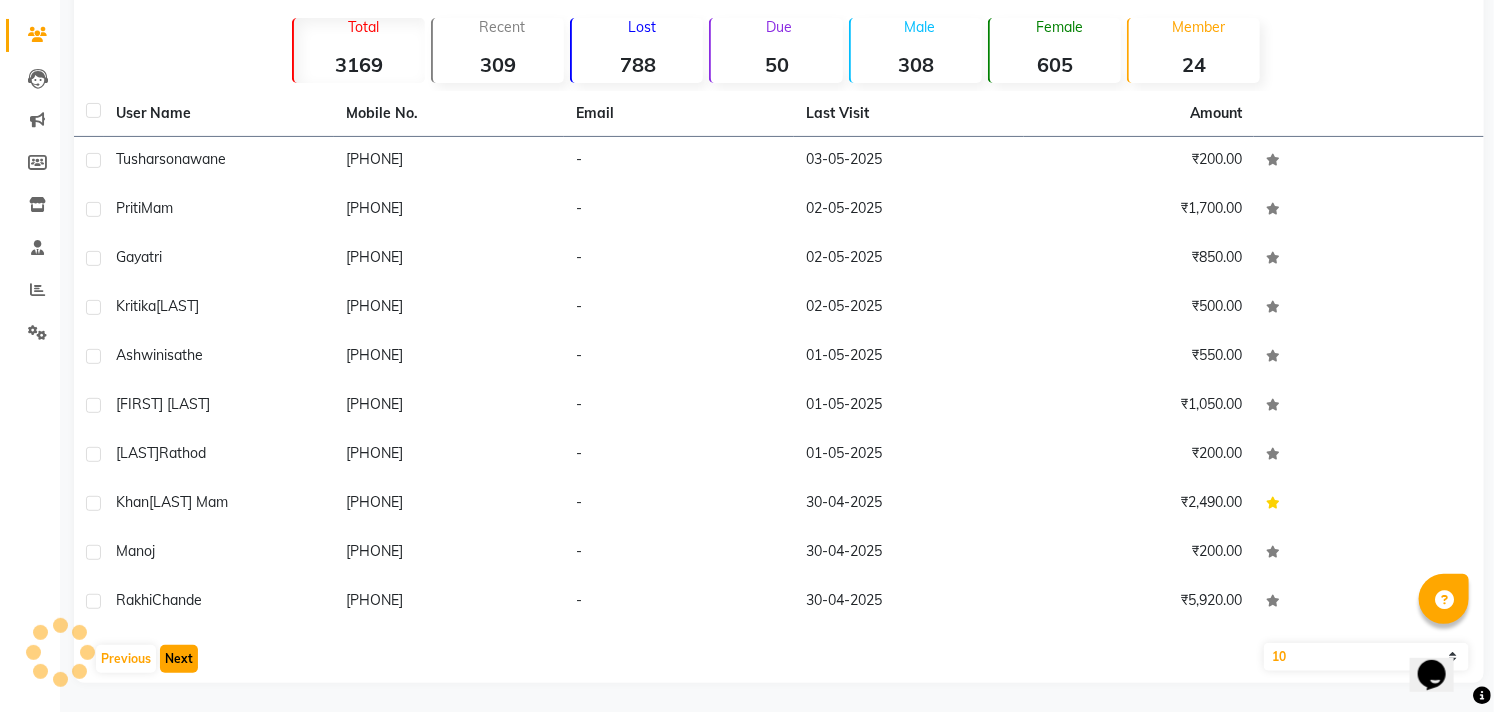 click on "Next" 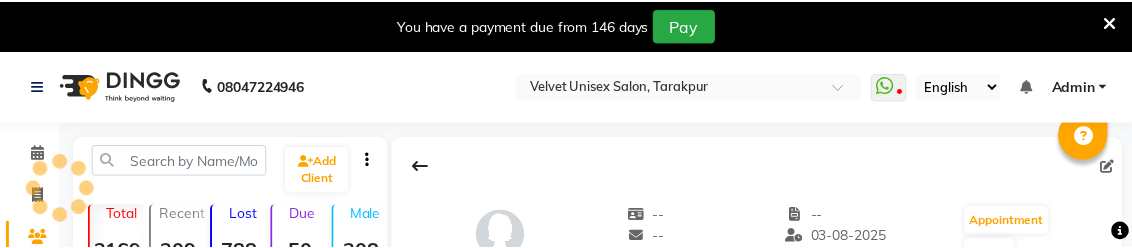 scroll, scrollTop: 0, scrollLeft: 0, axis: both 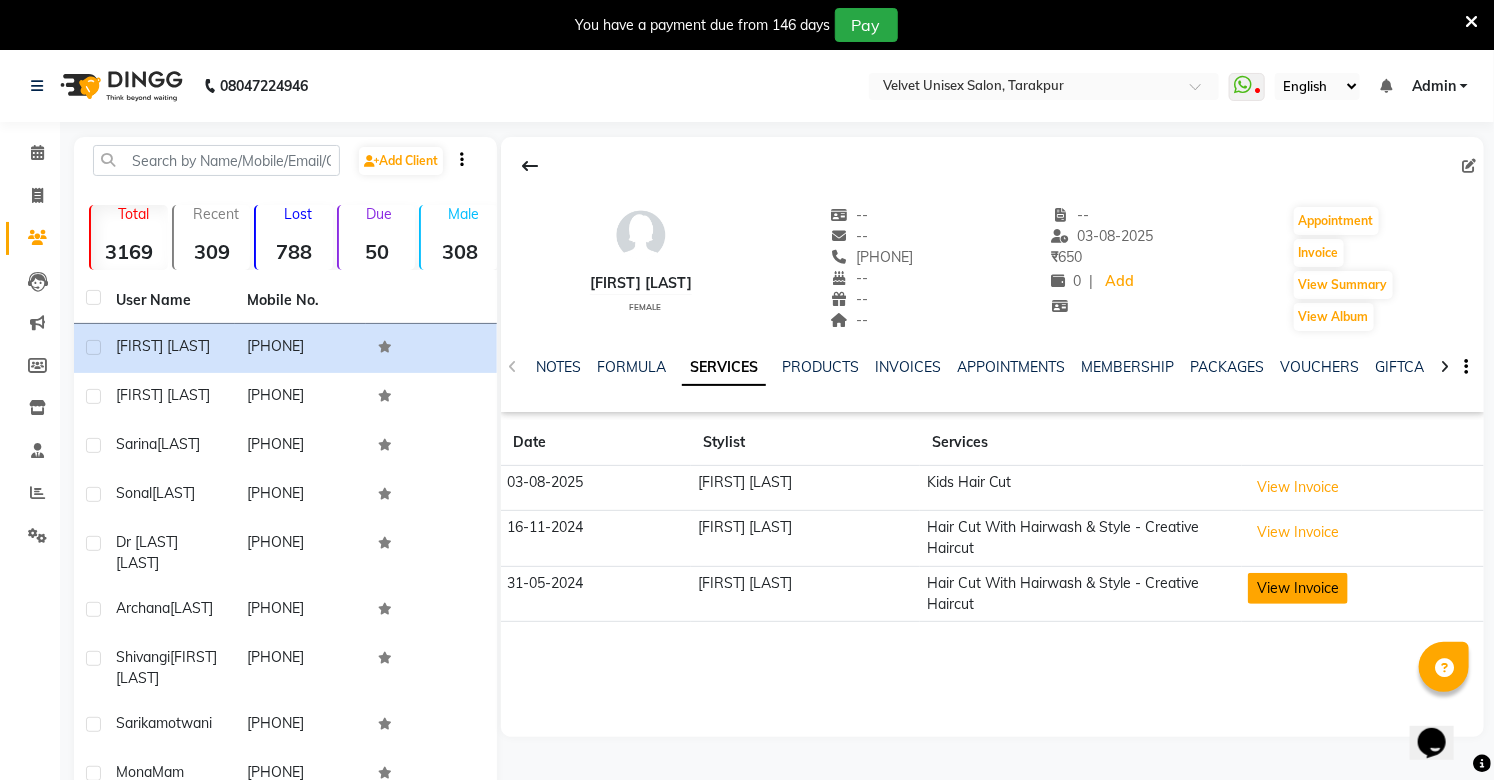 click on "View Invoice" 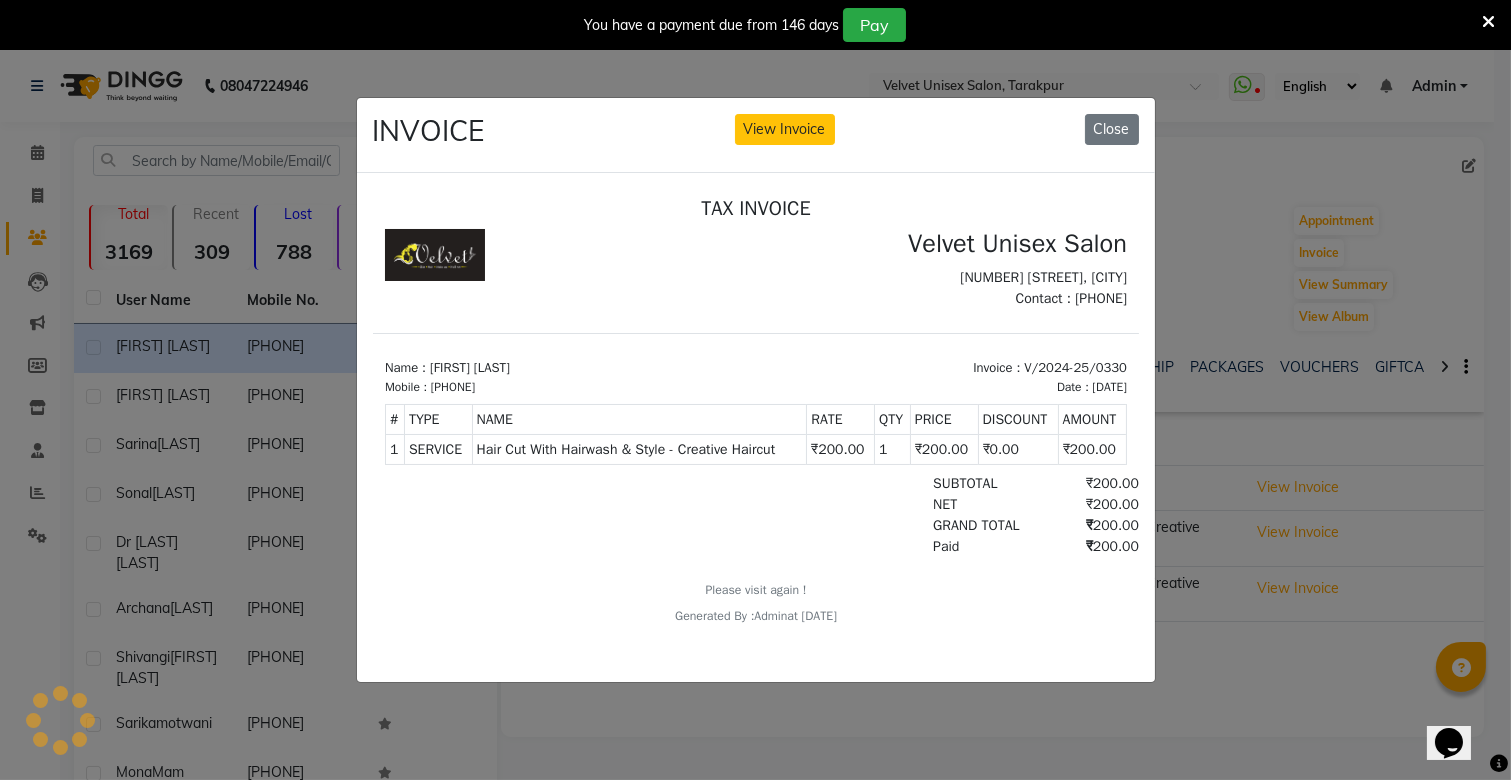 scroll, scrollTop: 0, scrollLeft: 0, axis: both 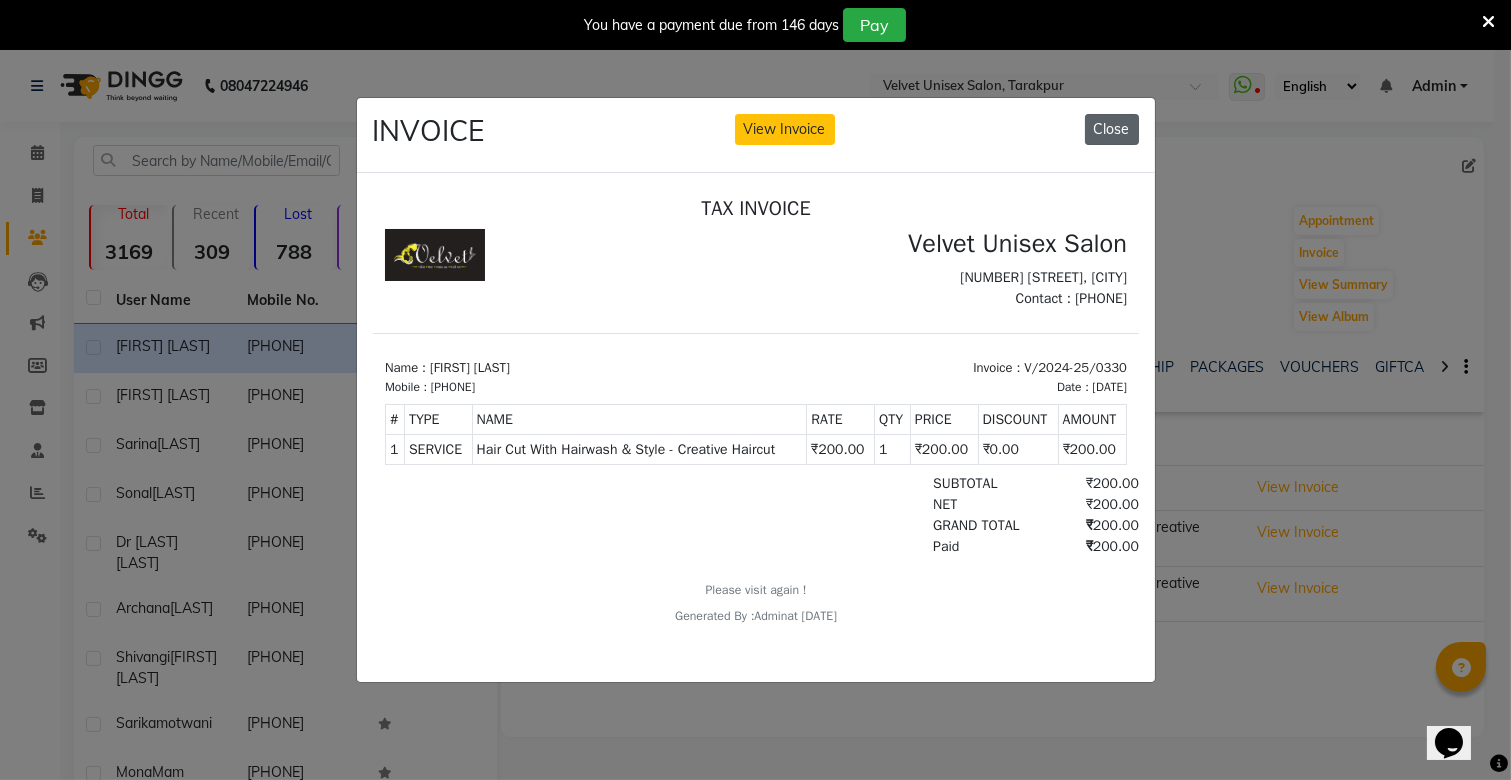 click on "Close" 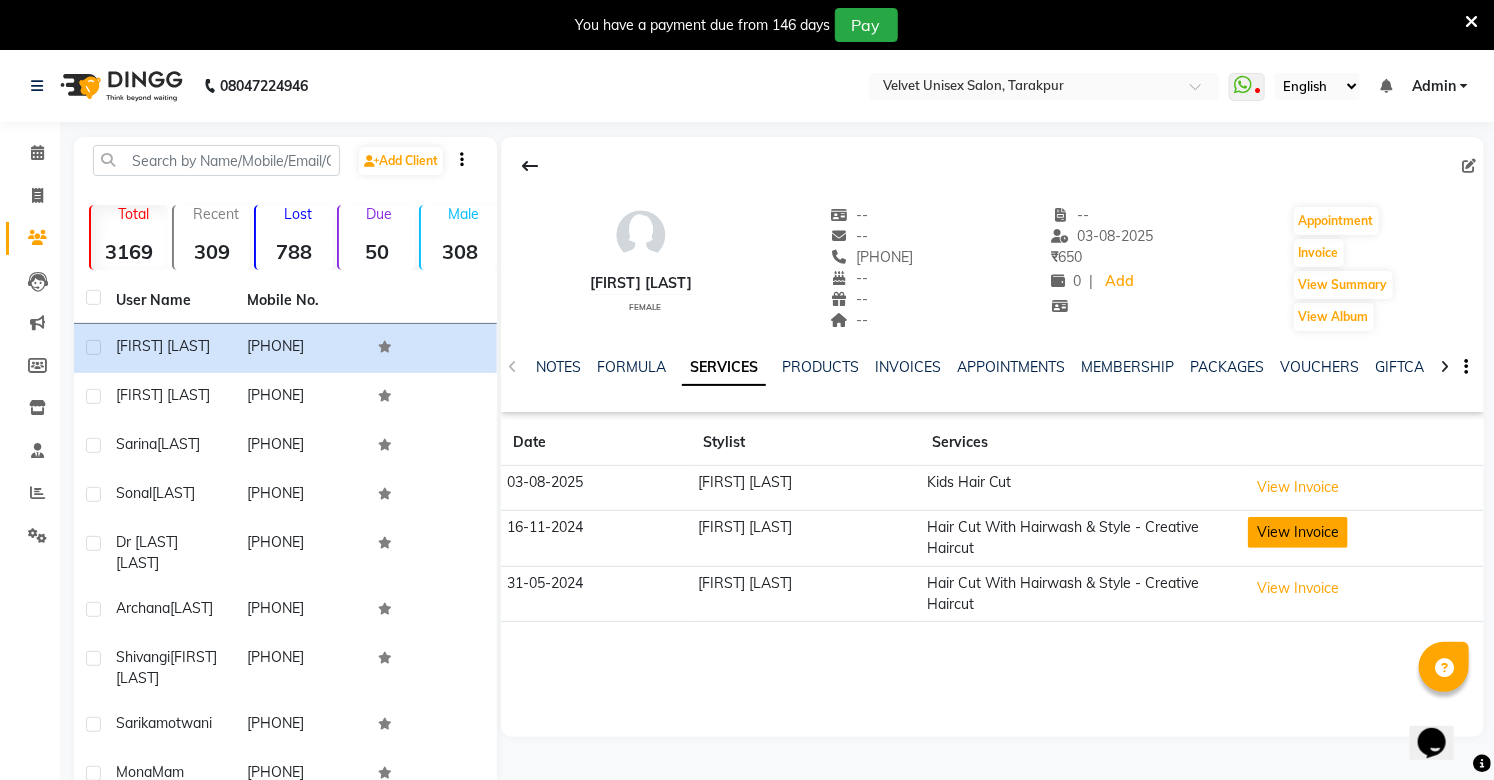 click on "View Invoice" 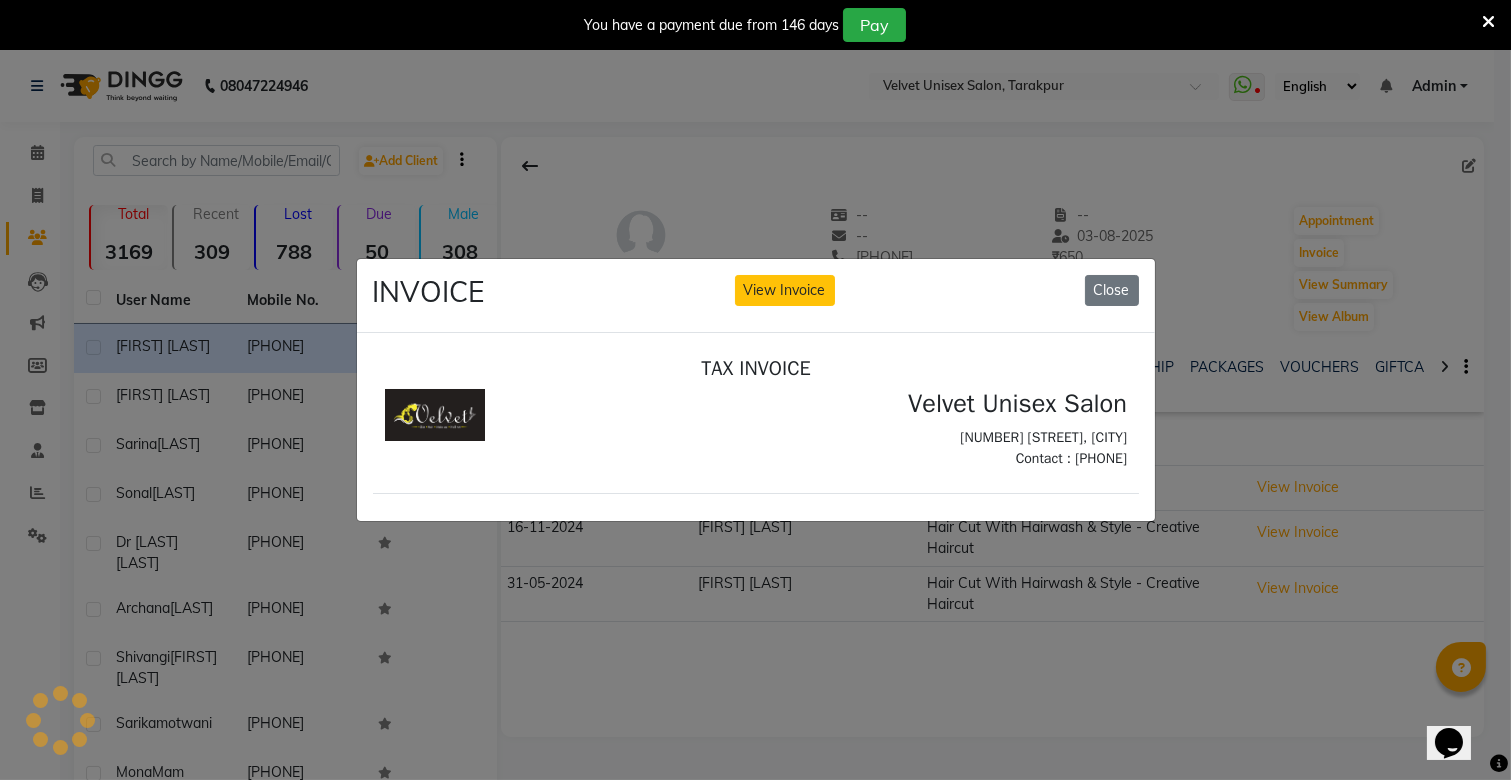 scroll, scrollTop: 0, scrollLeft: 0, axis: both 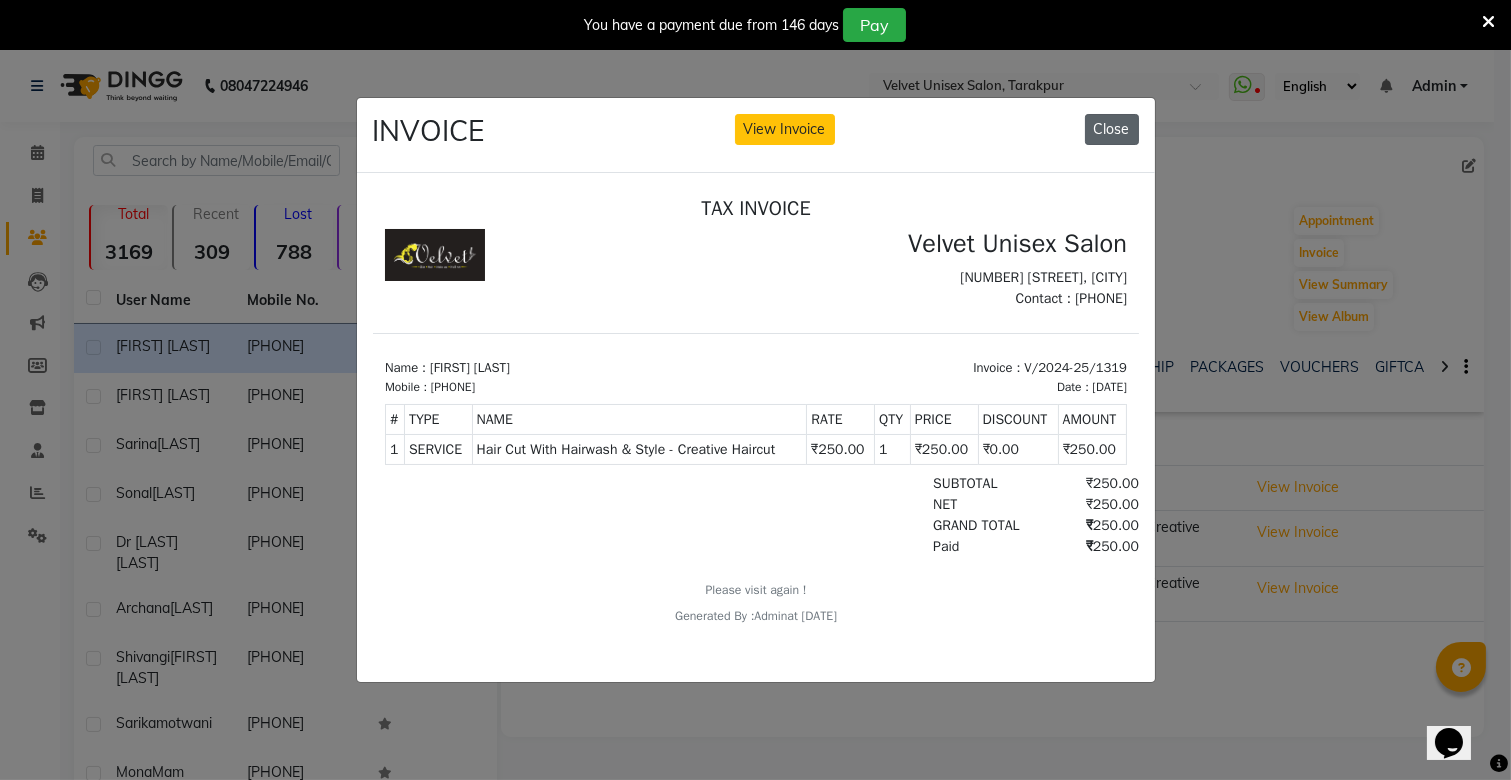 click on "Close" 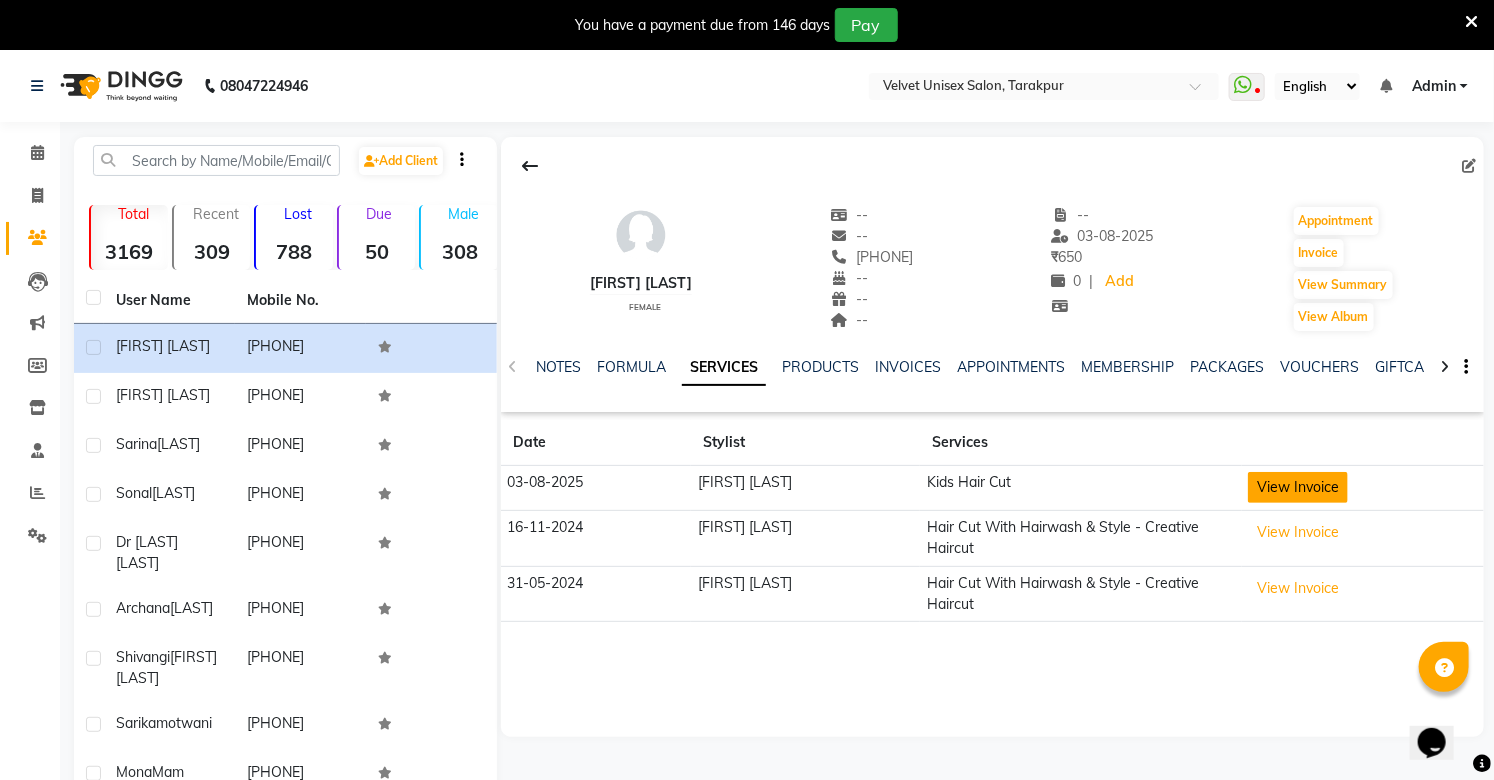 click on "View Invoice" 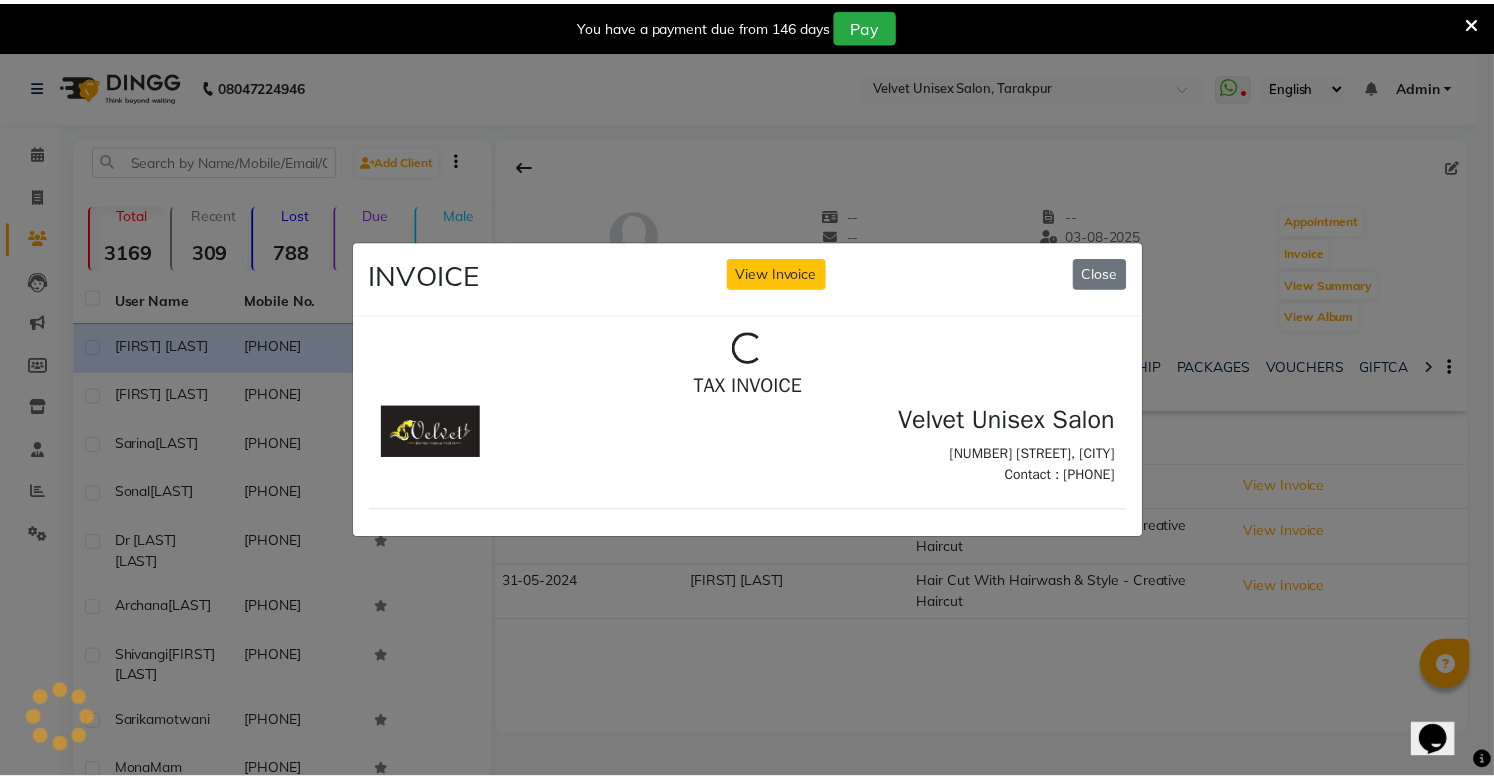 scroll, scrollTop: 0, scrollLeft: 0, axis: both 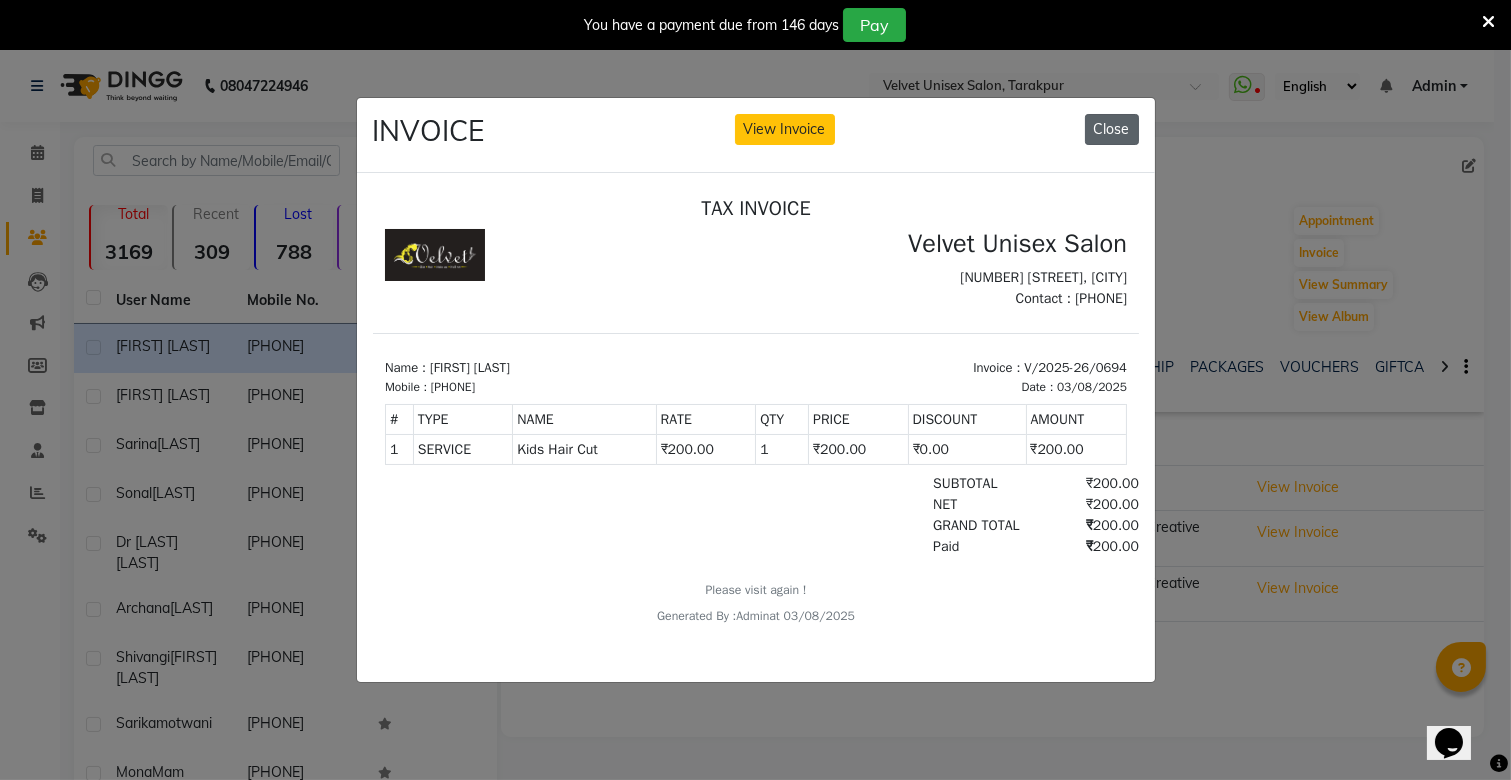 drag, startPoint x: 1107, startPoint y: 121, endPoint x: 678, endPoint y: 14, distance: 442.14252 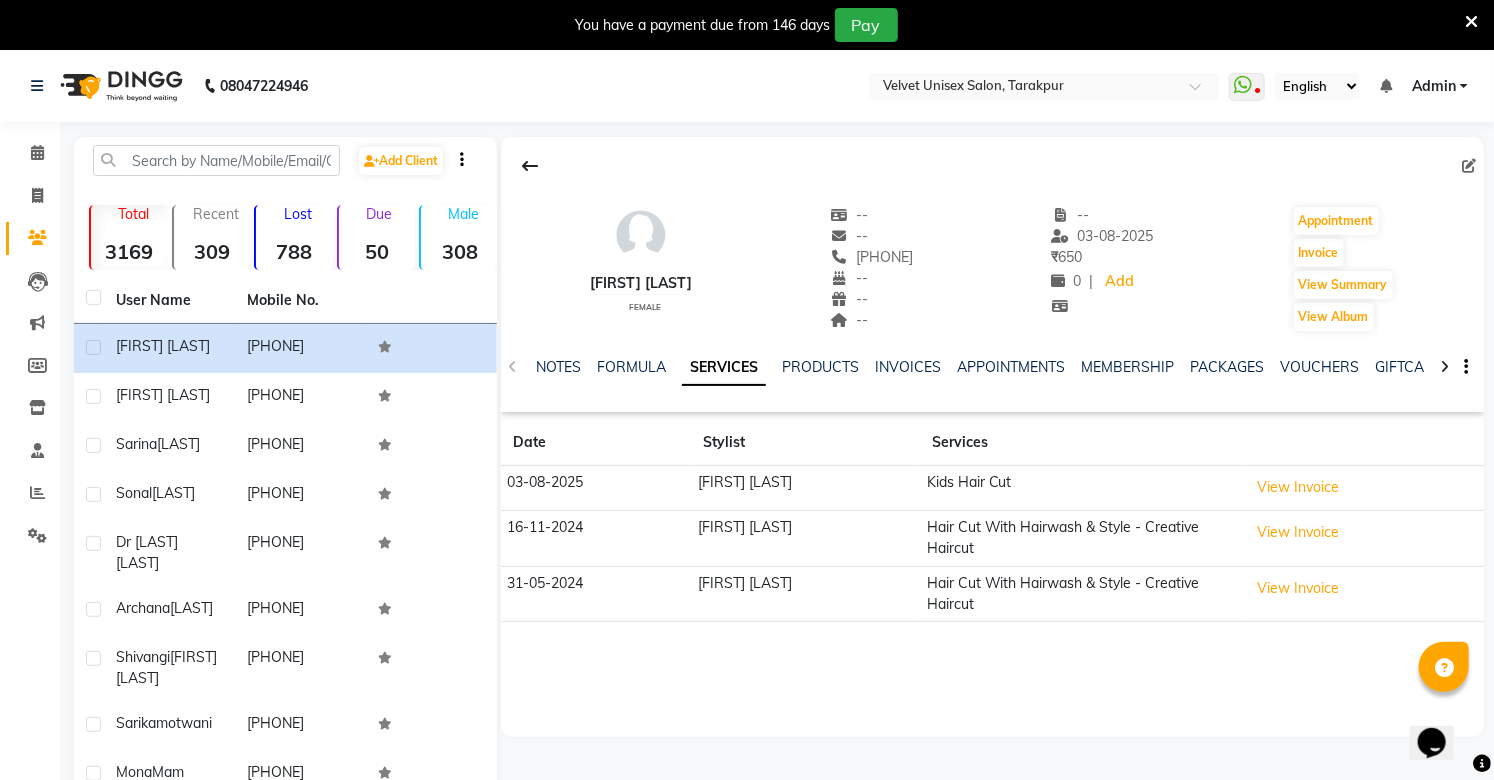 click on "You have a payment due from 146 days   Pay" at bounding box center (747, 25) 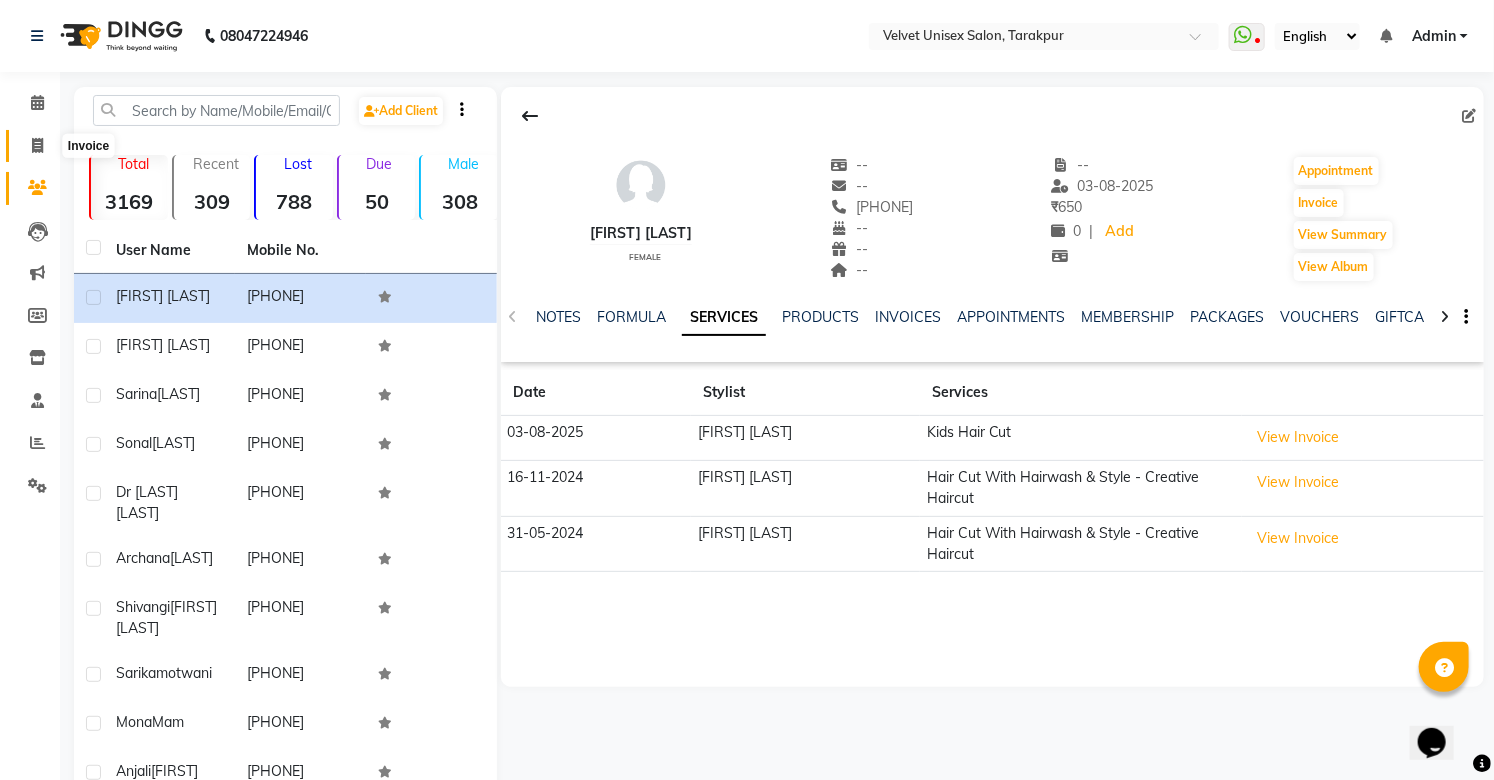 click 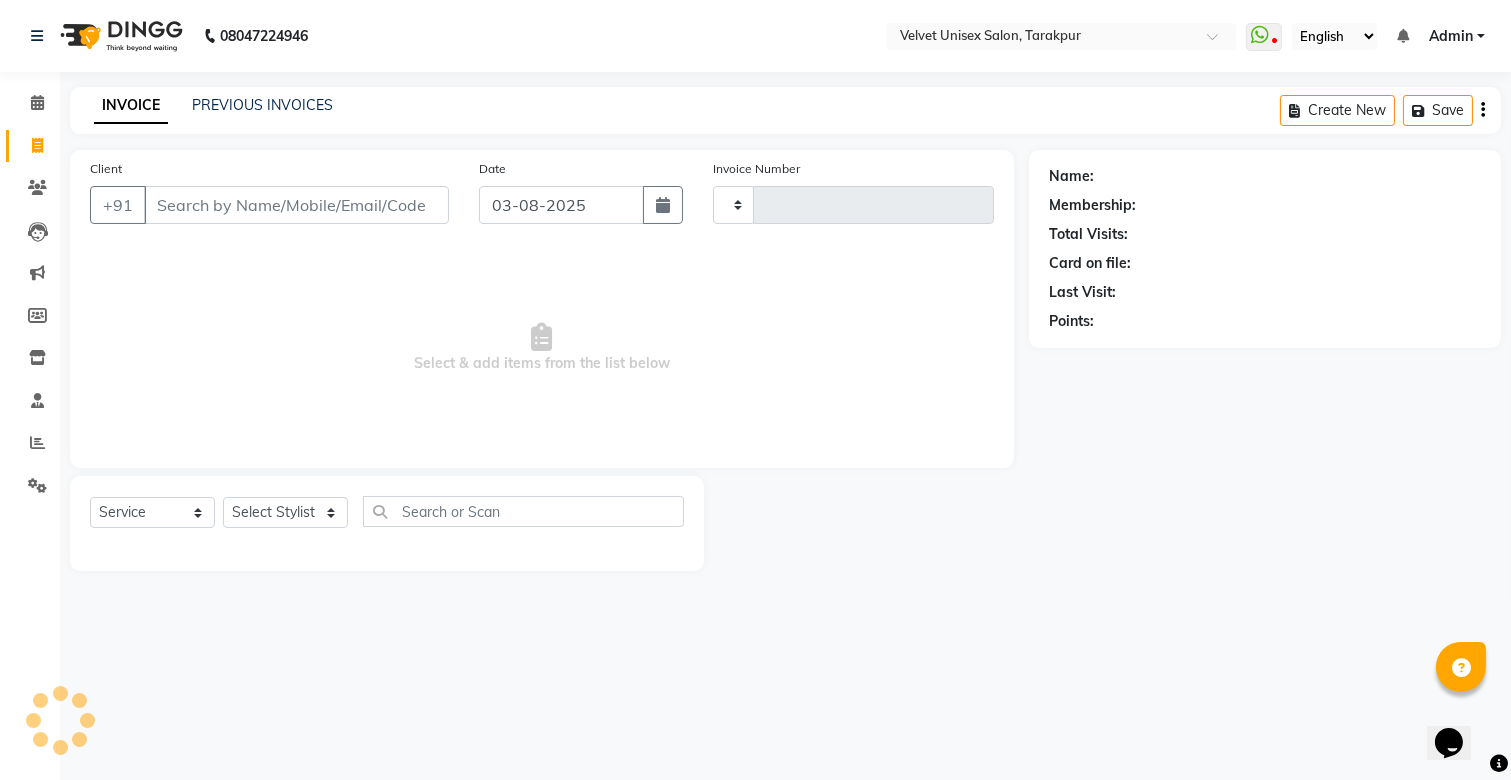 type on "0695" 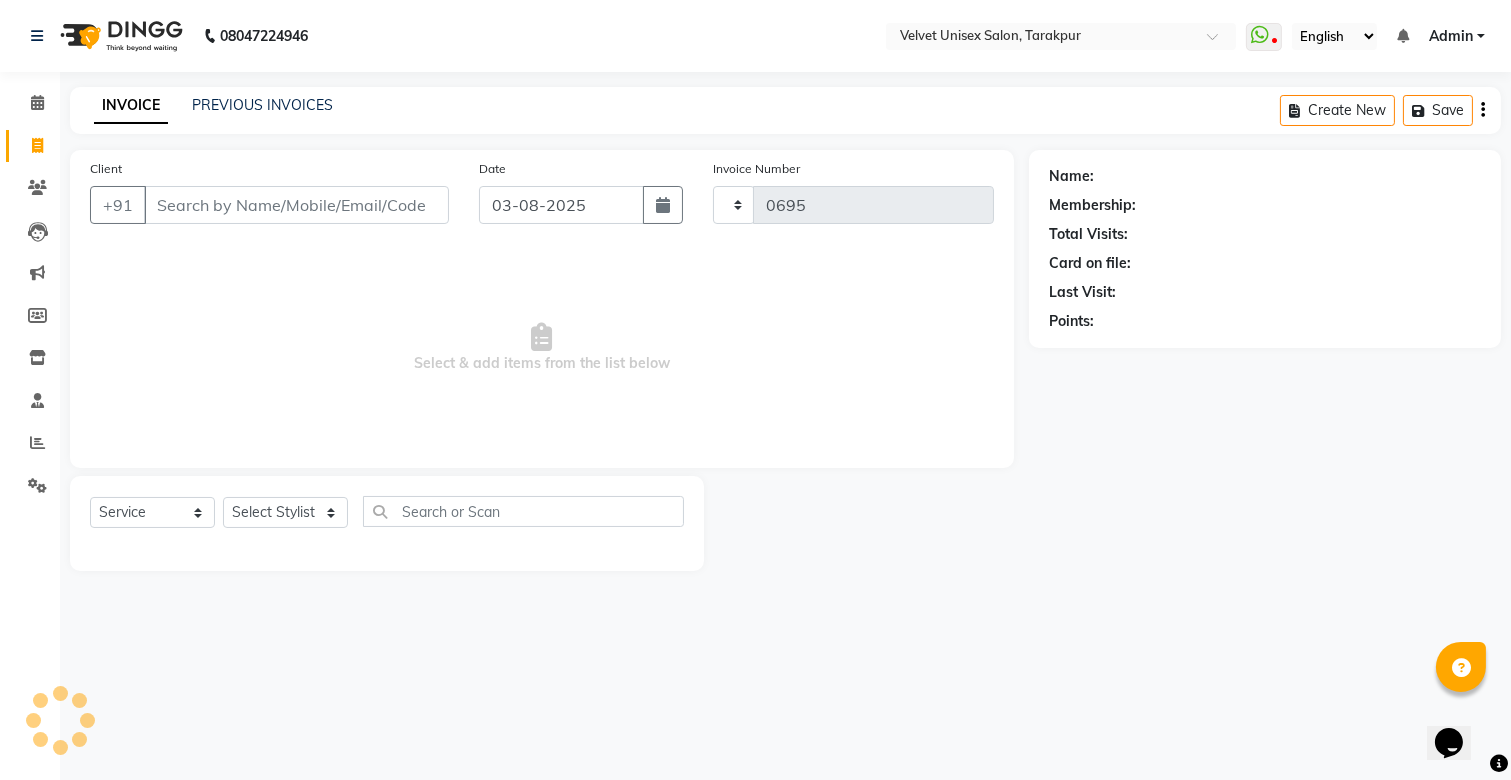 select on "5384" 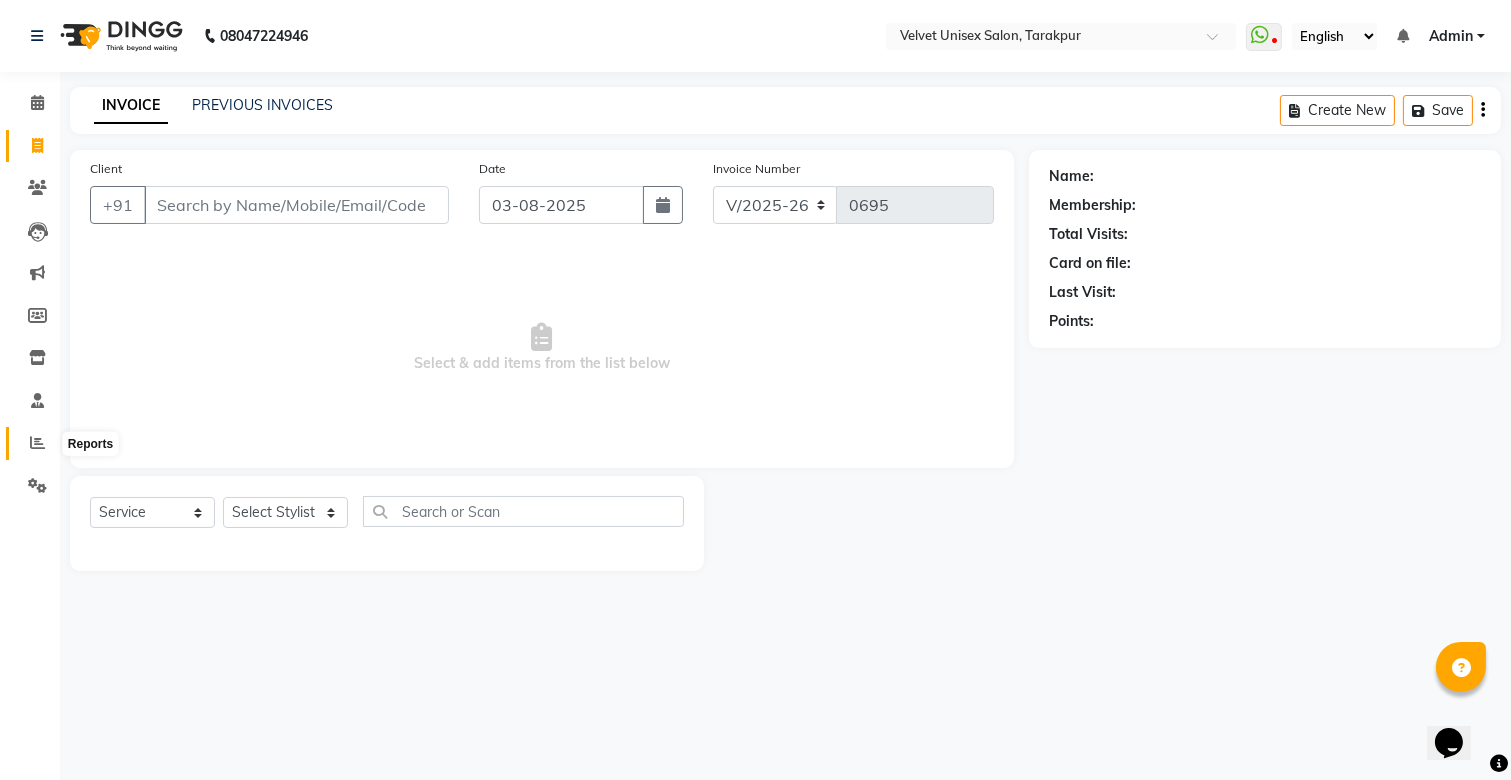 click 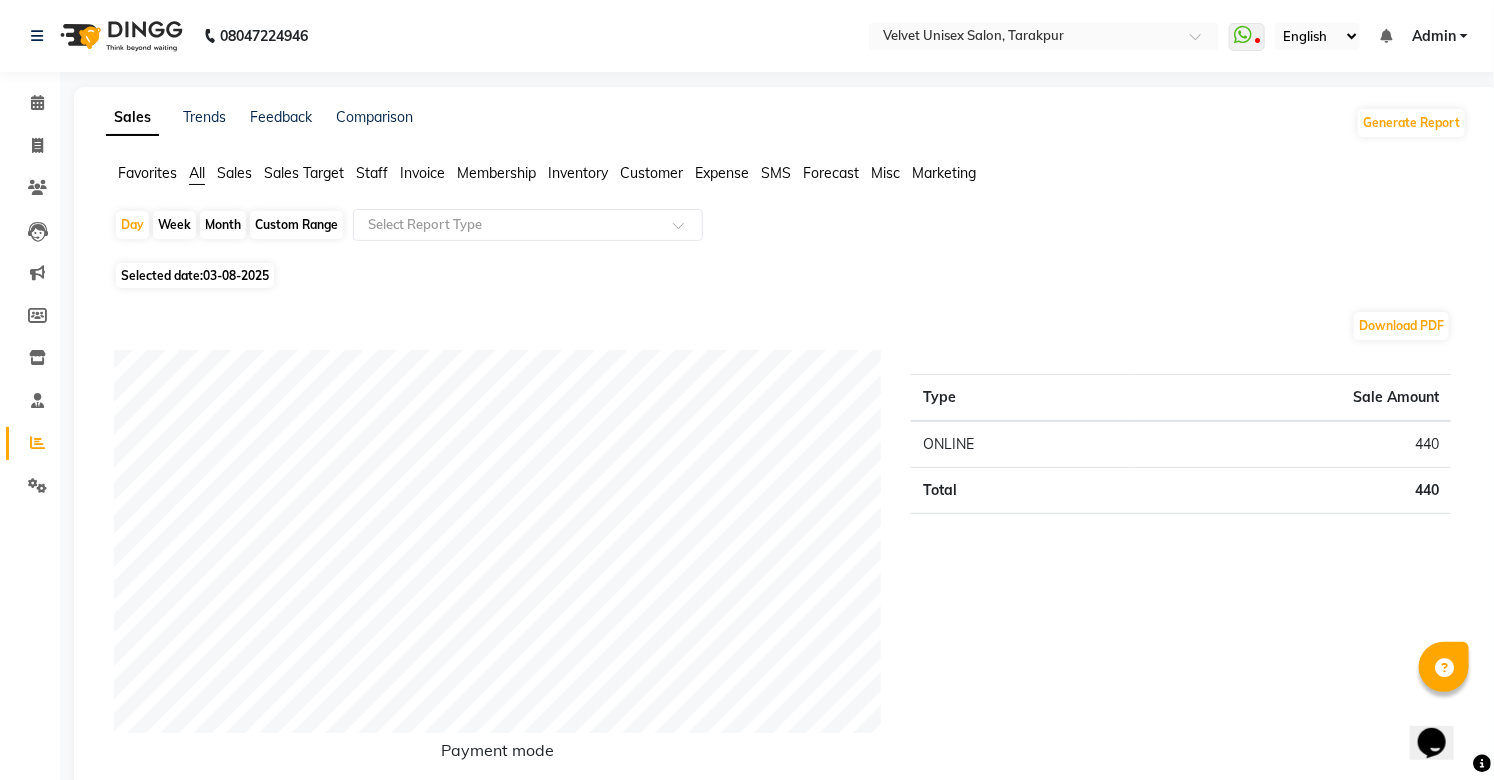 click on "03-08-2025" 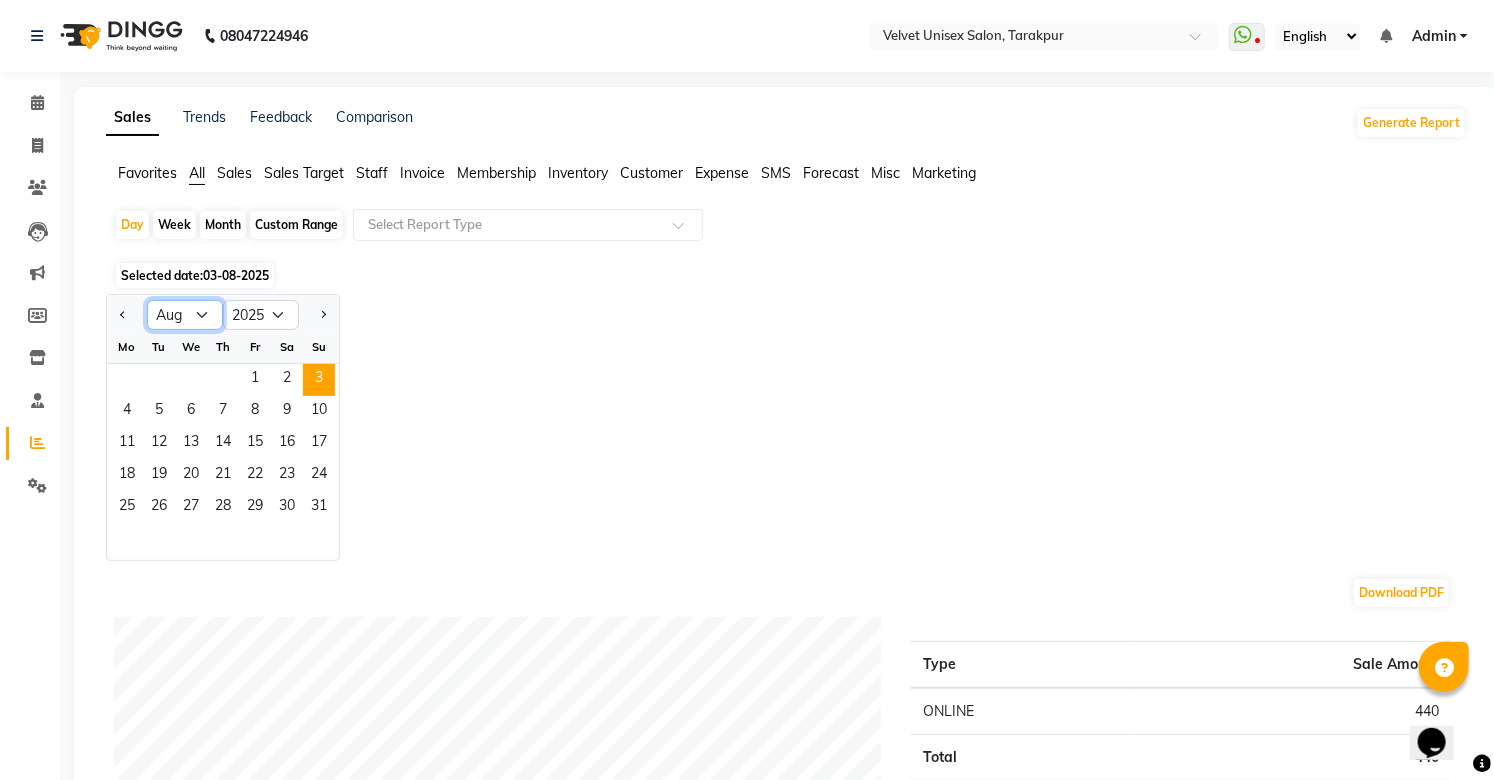 click on "Jan Feb Mar Apr May Jun Jul Aug Sep Oct Nov Dec" 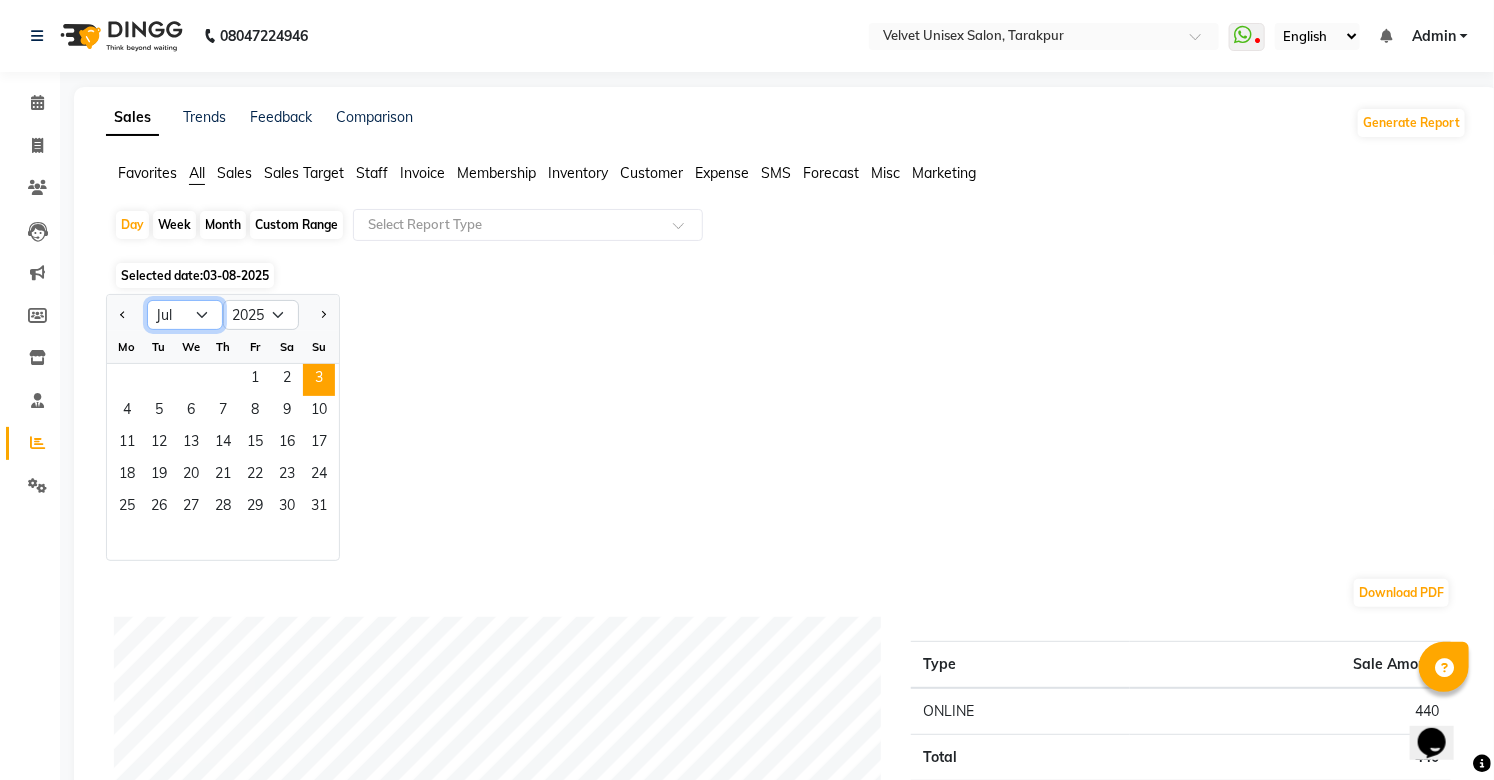 click on "Jan Feb Mar Apr May Jun Jul Aug Sep Oct Nov Dec" 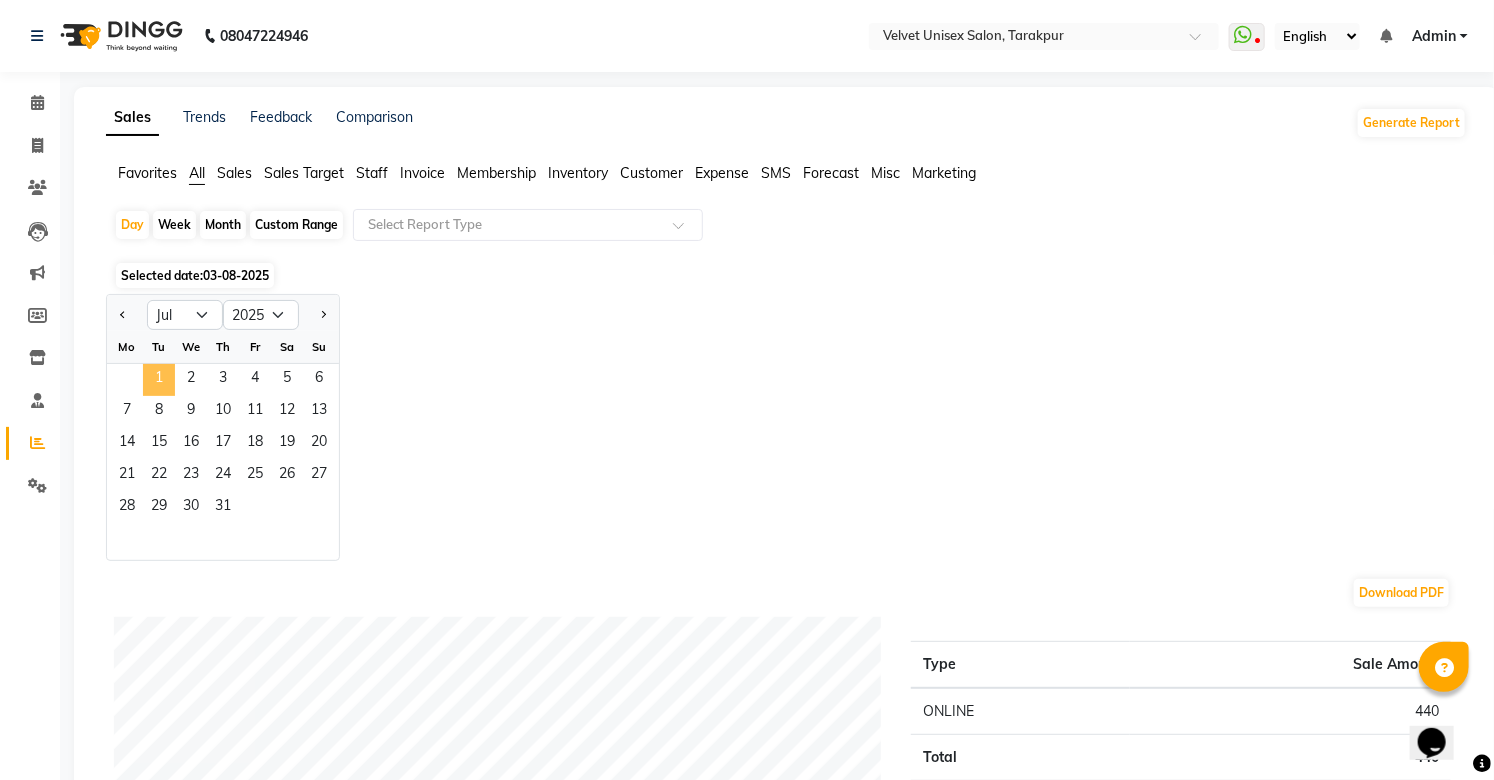 click on "1" 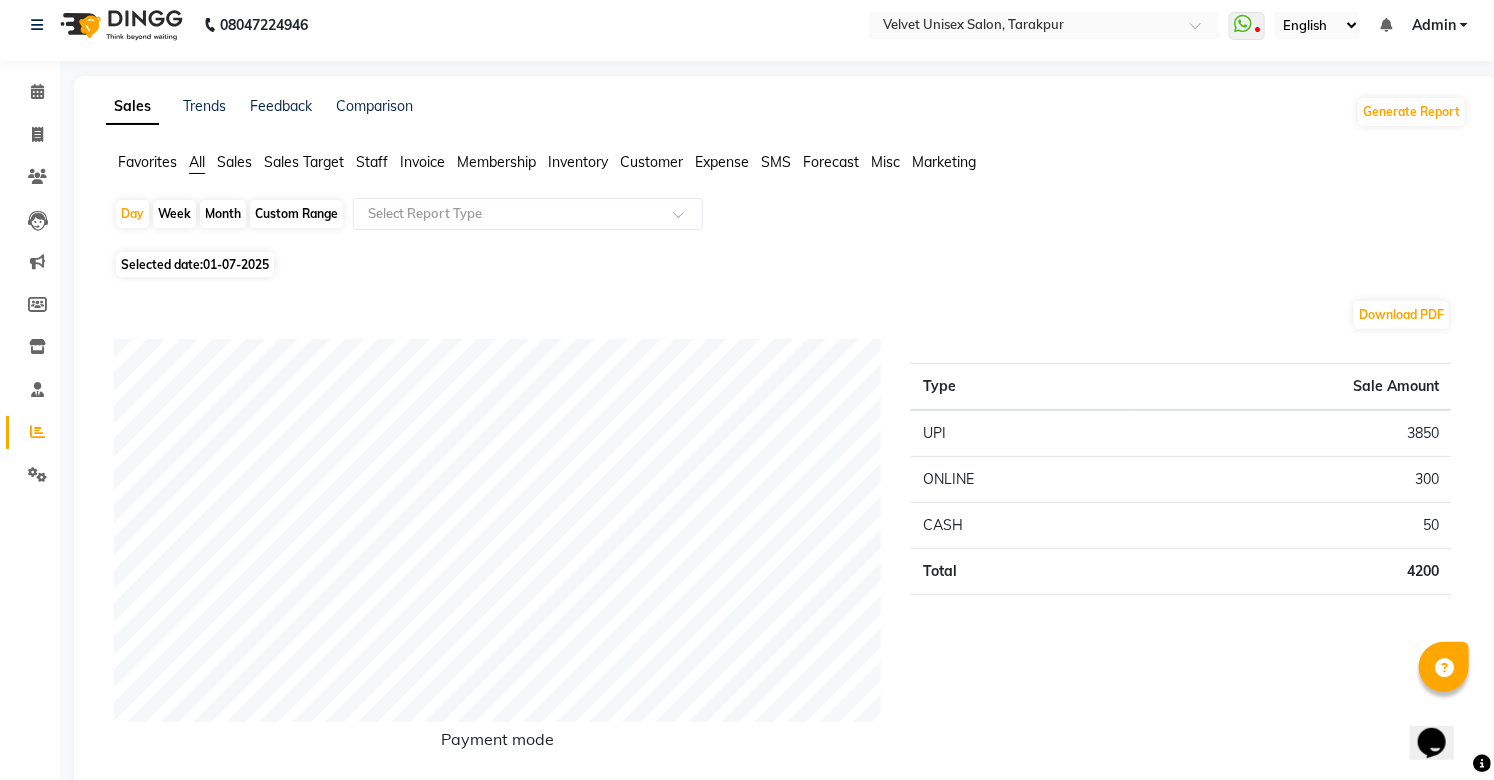 scroll, scrollTop: 0, scrollLeft: 0, axis: both 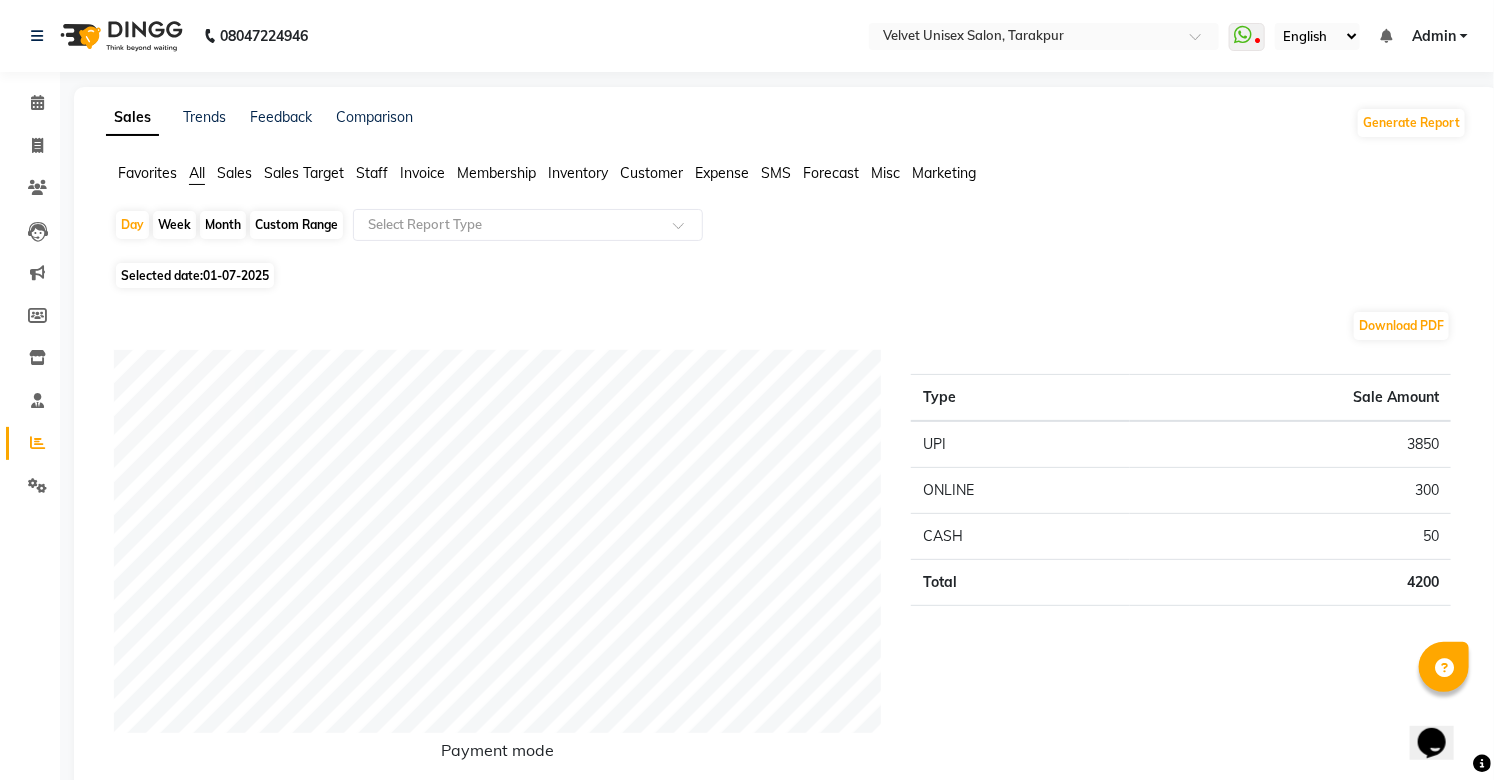 click on "01-07-2025" 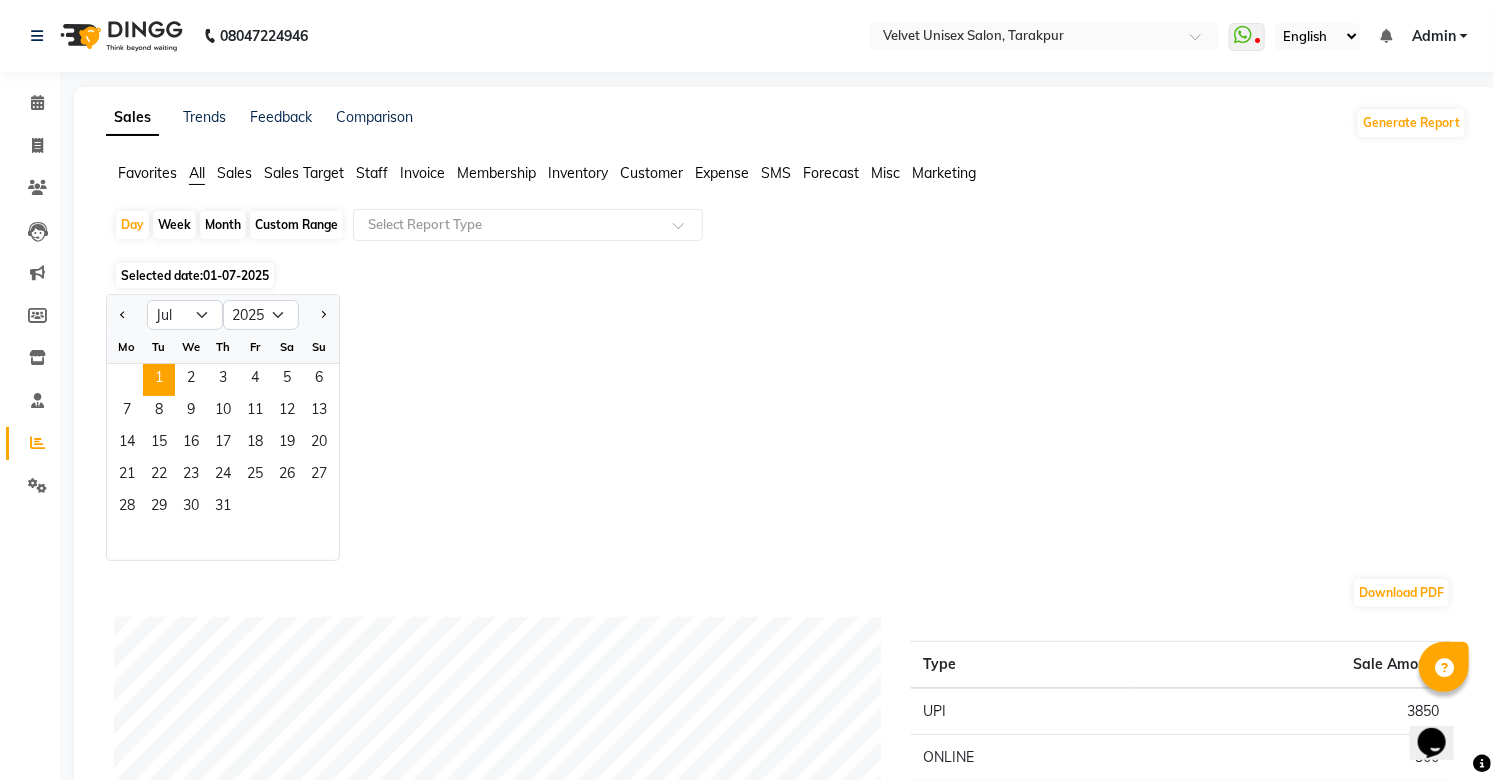 click on "Sales" 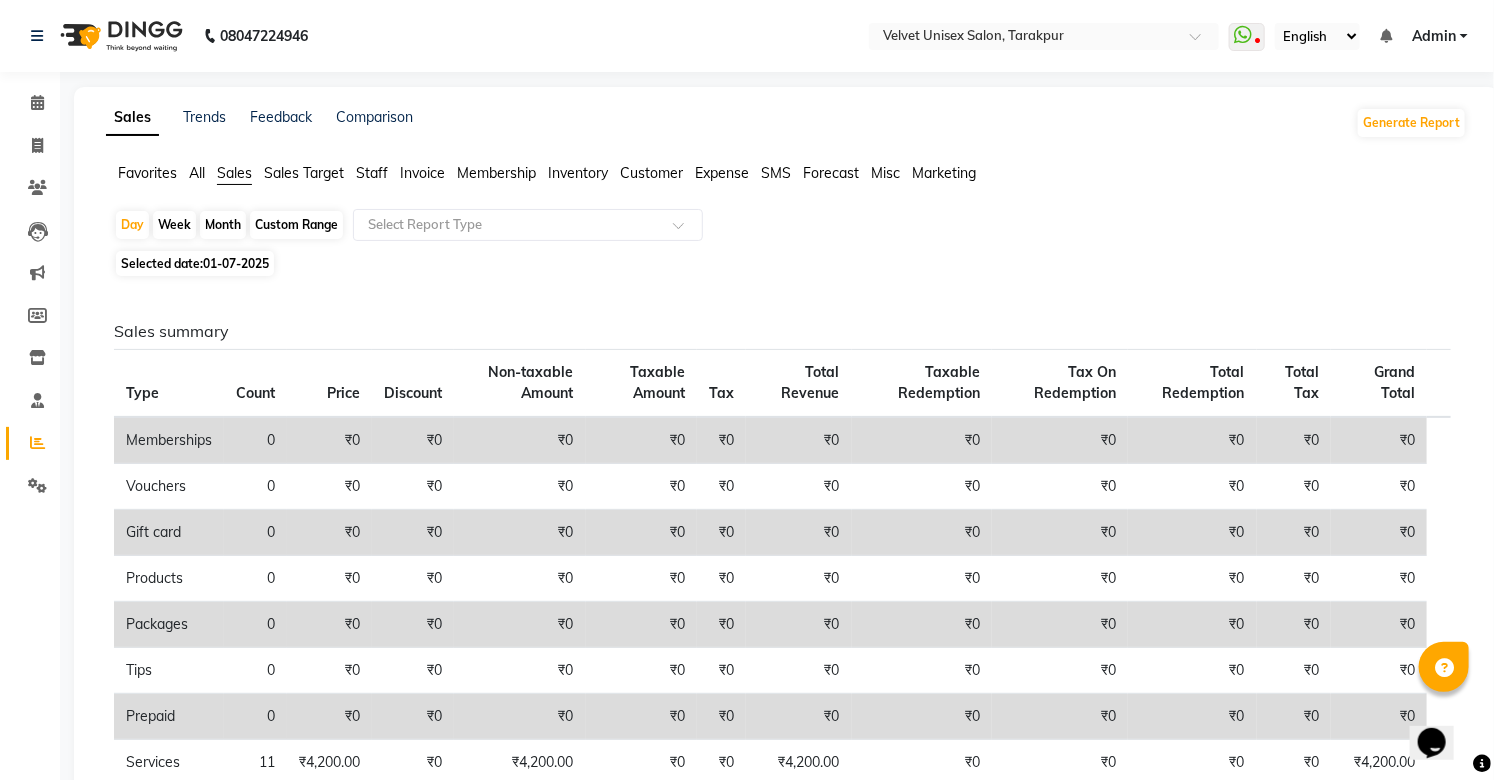 click on "Selected date:  01-07-2025" 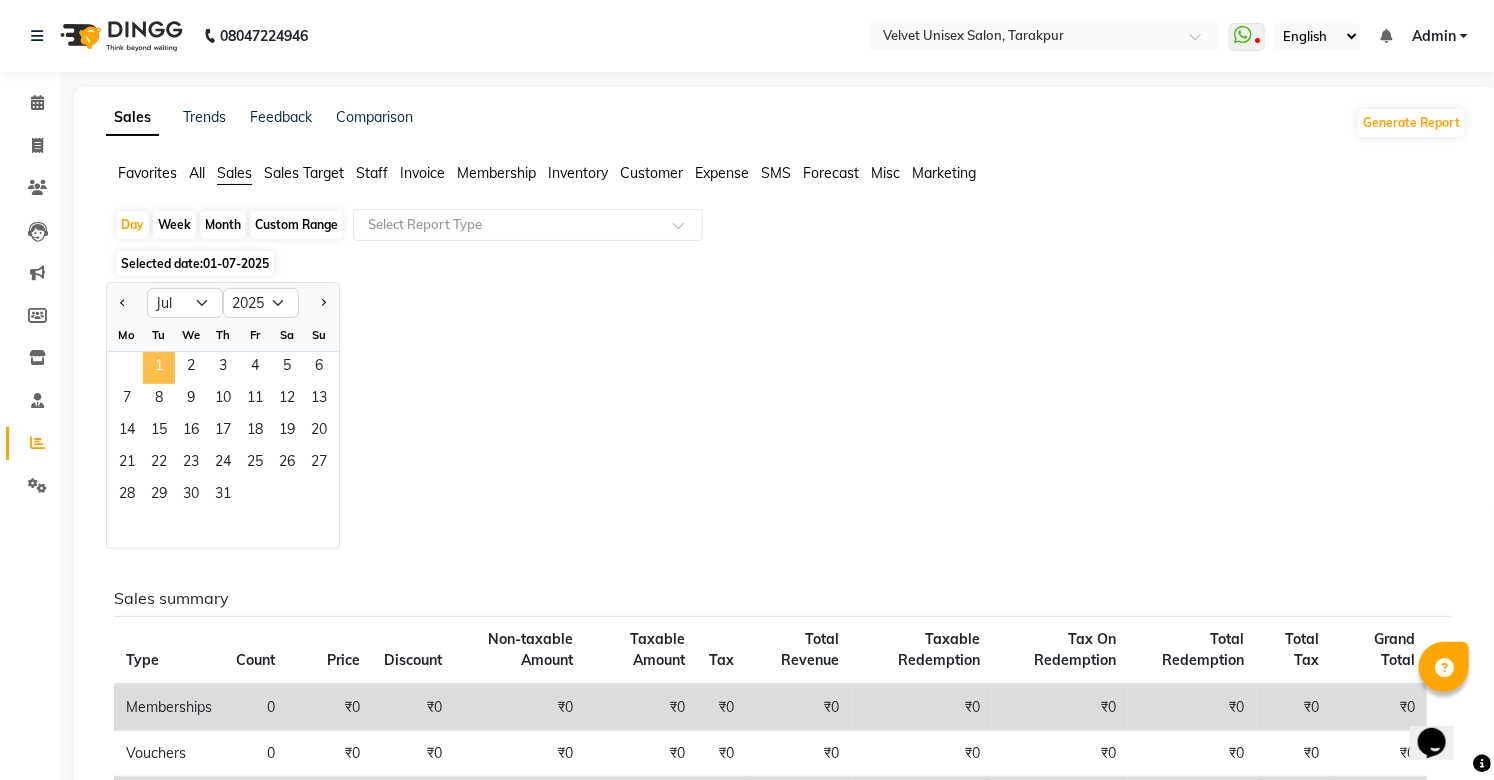 click on "1" 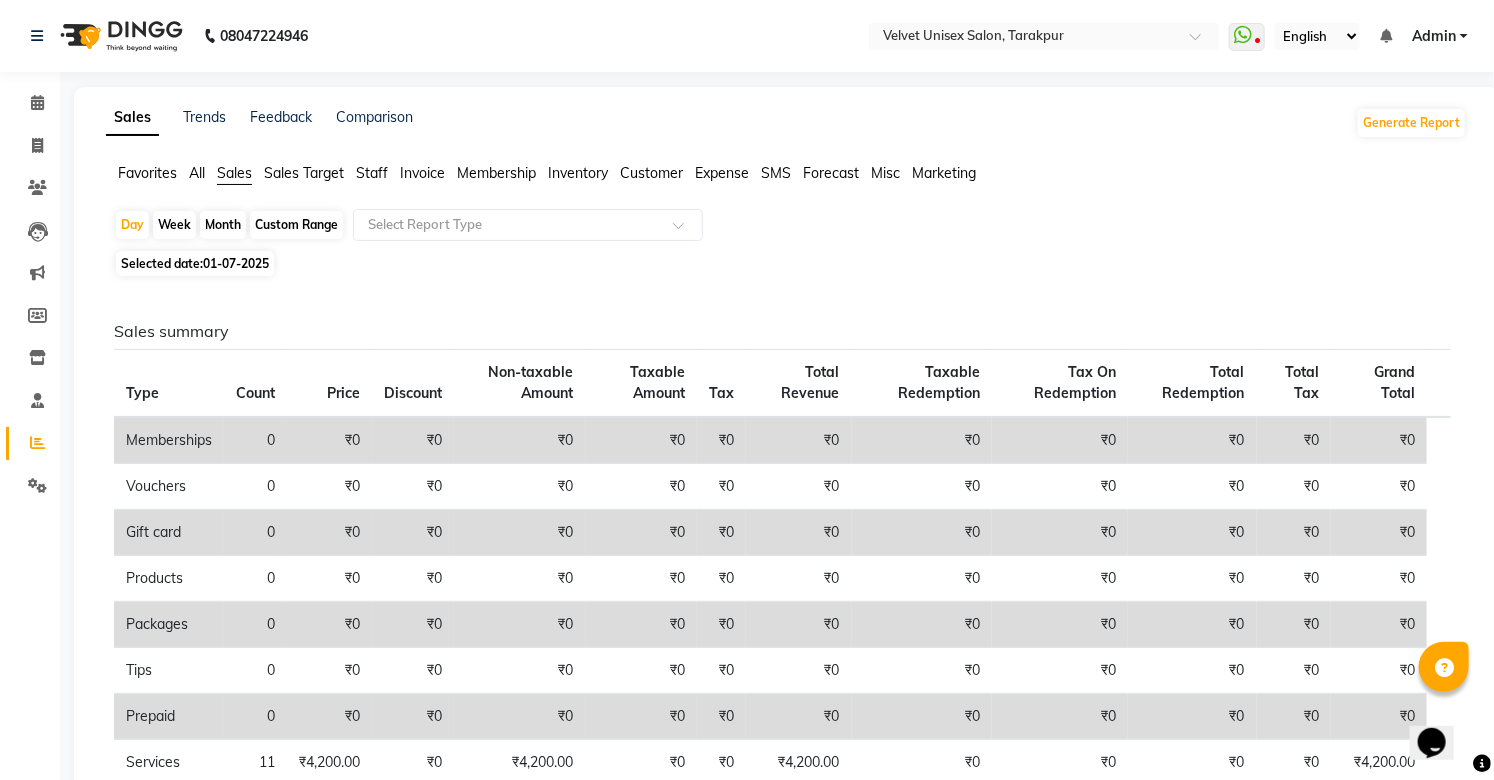 click on "Month" 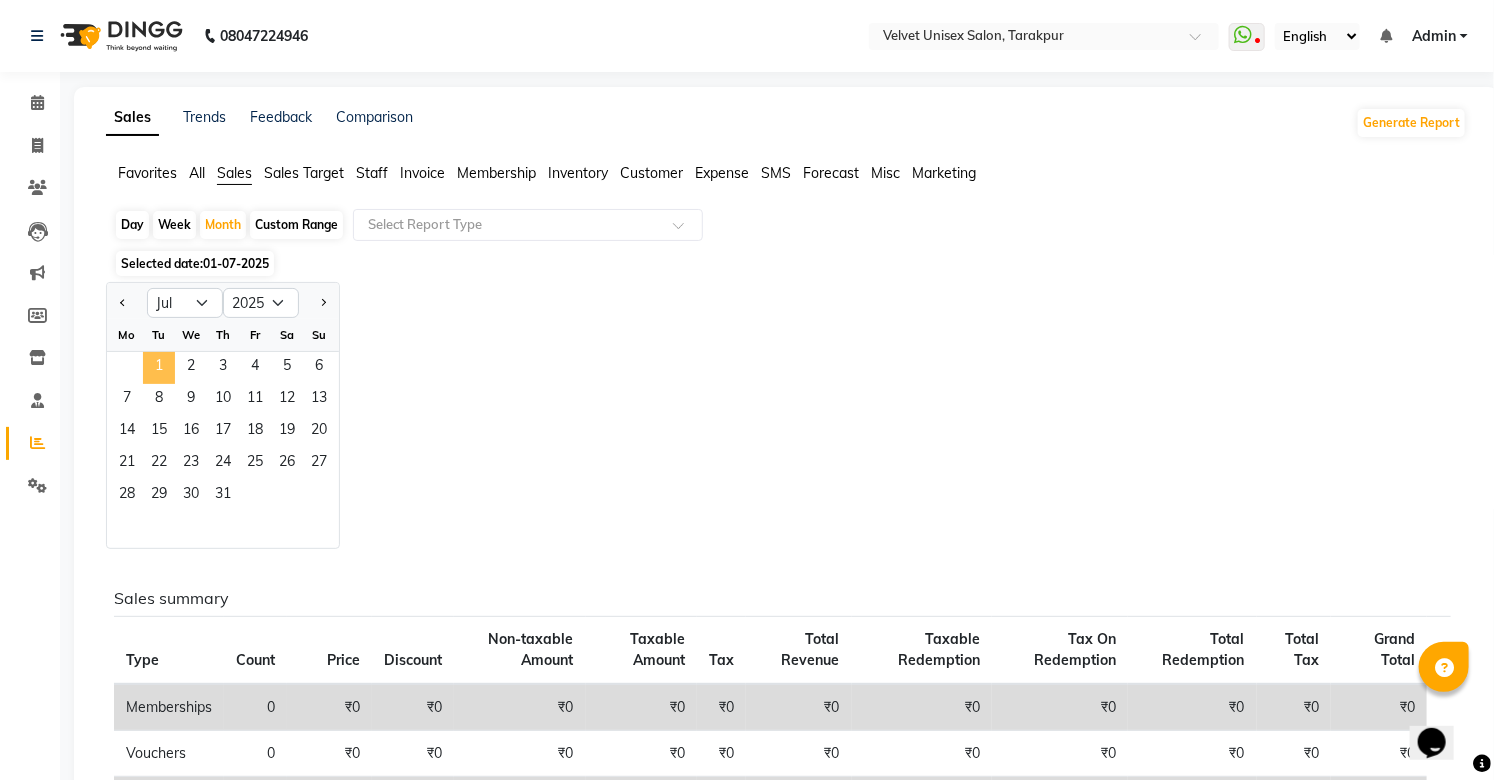 click on "1" 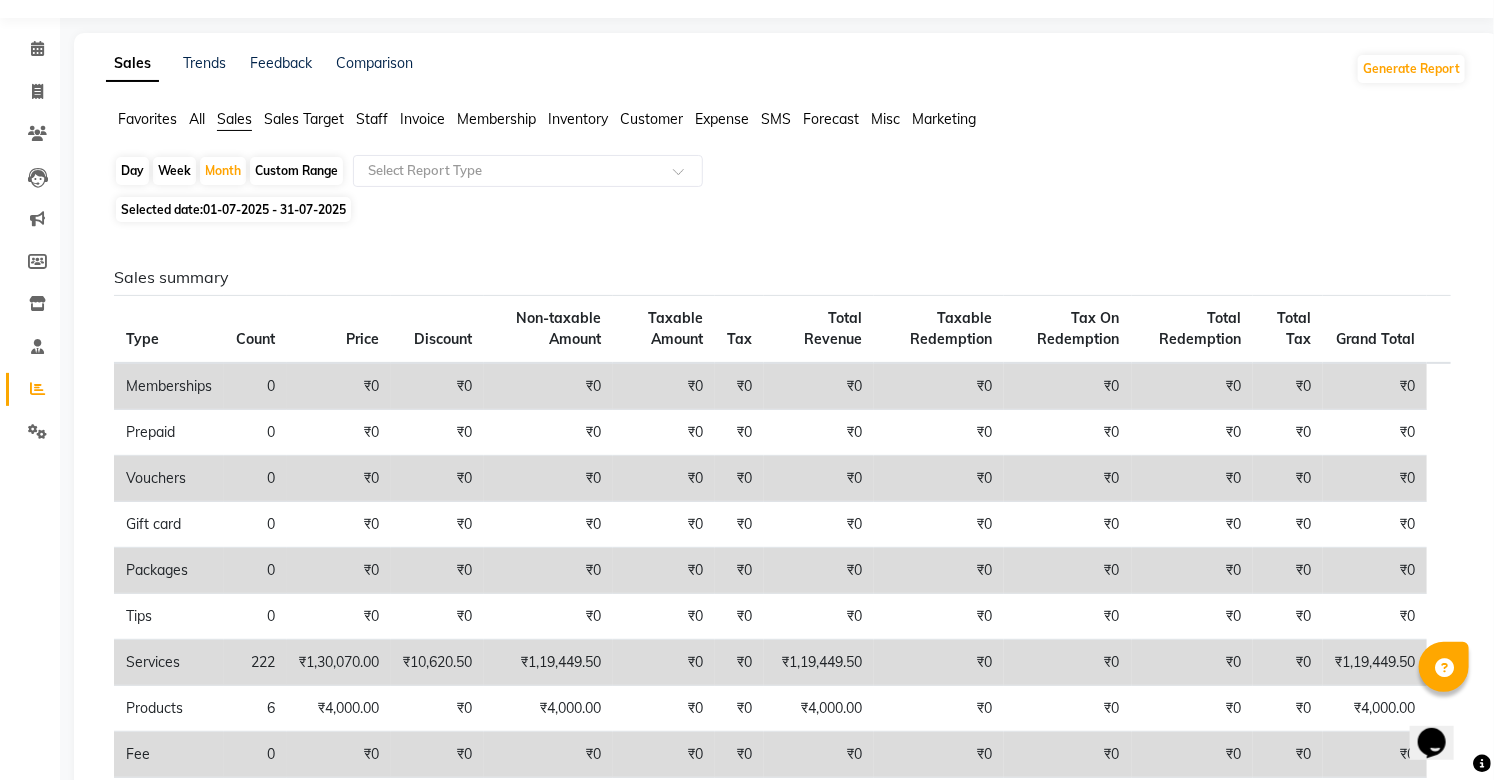 scroll, scrollTop: 0, scrollLeft: 0, axis: both 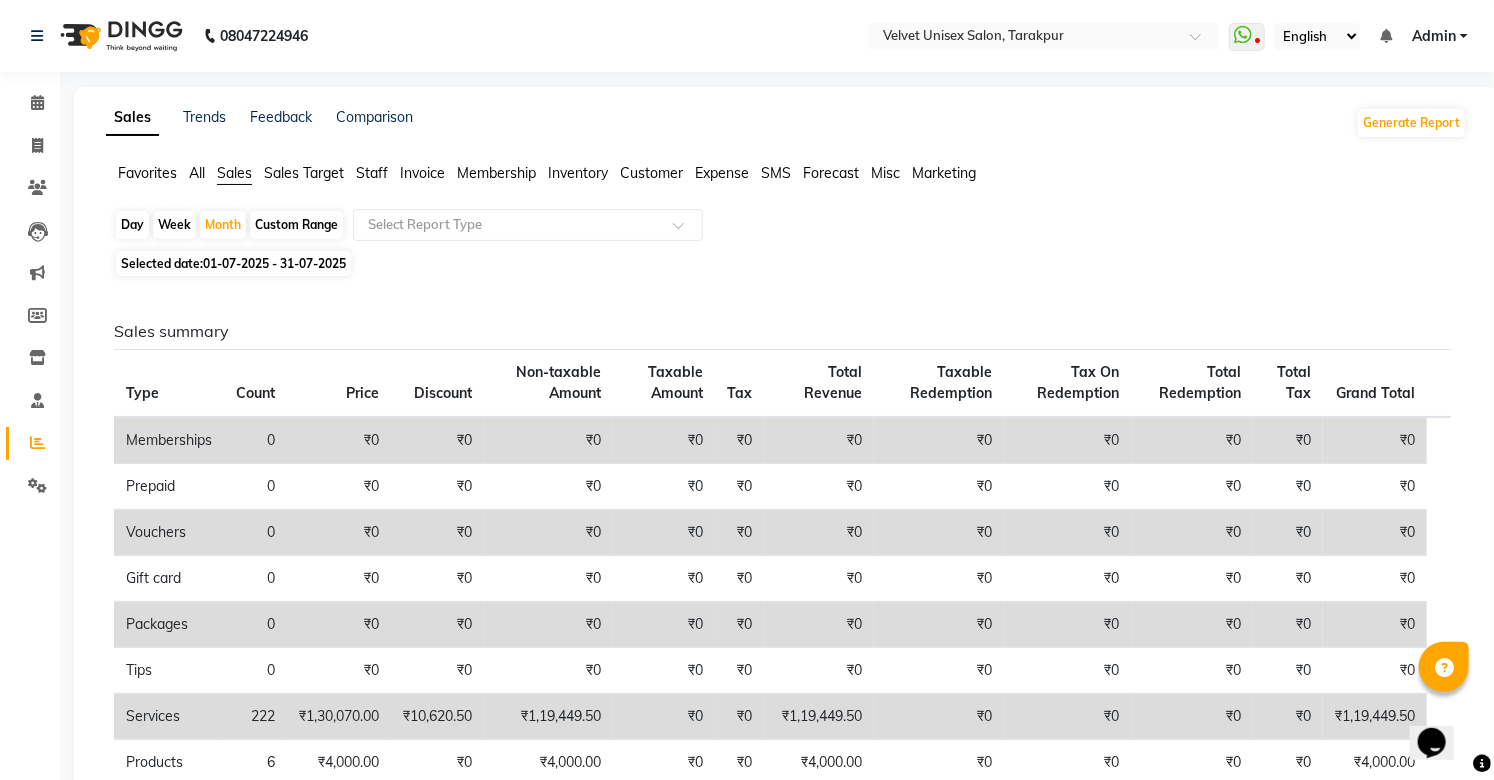 click on "Sales" 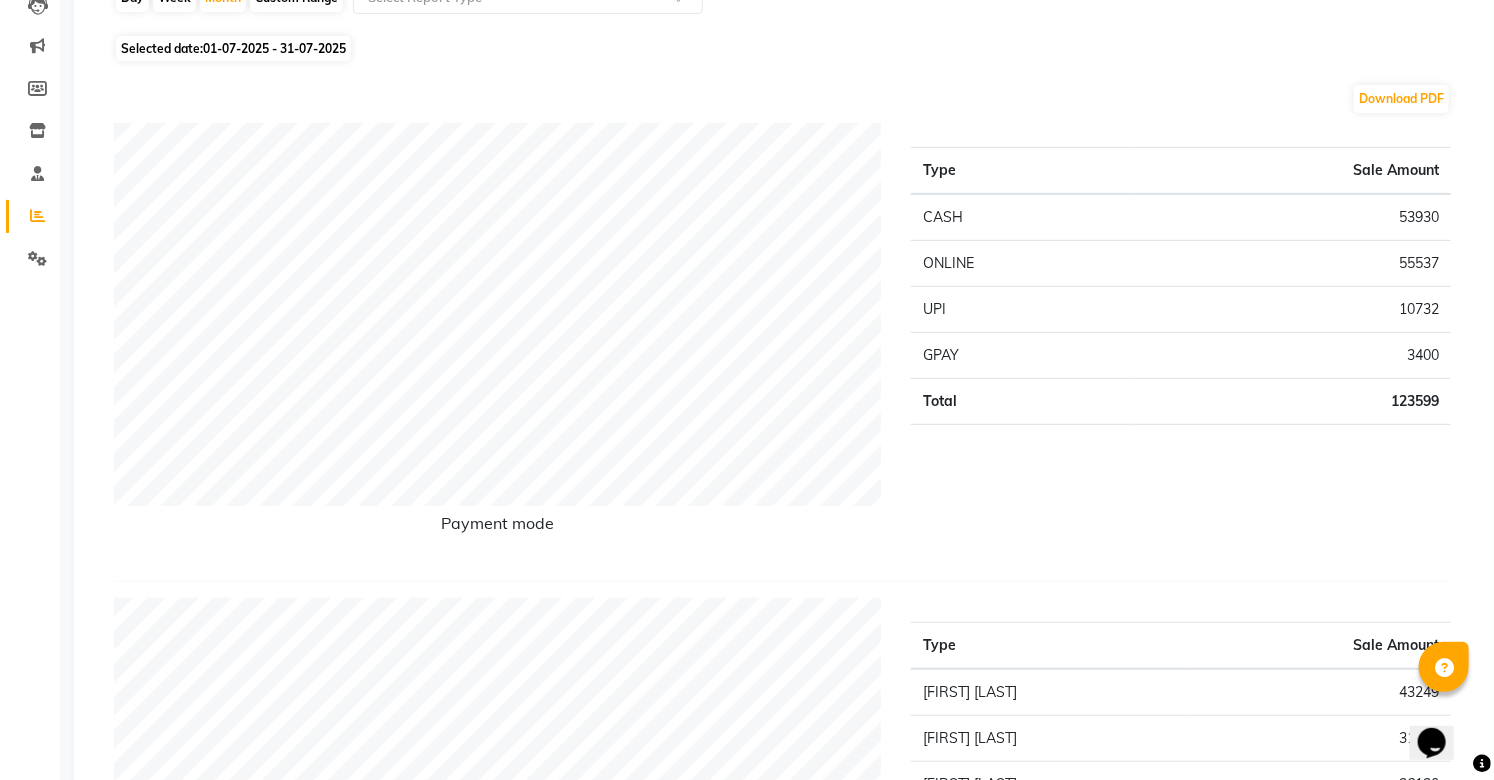 scroll, scrollTop: 222, scrollLeft: 0, axis: vertical 